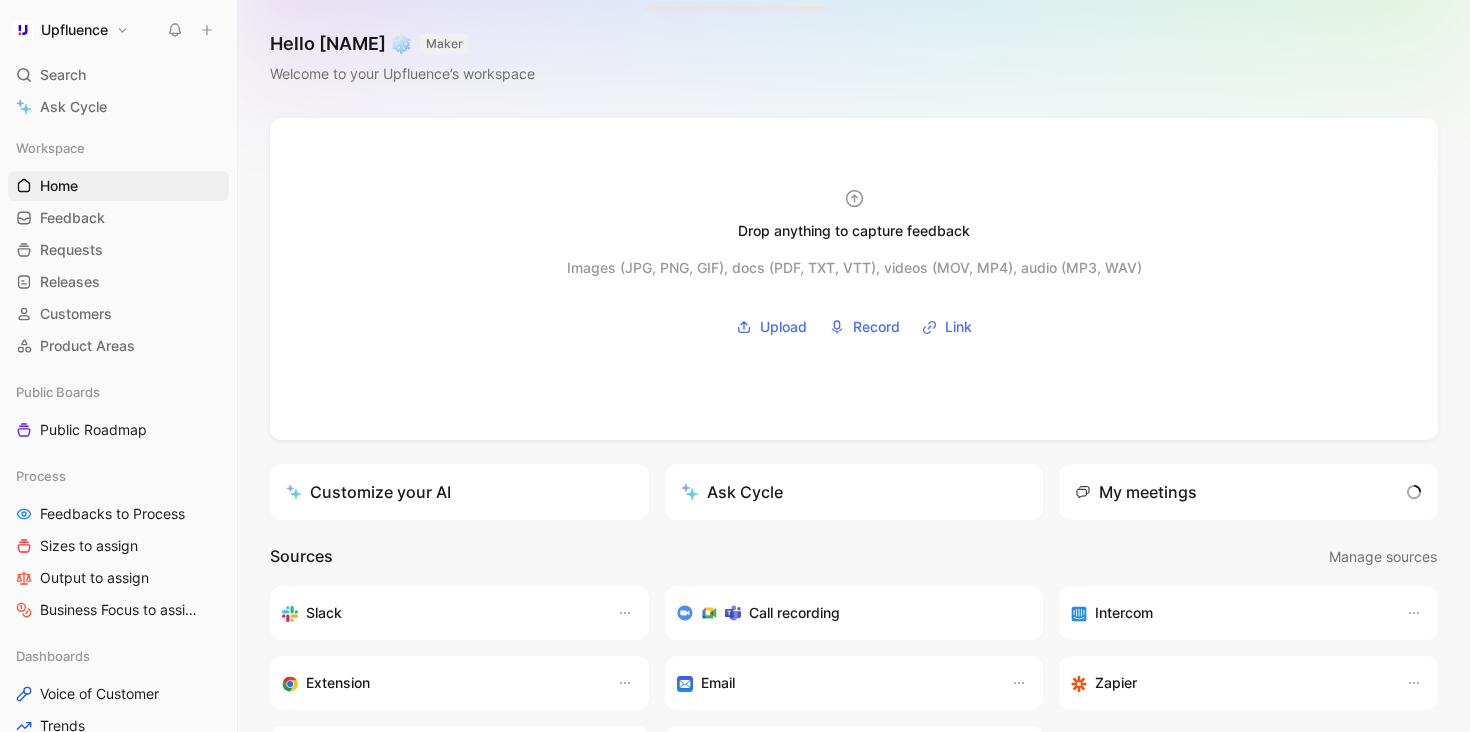 scroll, scrollTop: 0, scrollLeft: 0, axis: both 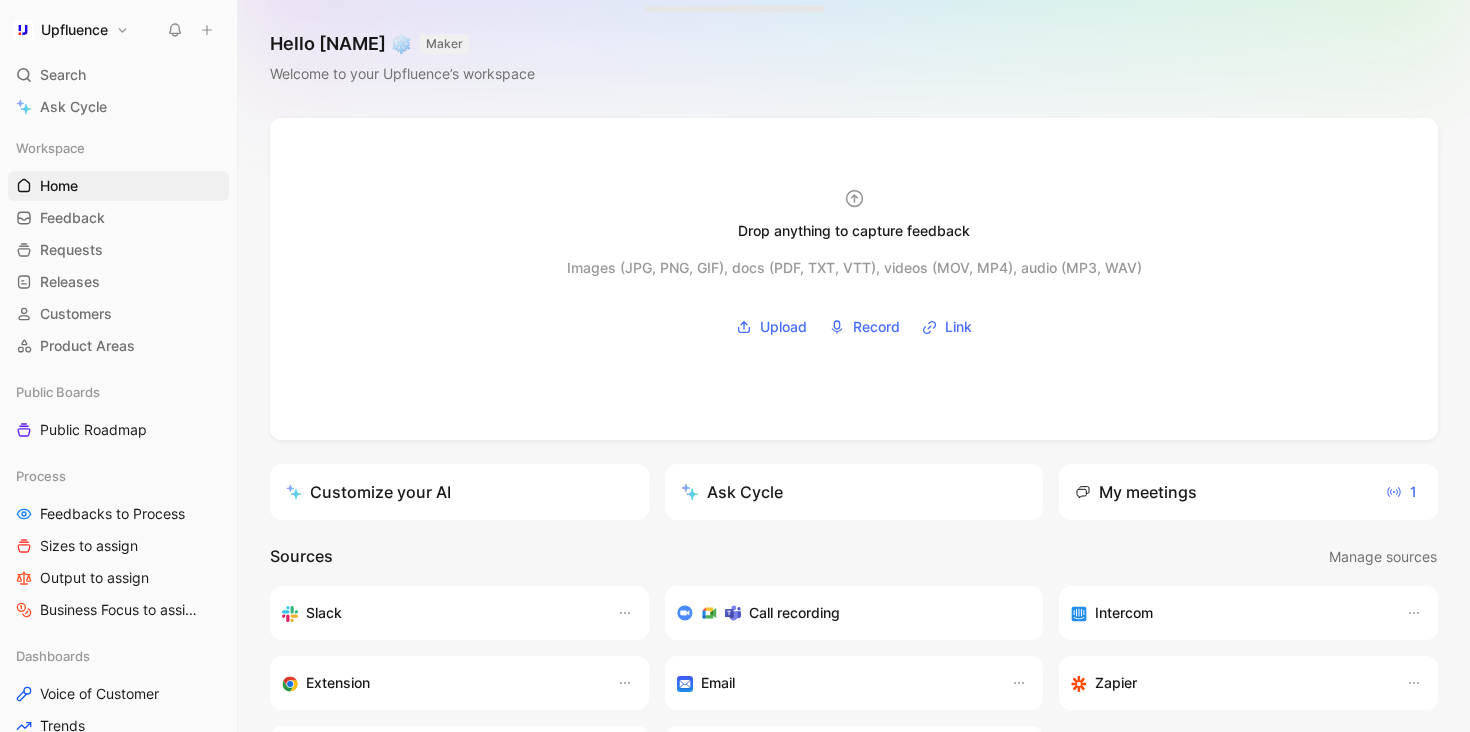 click on "Hello [NAME] ❄️ MAKER Welcome to your Upfluence’s workspace" at bounding box center [854, 59] 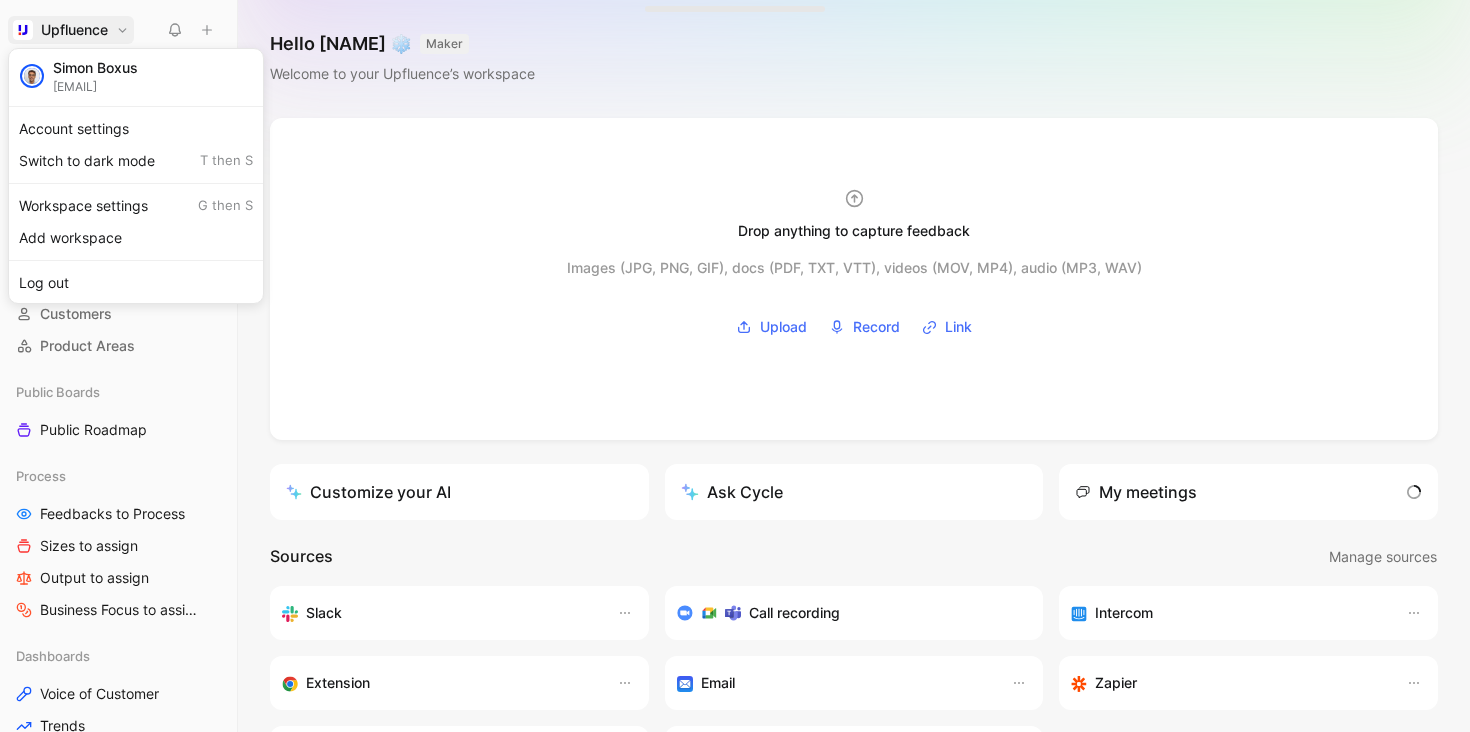 scroll, scrollTop: 0, scrollLeft: 0, axis: both 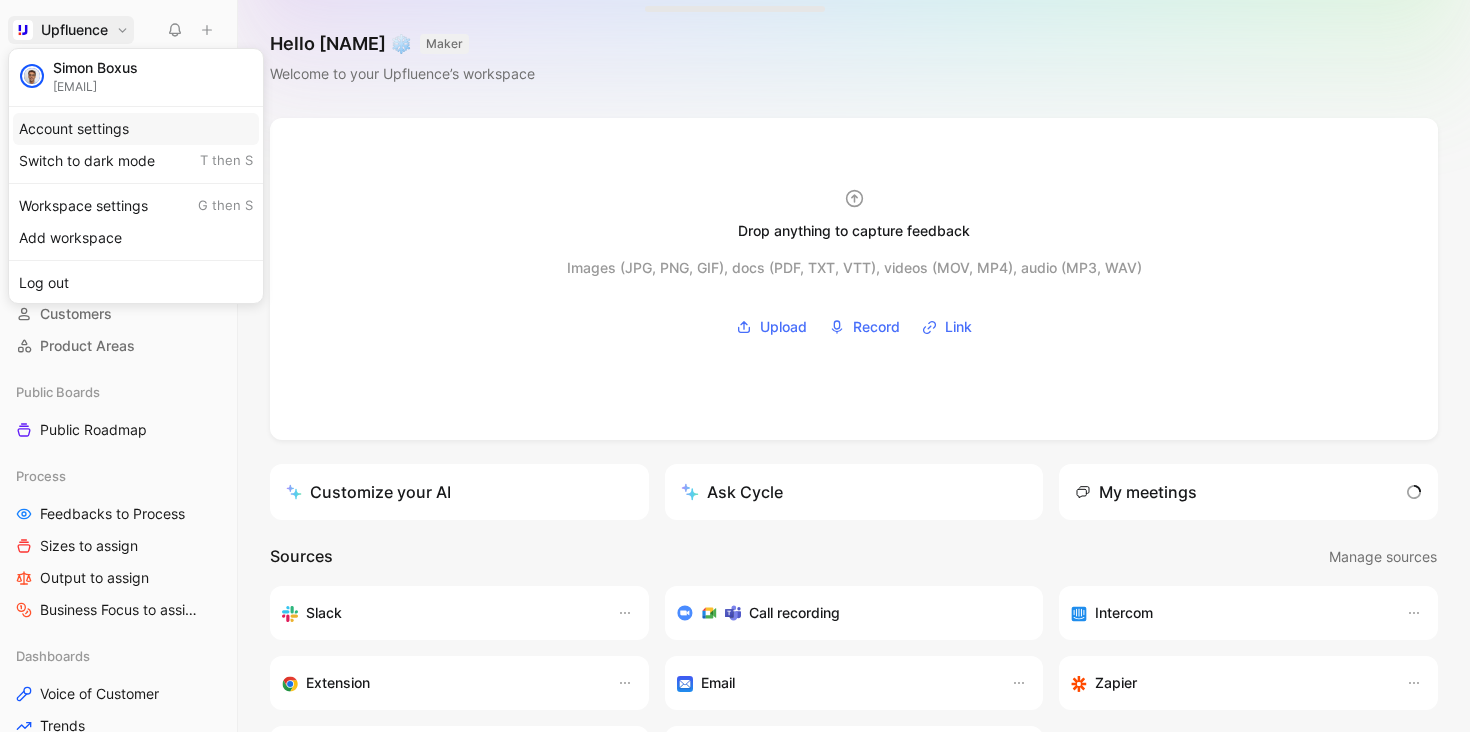 click on "Account settings" at bounding box center [136, 129] 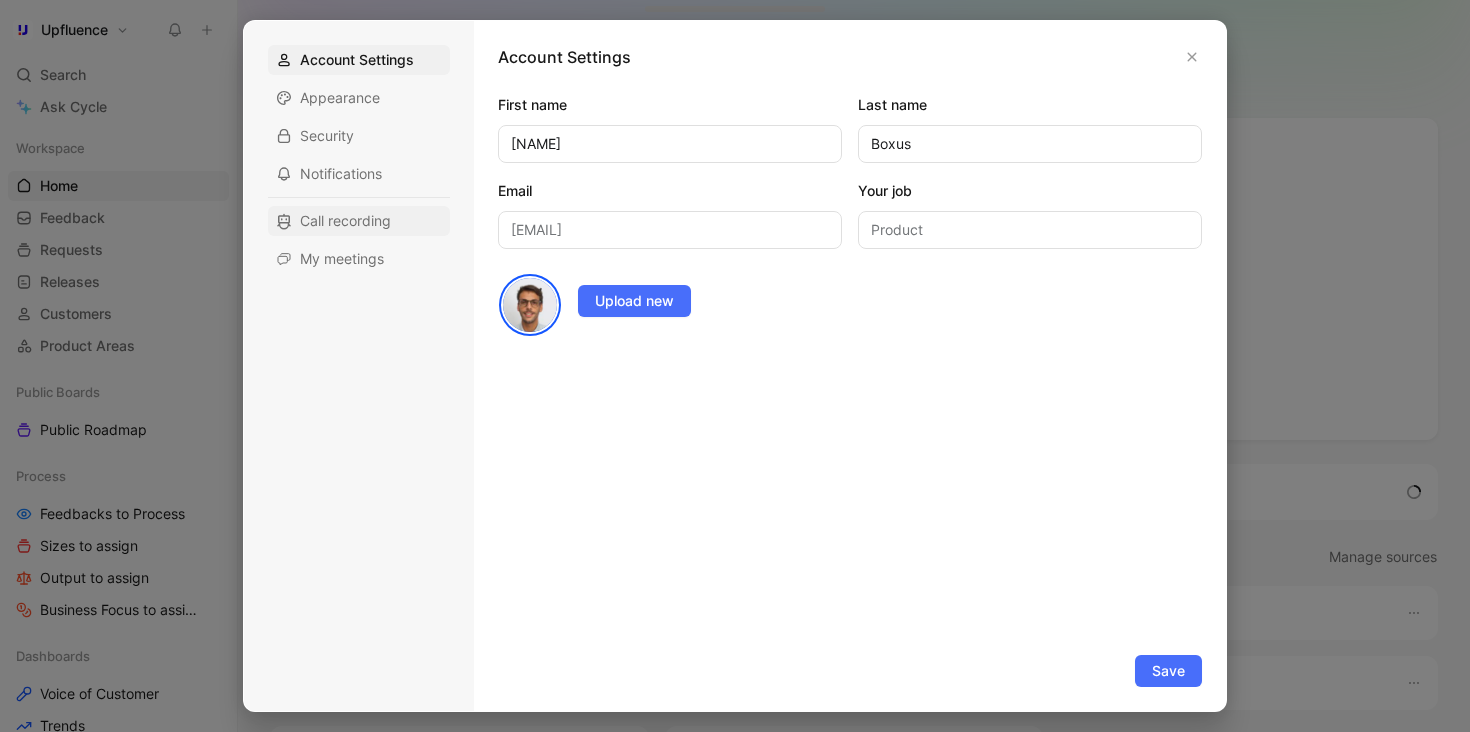 click on "Call recording" at bounding box center (345, 221) 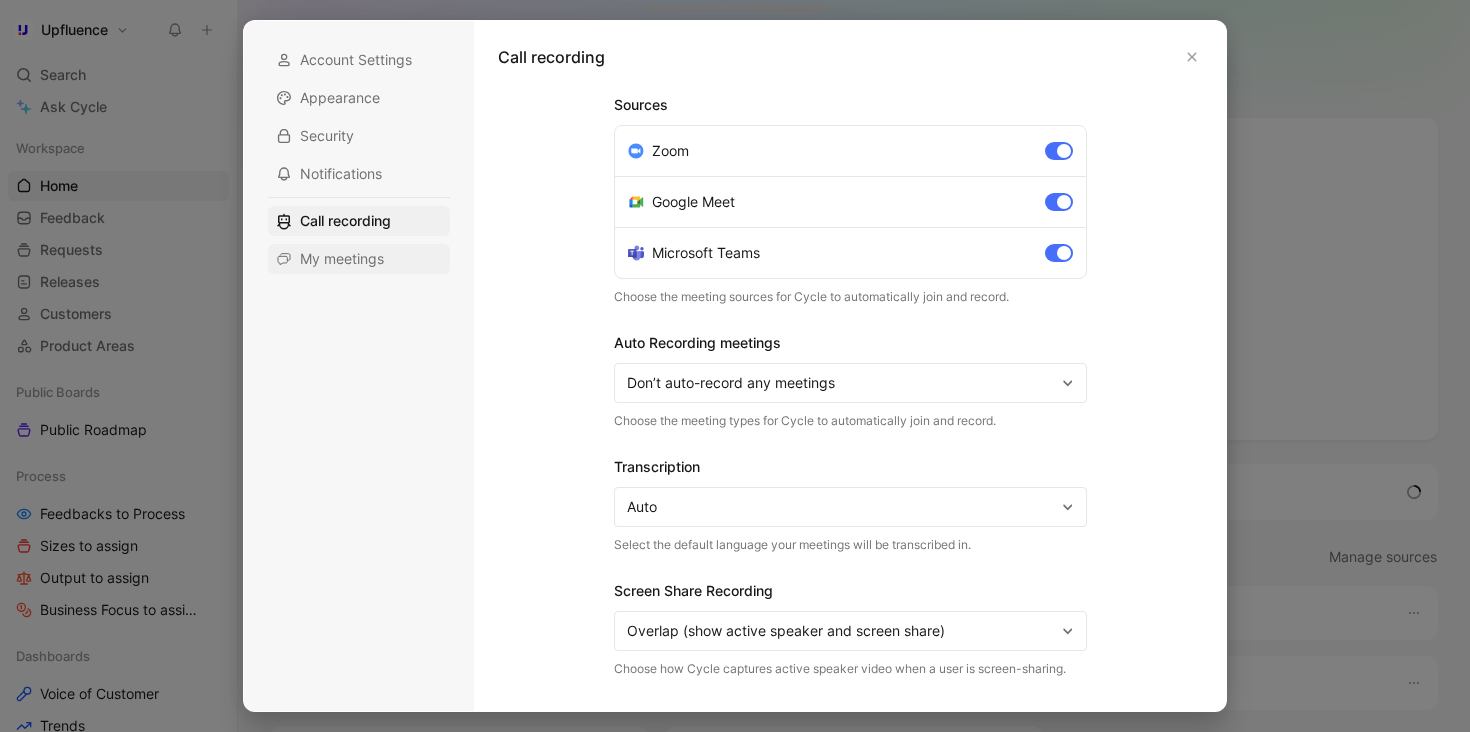 click on "My meetings" at bounding box center (342, 259) 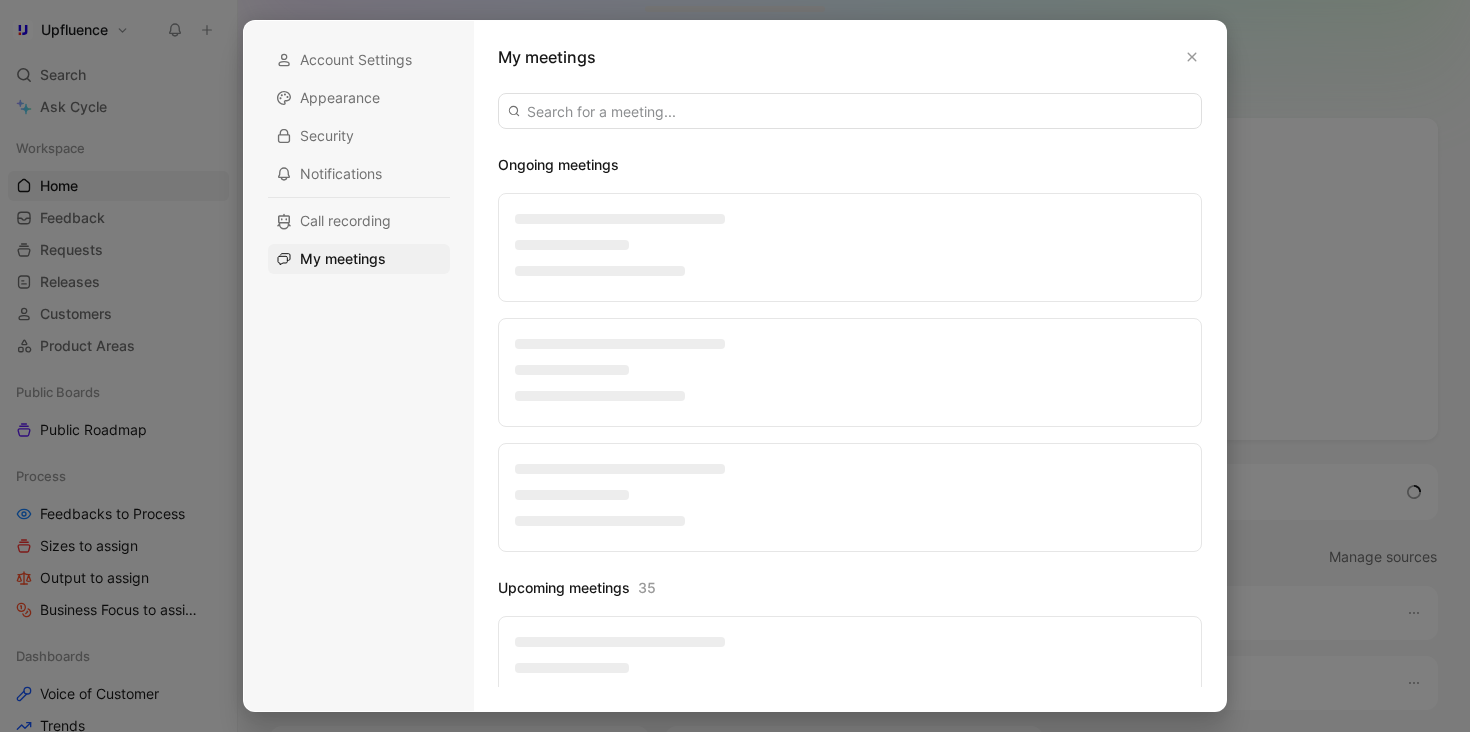 click at bounding box center [735, 366] 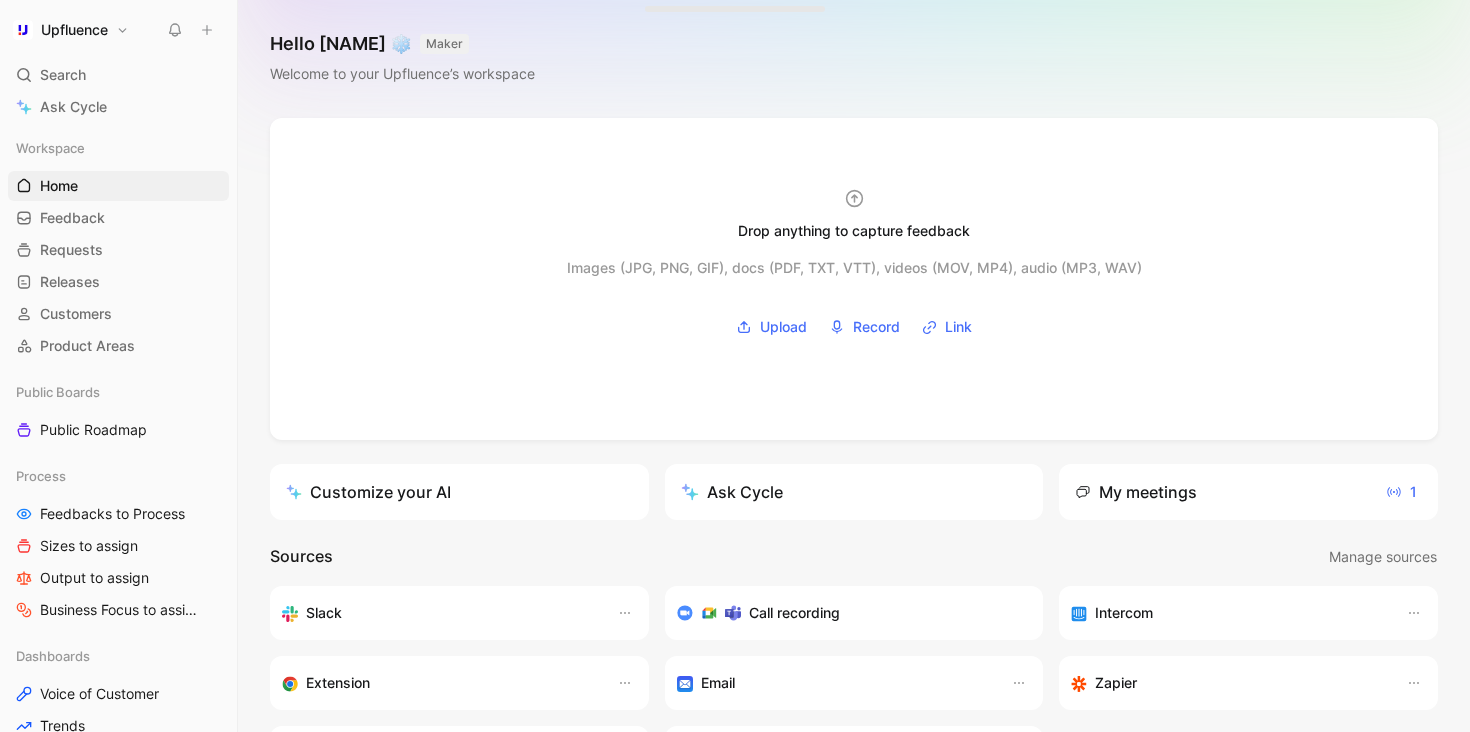 click on "Upfluence" at bounding box center [74, 30] 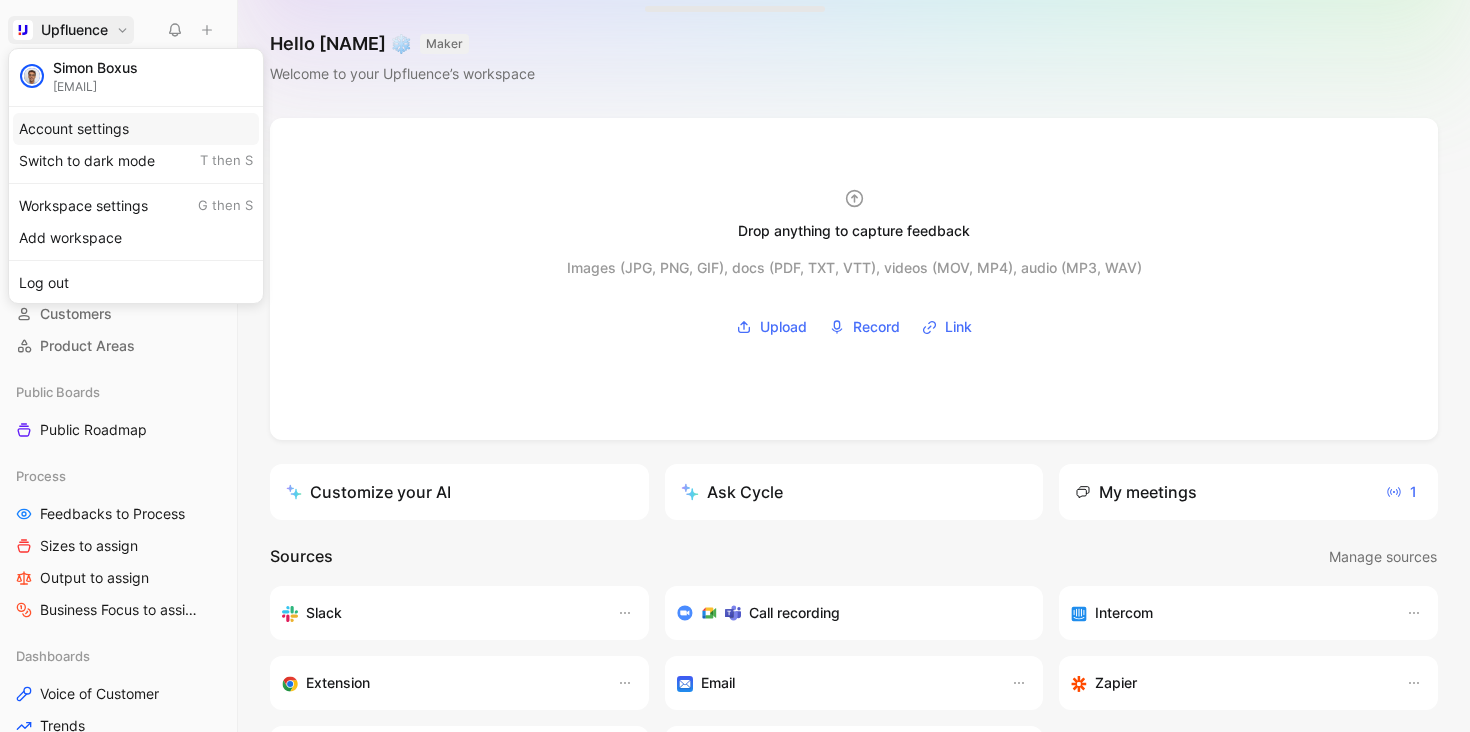 click on "Account settings" at bounding box center [136, 129] 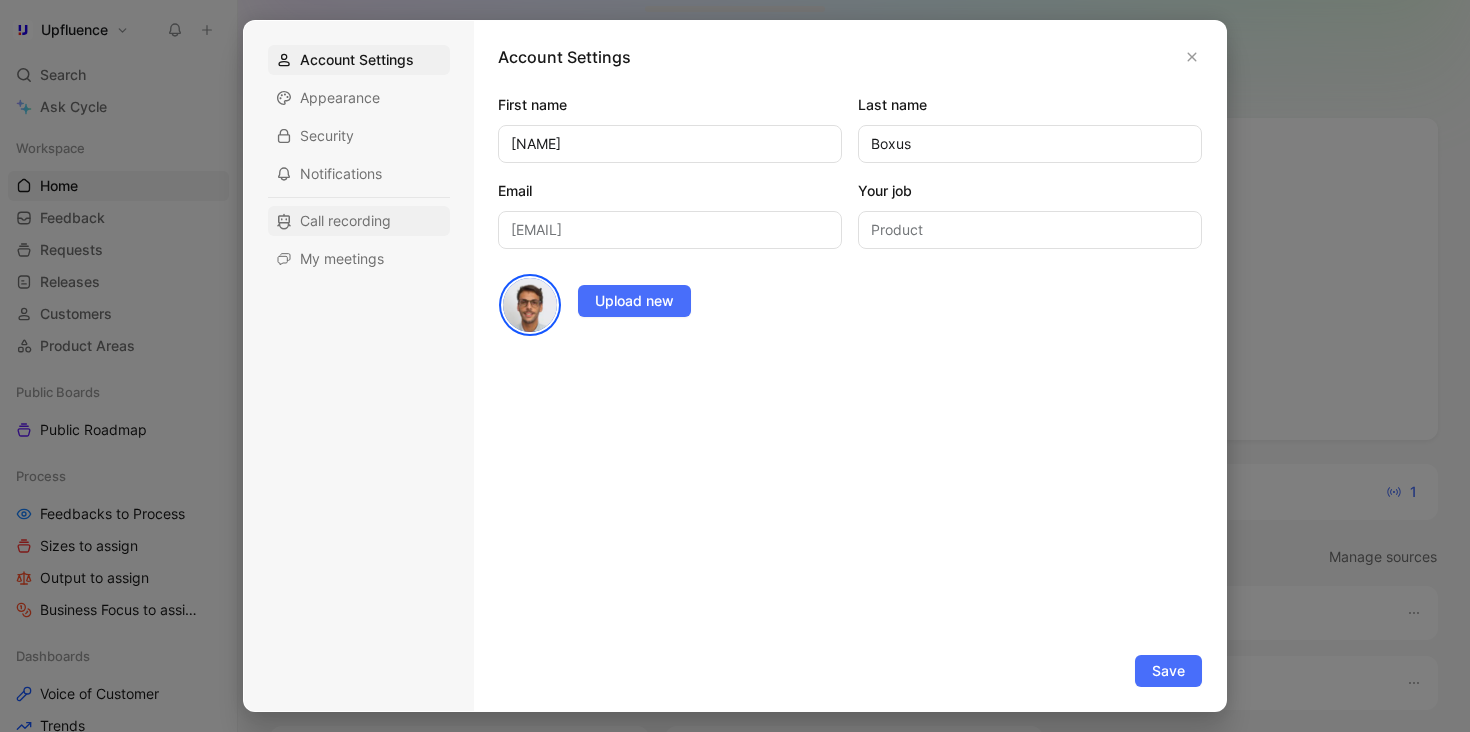 click on "Call recording" at bounding box center (359, 221) 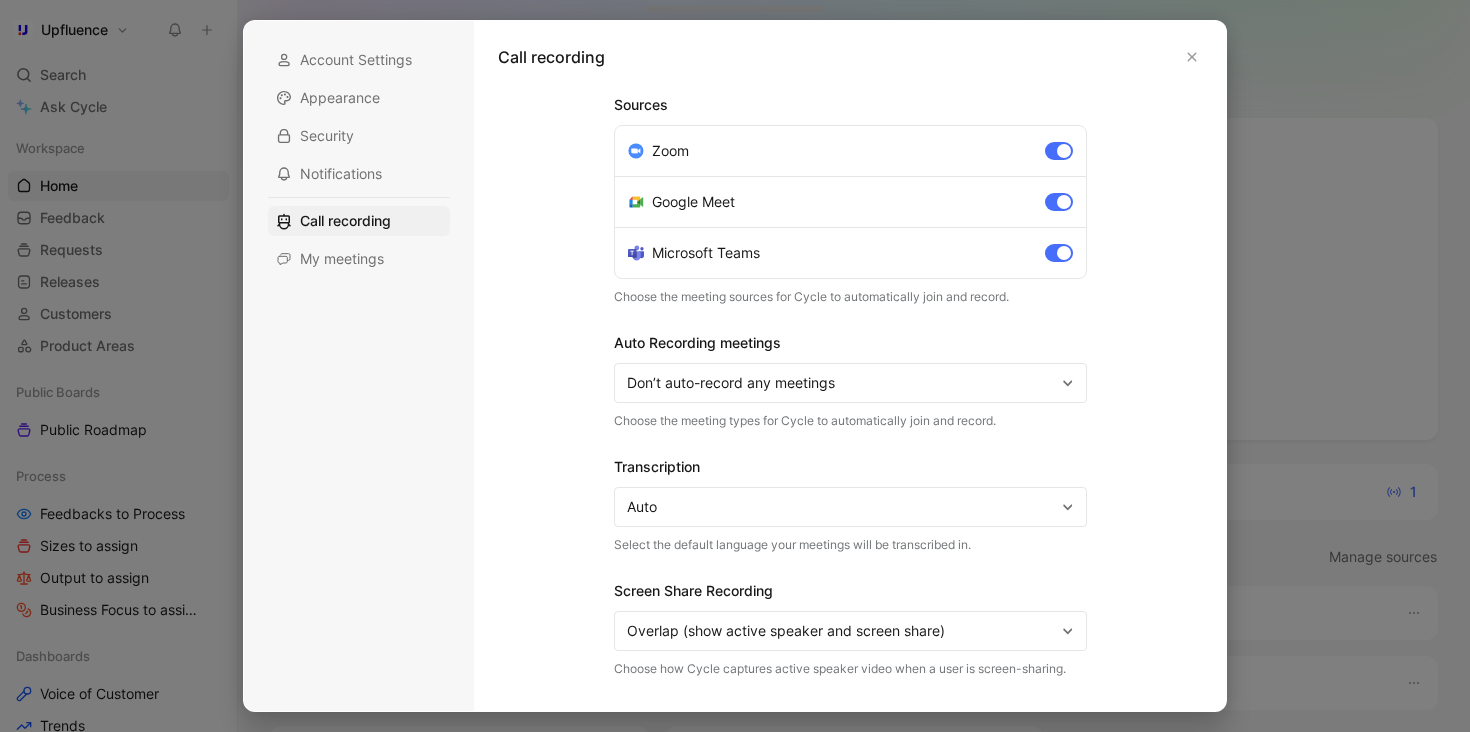 click on "Account Settings Appearance Security Notifications Call recording My meetings" at bounding box center [359, 159] 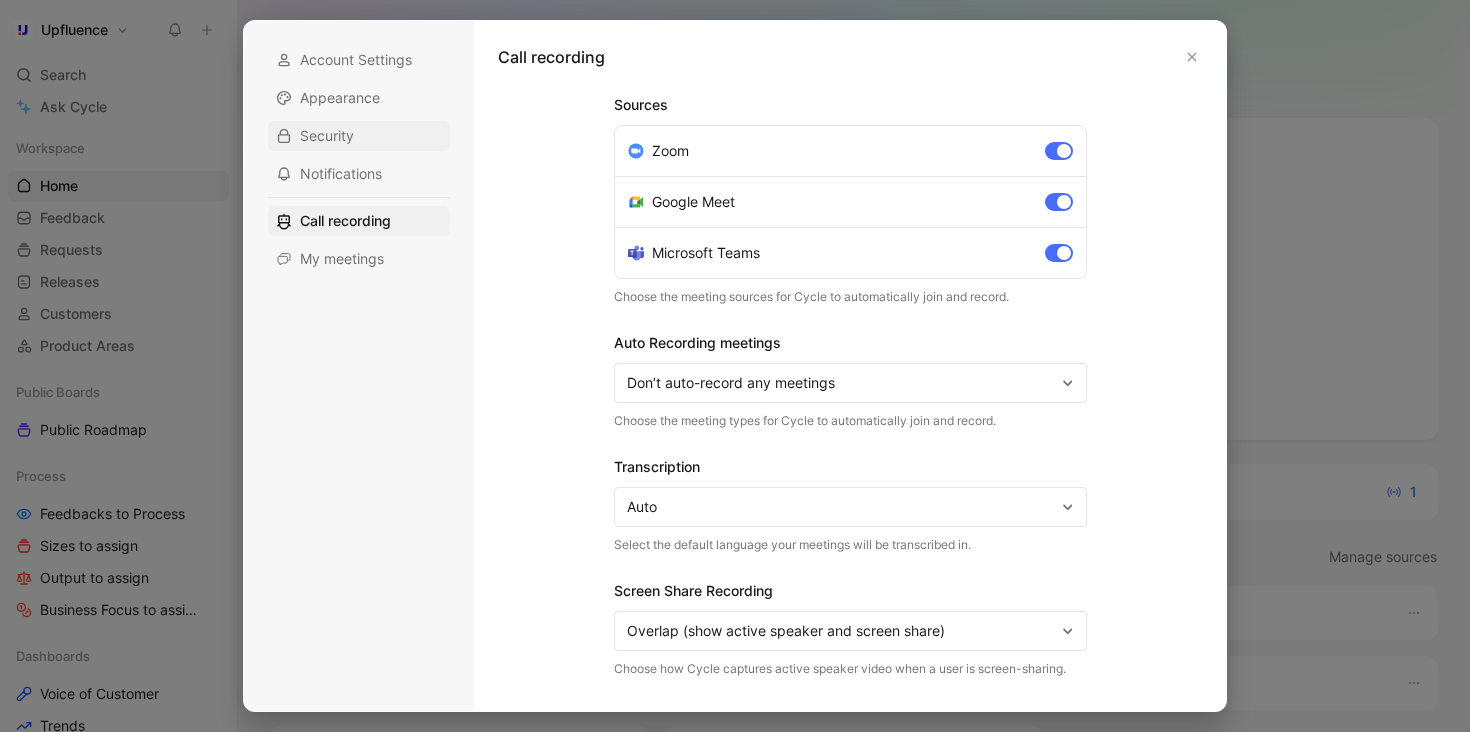 click on "Security" at bounding box center [359, 136] 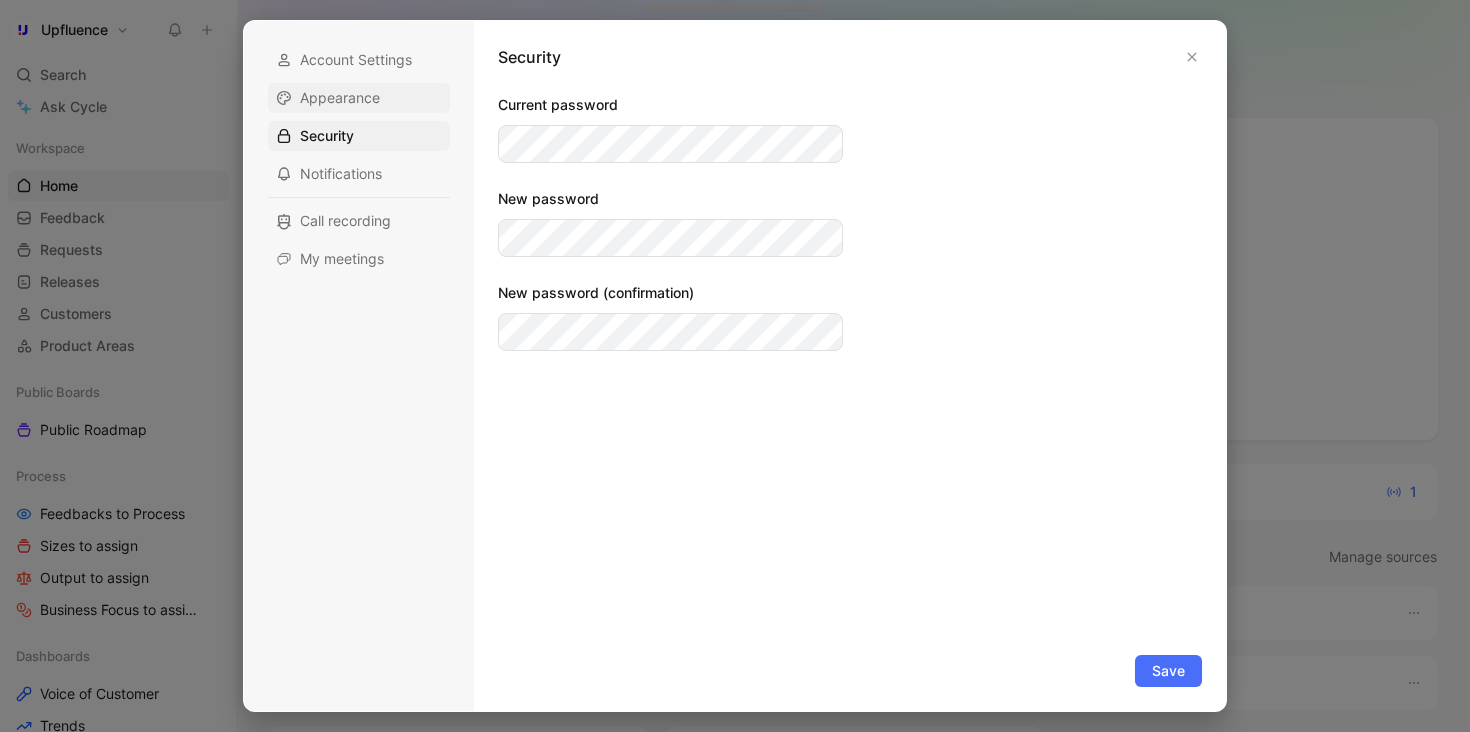 click on "Appearance" at bounding box center (340, 98) 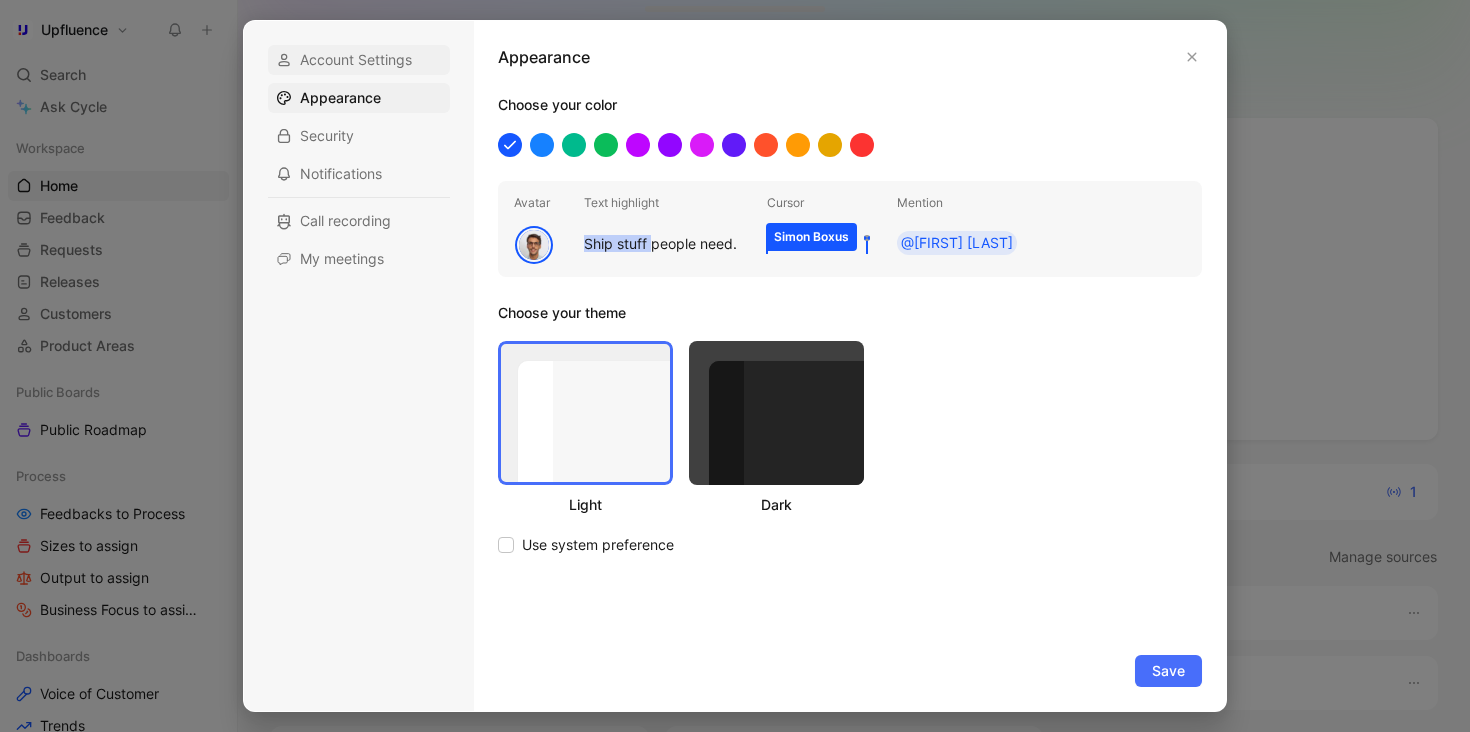 click on "Account Settings" at bounding box center [356, 60] 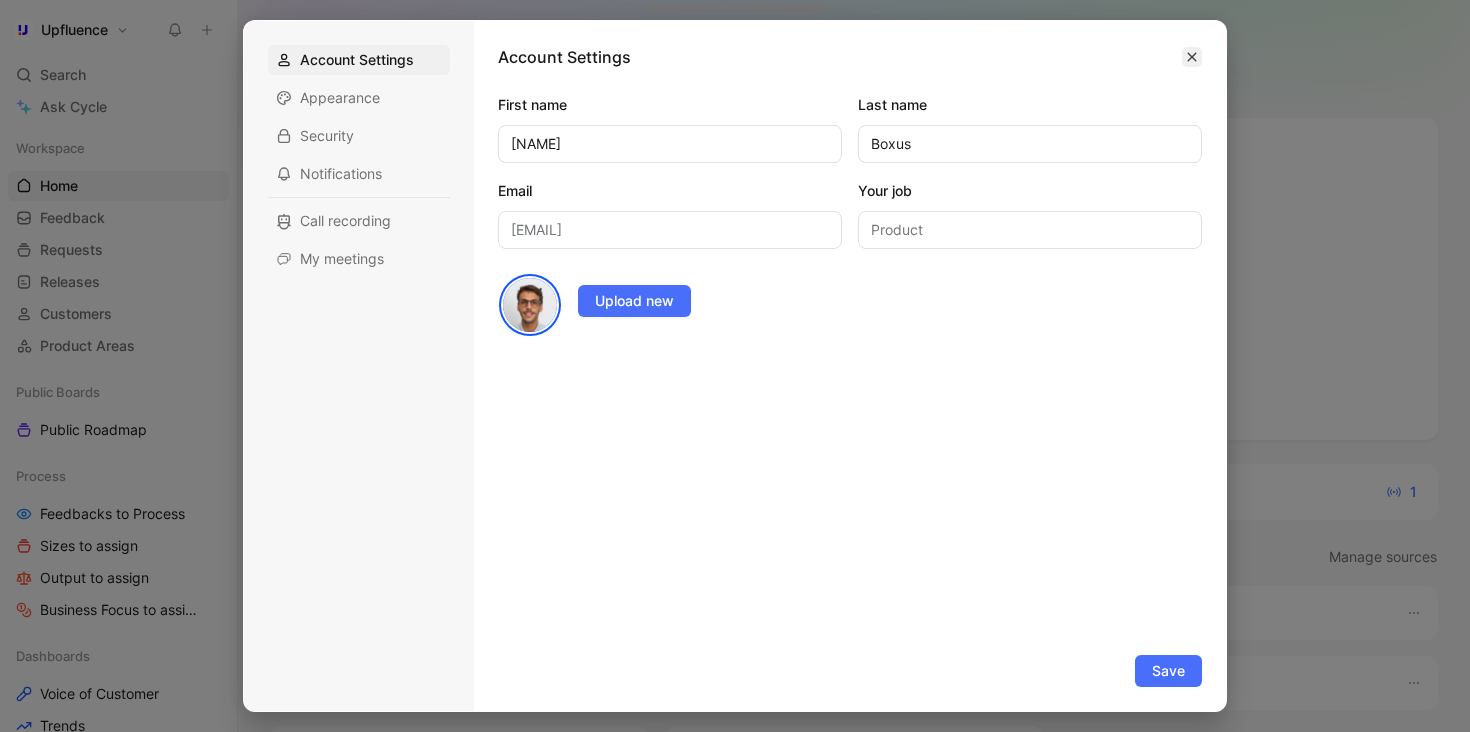 click 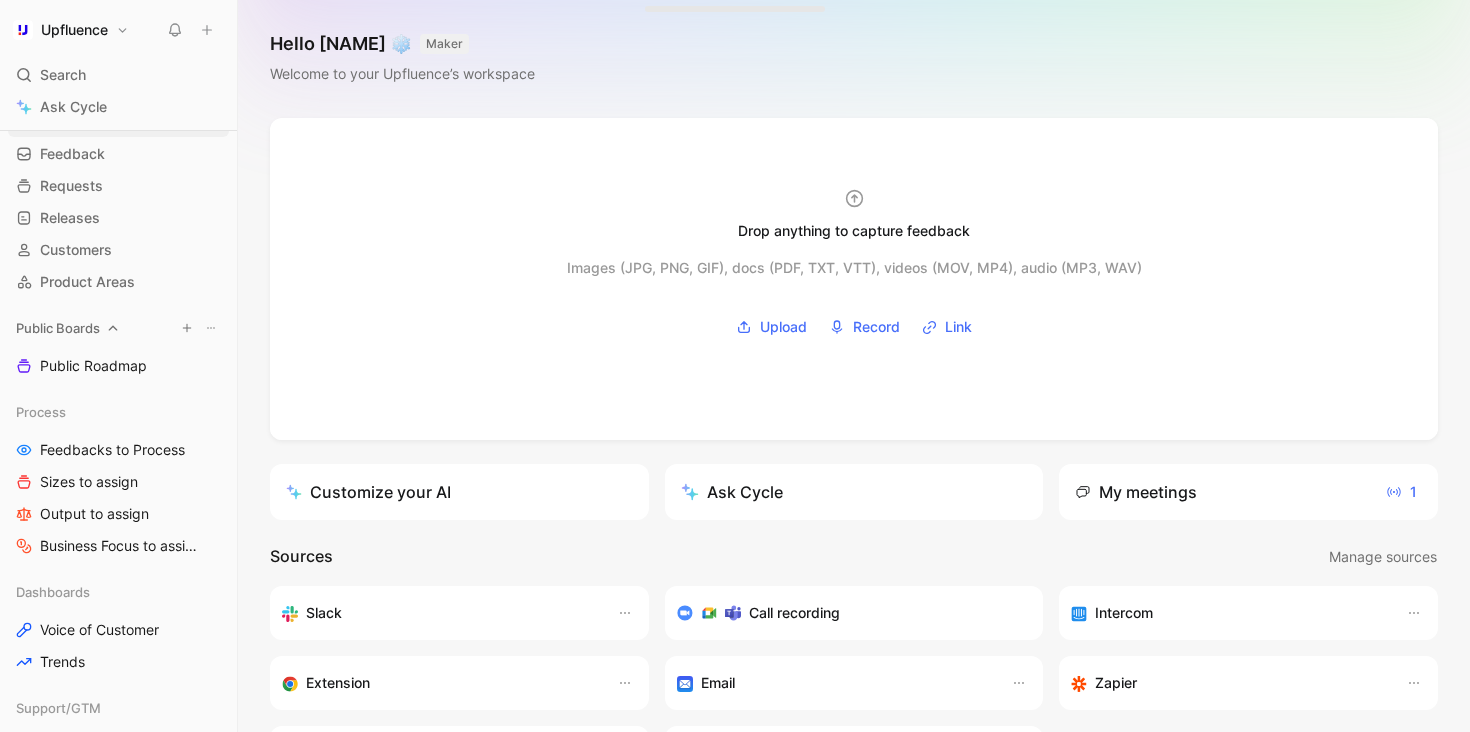 scroll, scrollTop: 62, scrollLeft: 0, axis: vertical 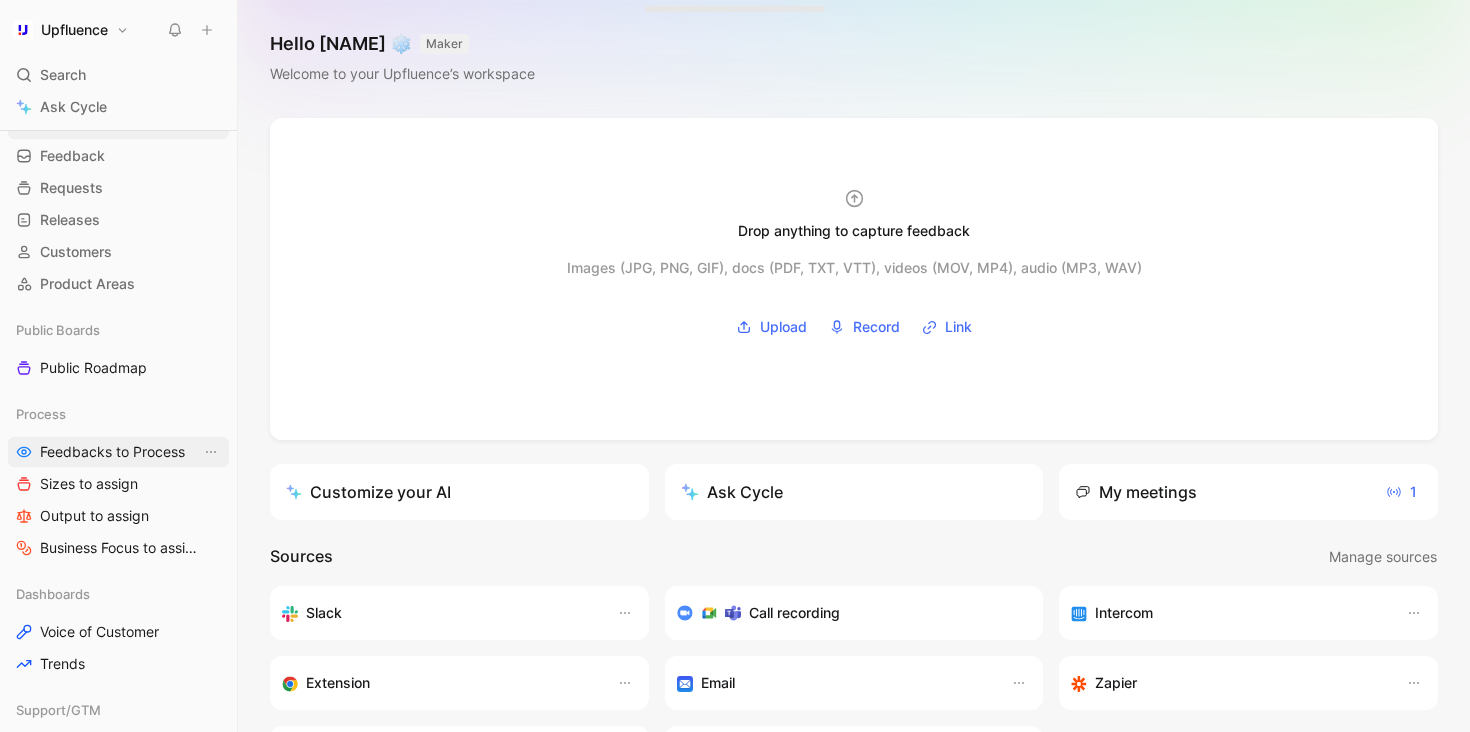 click on "Feedbacks to Process" at bounding box center (118, 452) 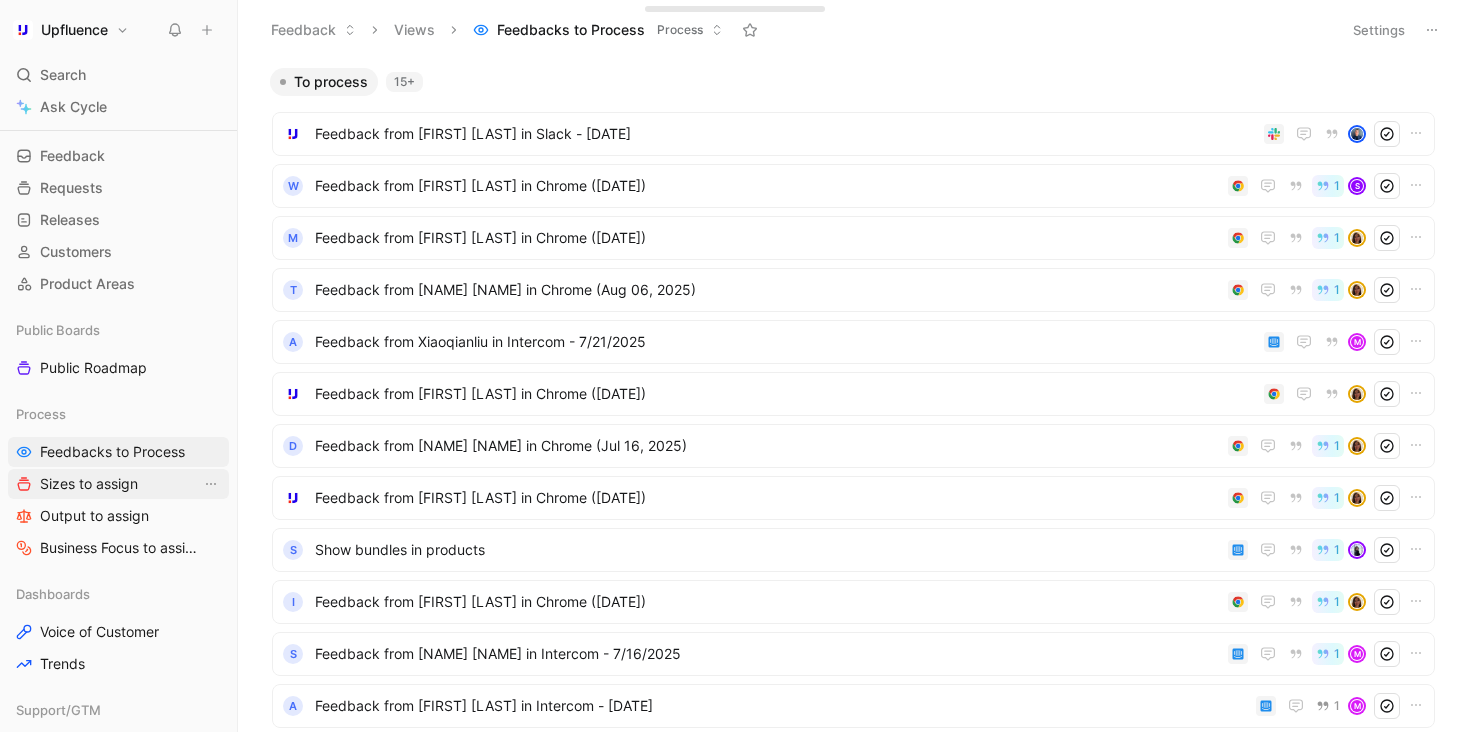 click on "Sizes to assign" at bounding box center [89, 484] 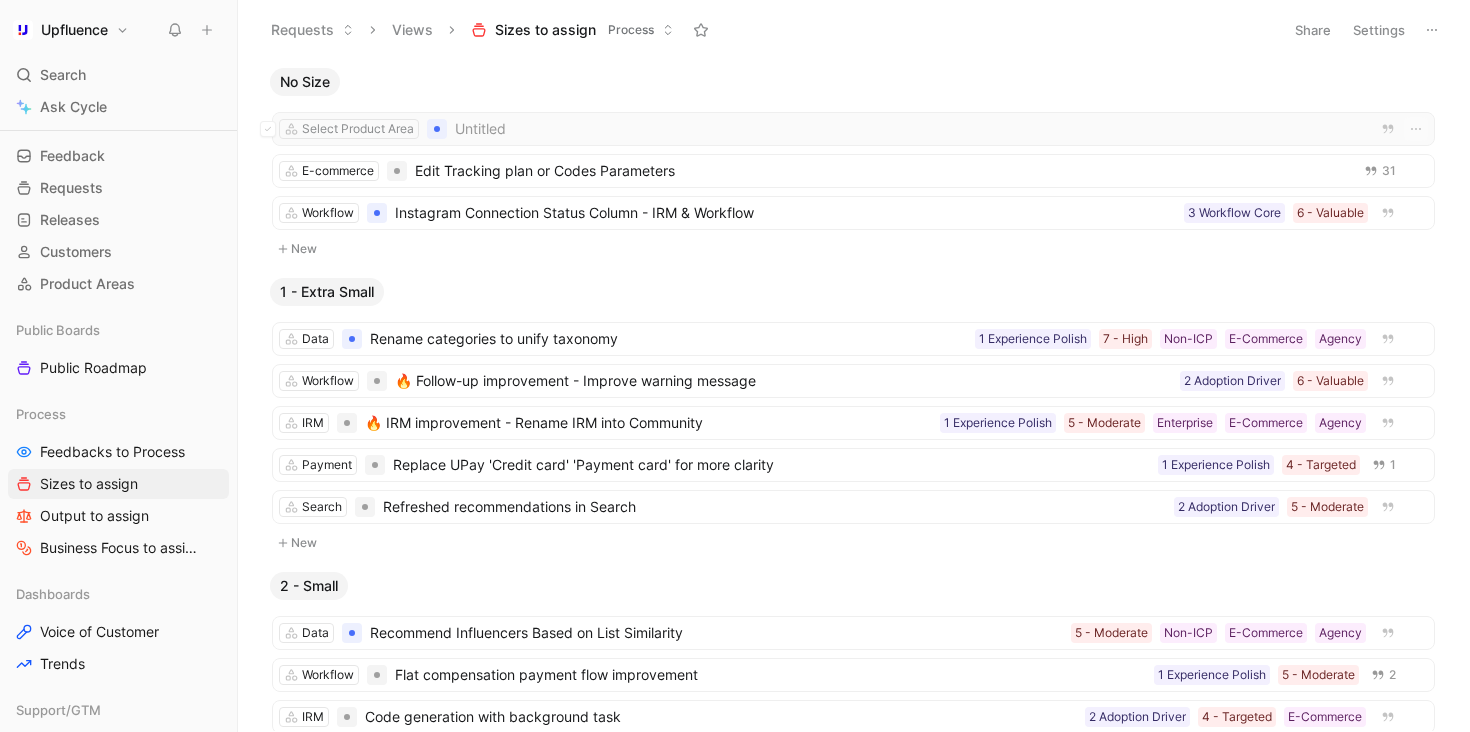 click on "Untitled" at bounding box center (911, 129) 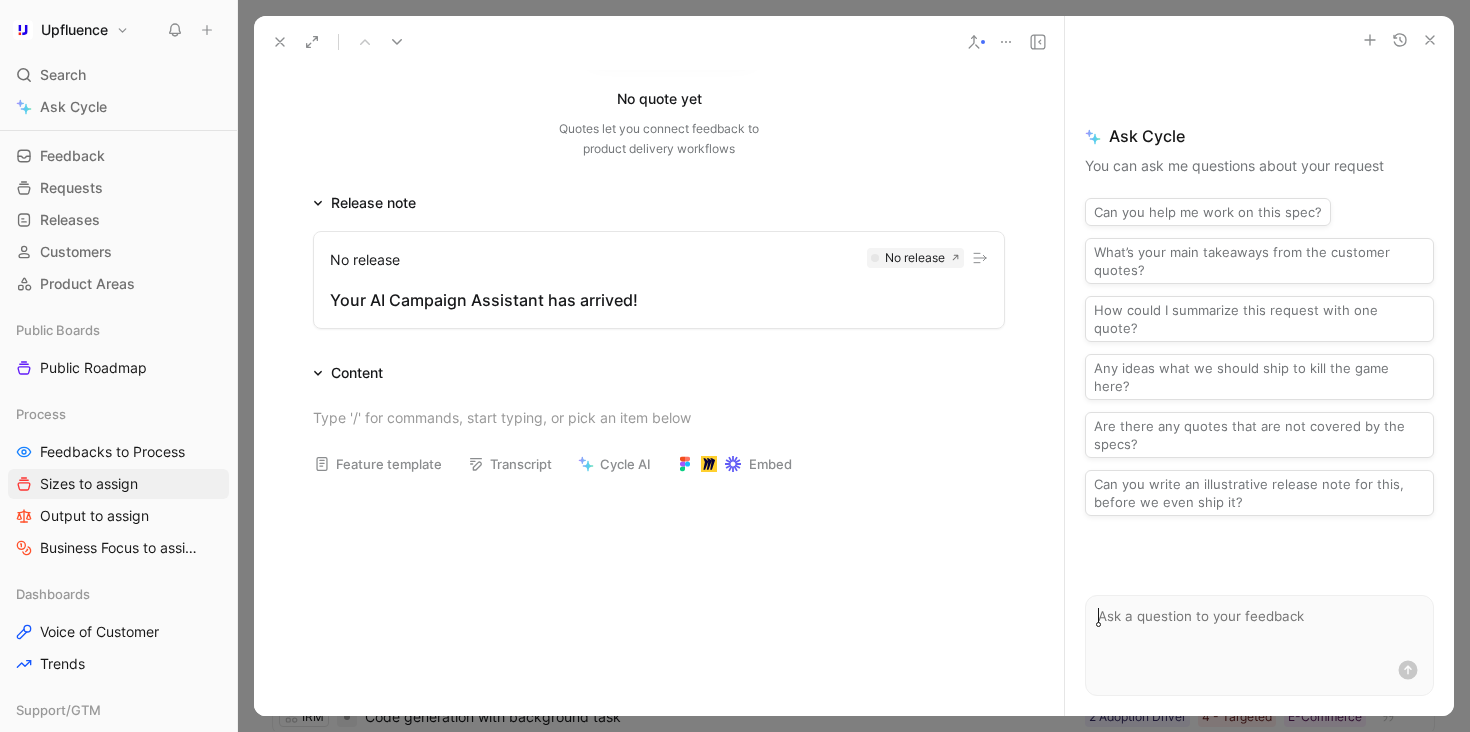 scroll, scrollTop: 0, scrollLeft: 0, axis: both 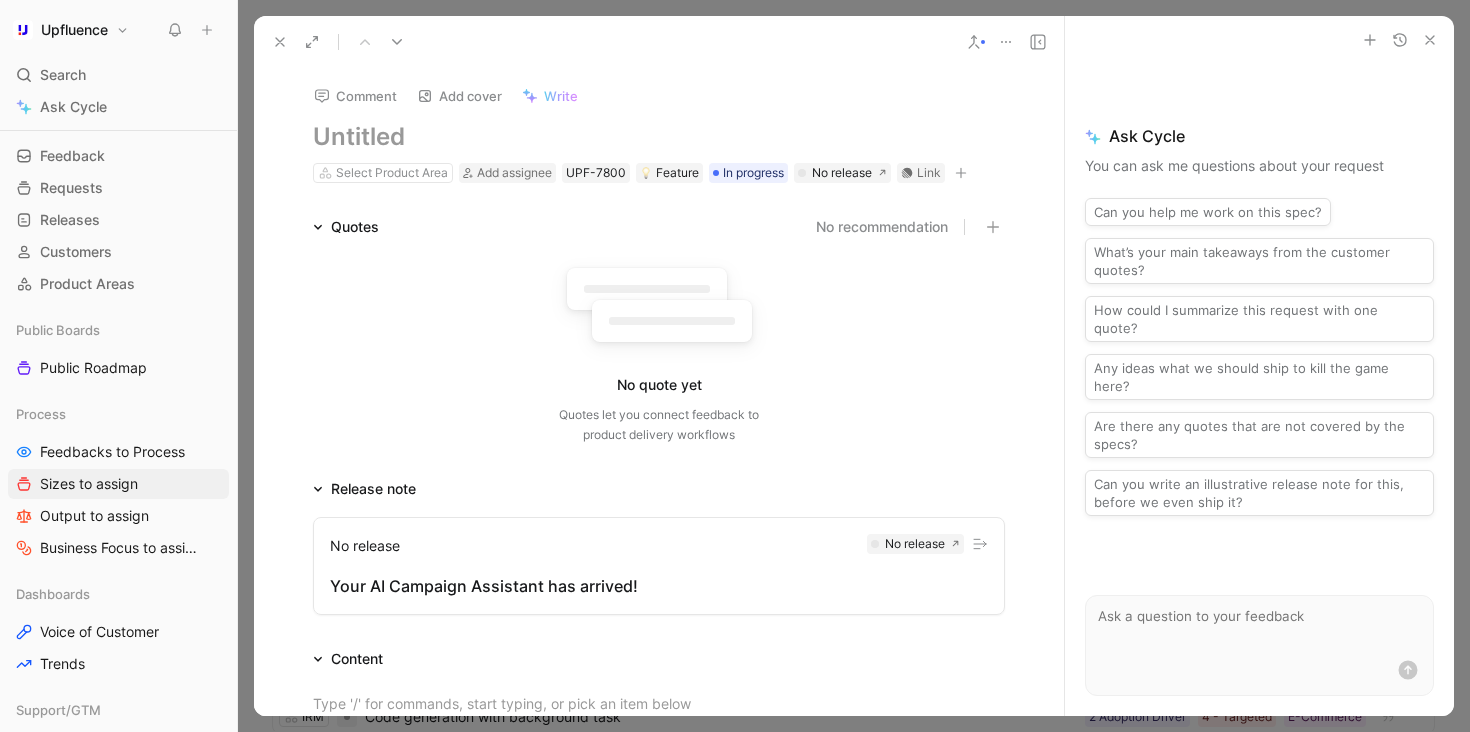 click at bounding box center (659, 137) 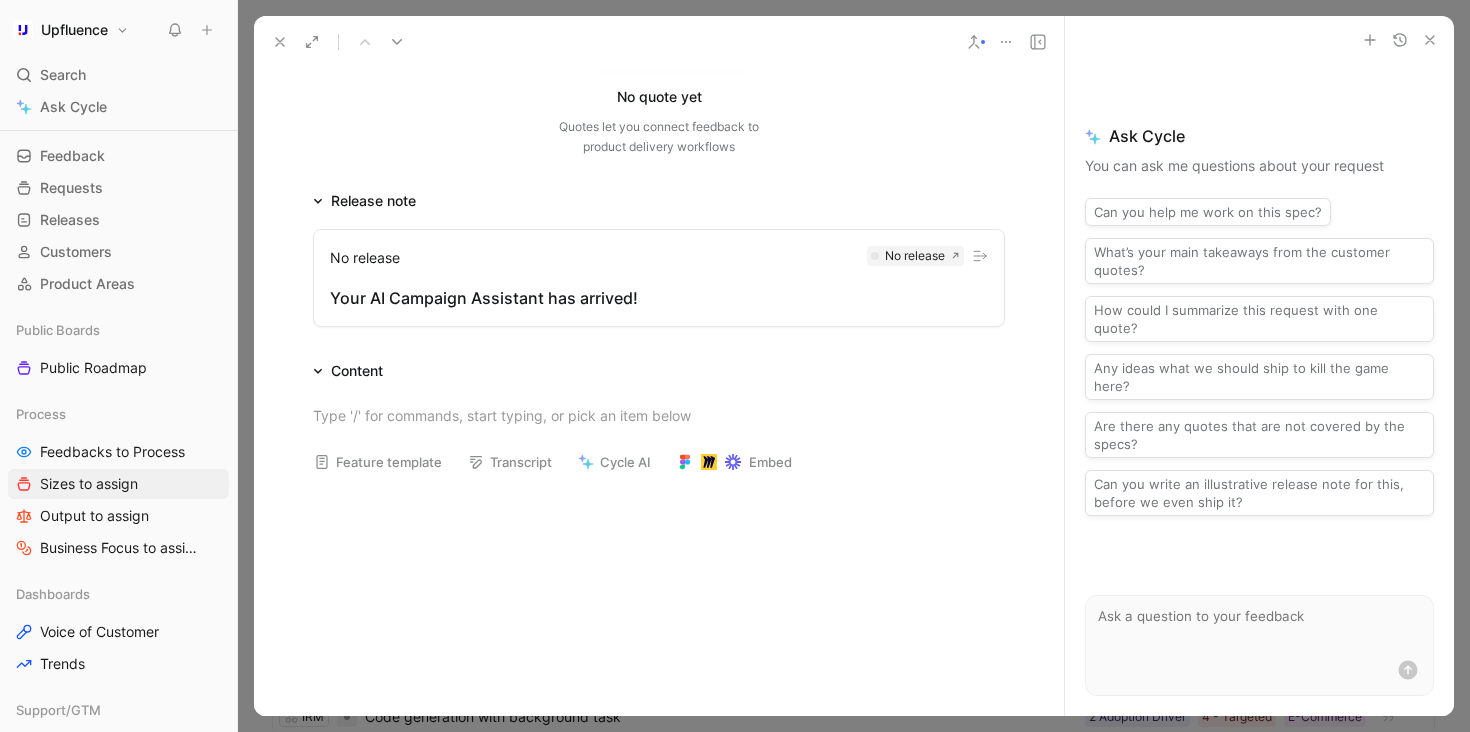 scroll, scrollTop: 0, scrollLeft: 0, axis: both 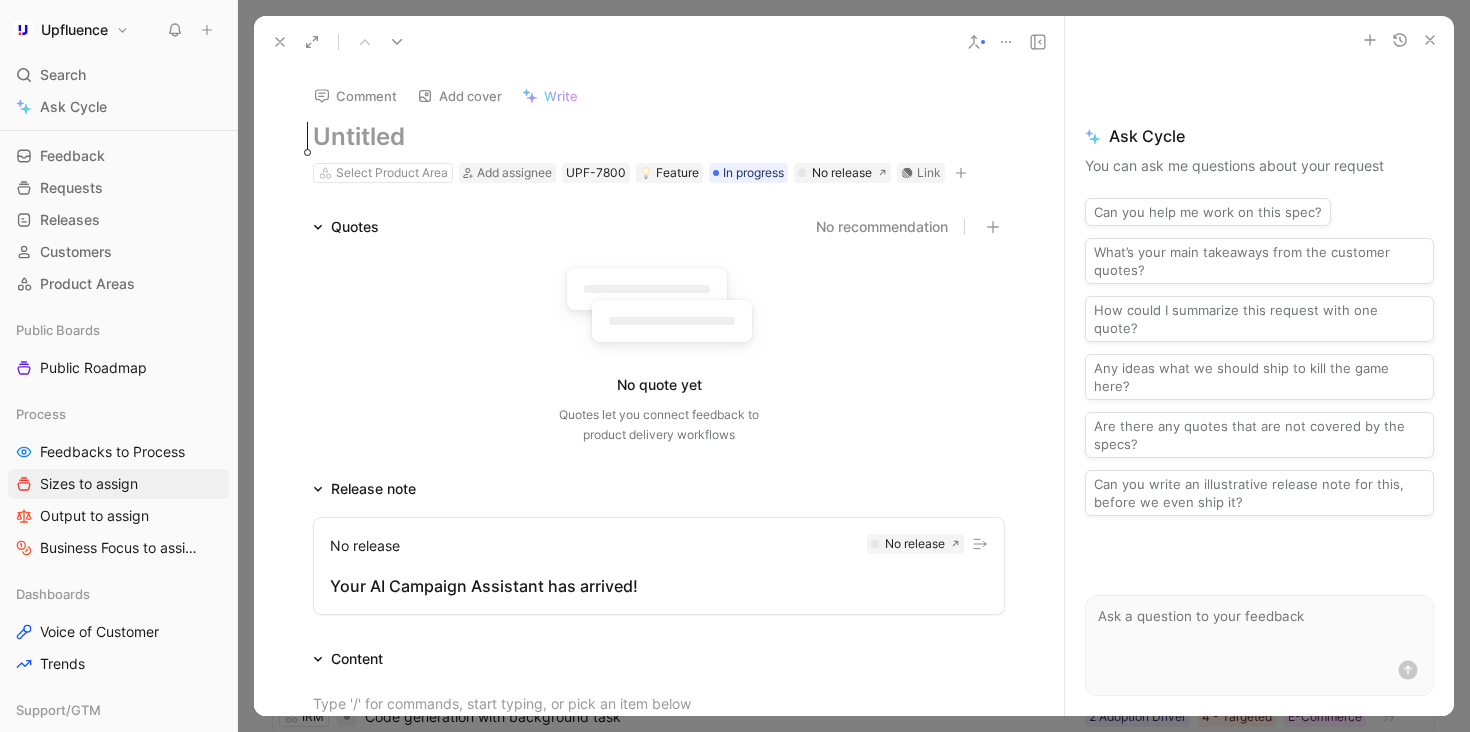 click at bounding box center (280, 42) 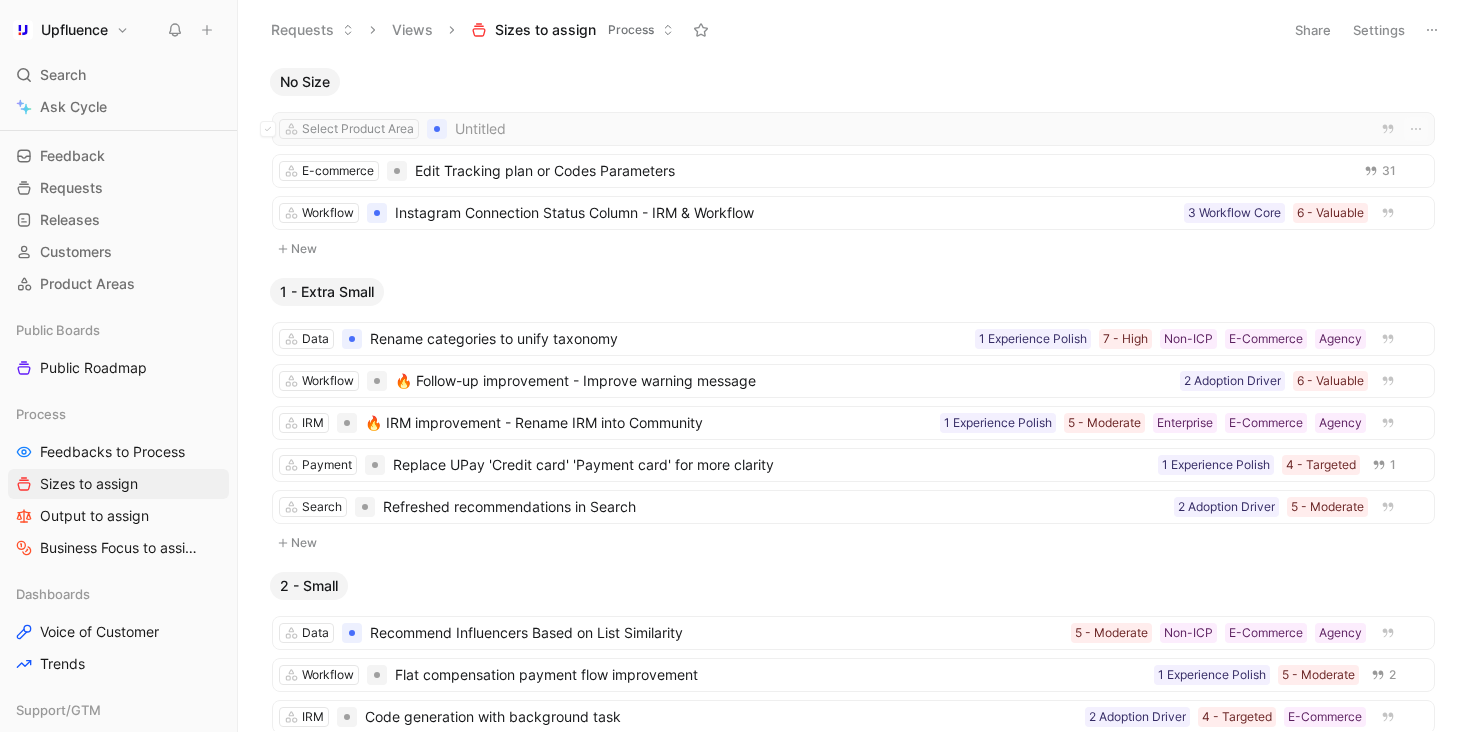 click on "Untitled" at bounding box center [911, 129] 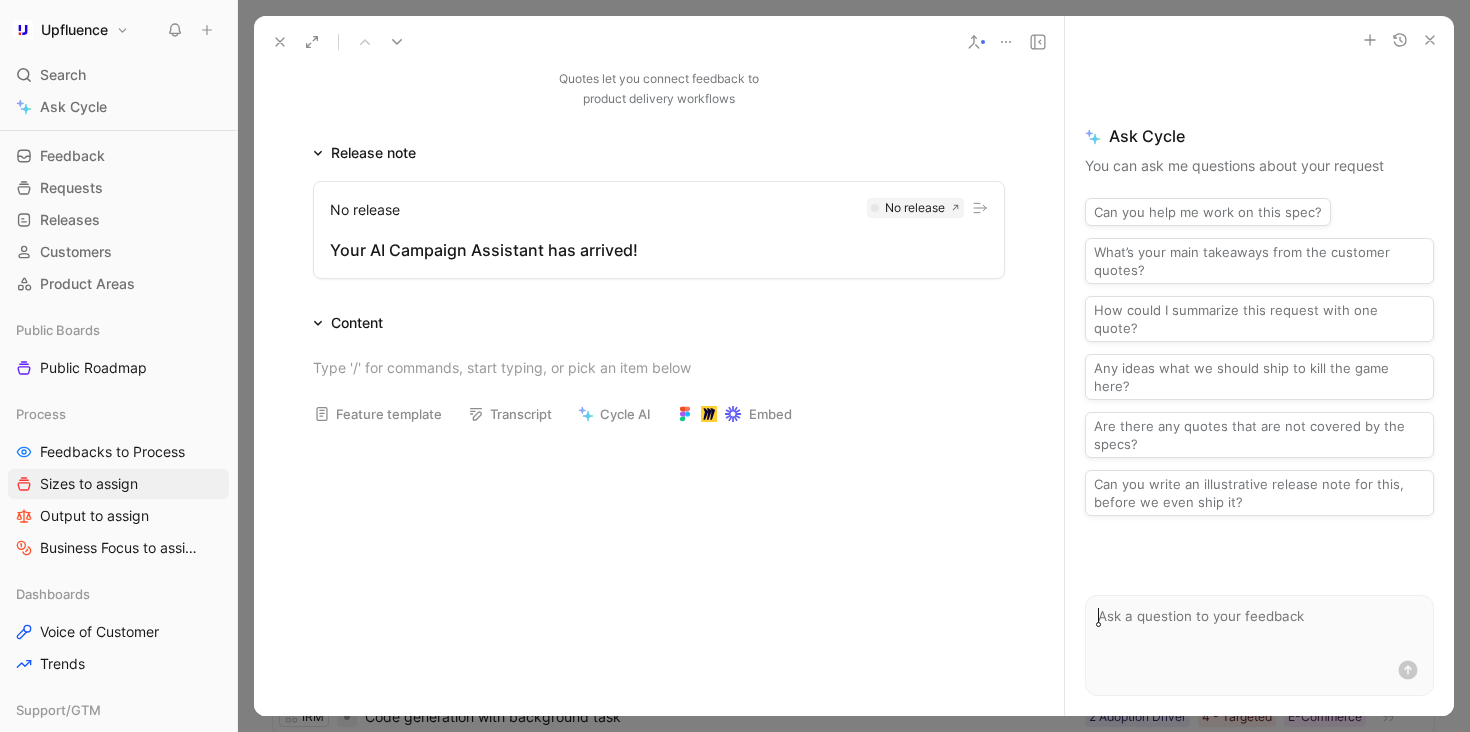 click on "No release No release Your AI Campaign Assistant has arrived!" at bounding box center [659, 230] 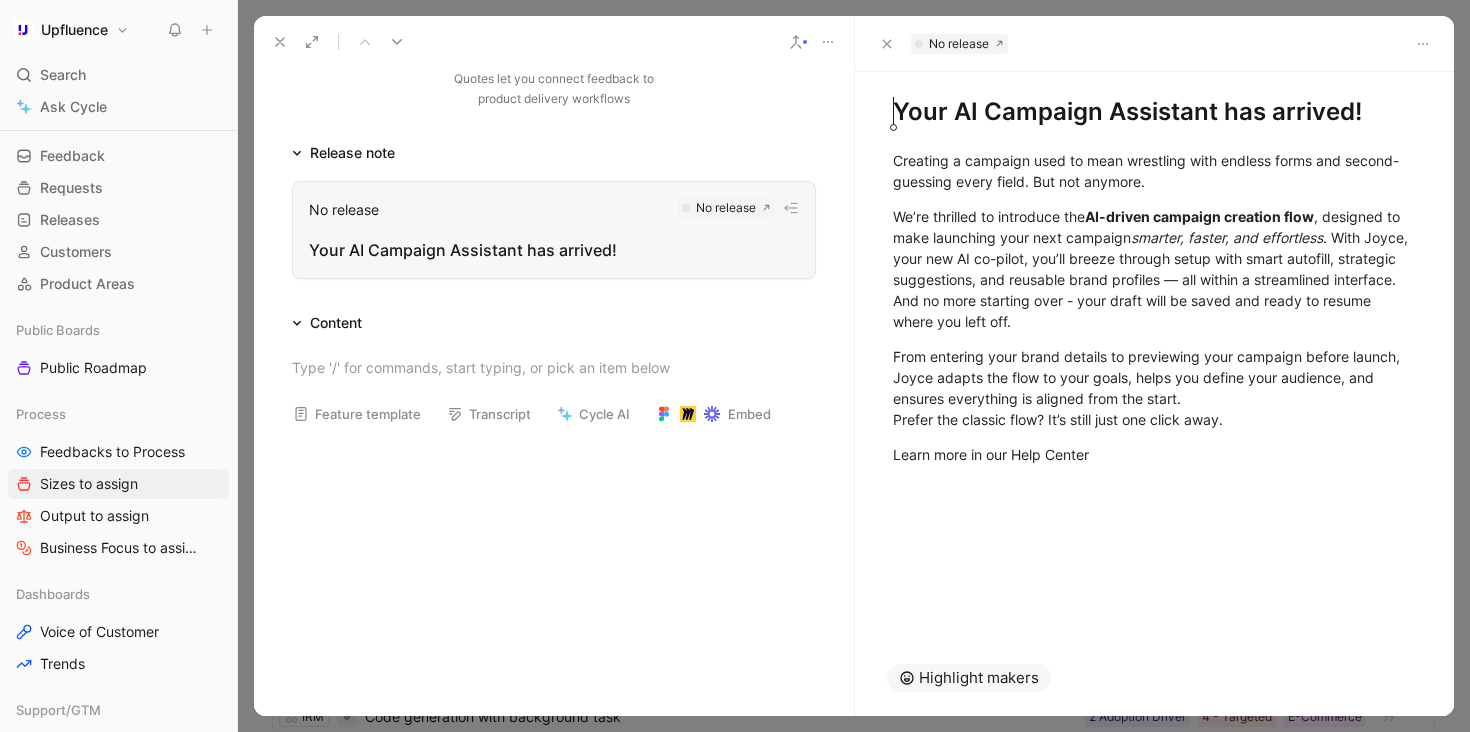 scroll, scrollTop: 311, scrollLeft: 0, axis: vertical 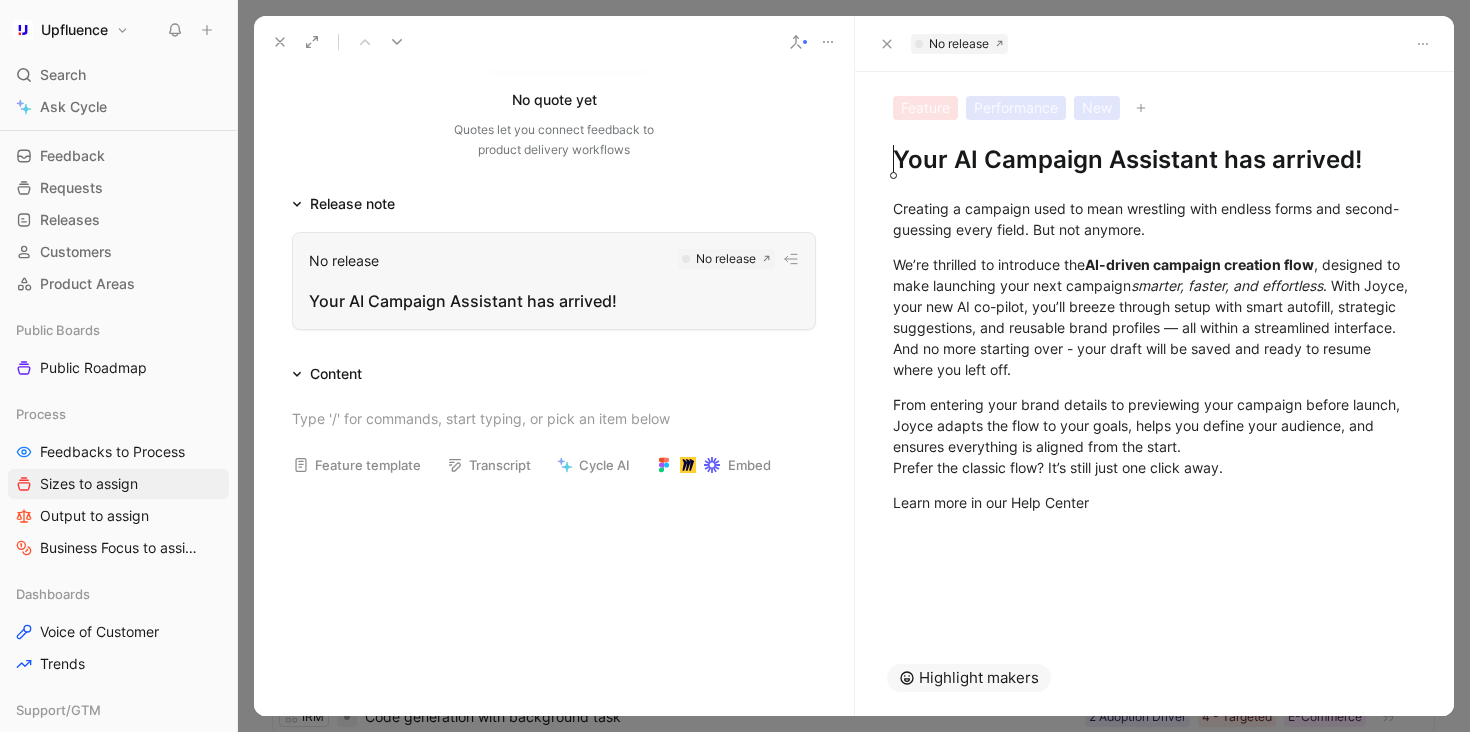 click 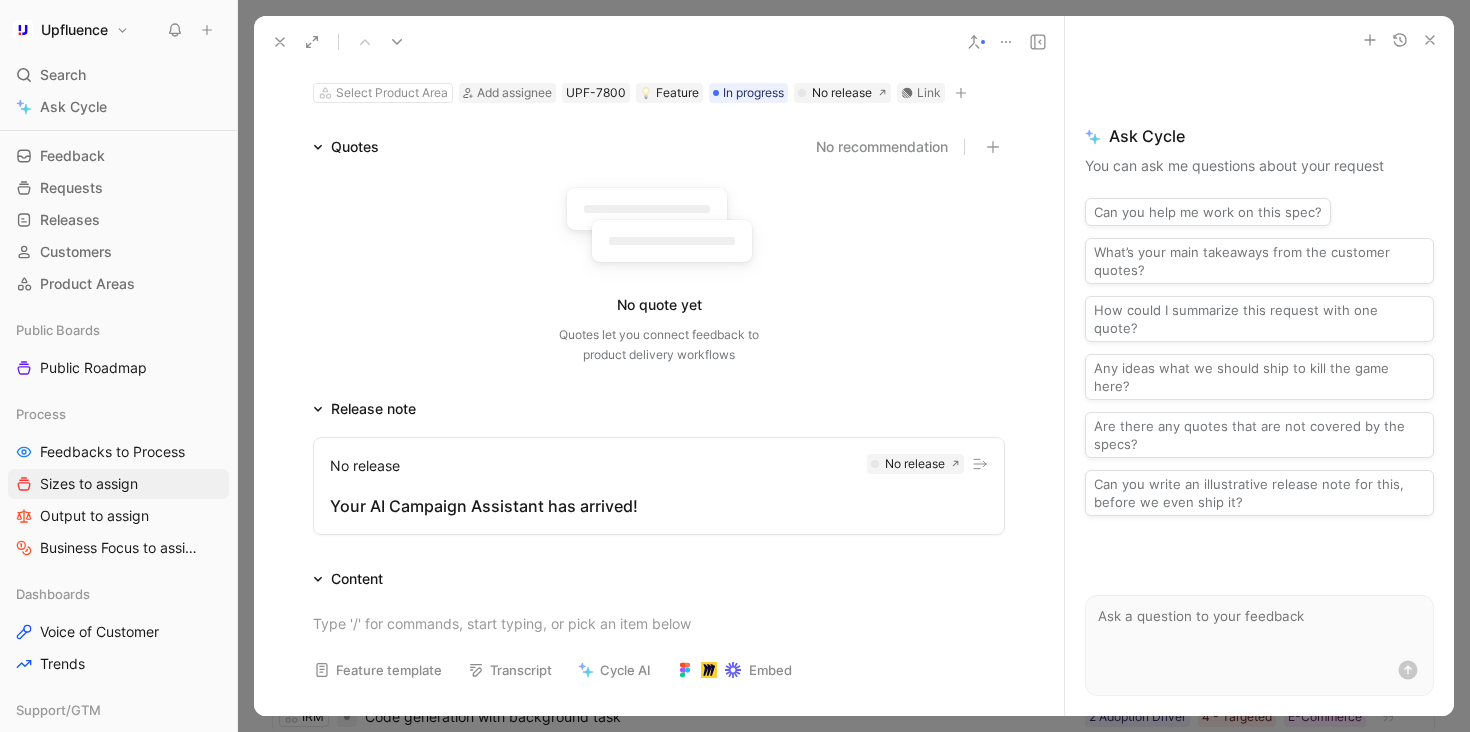 scroll, scrollTop: 0, scrollLeft: 0, axis: both 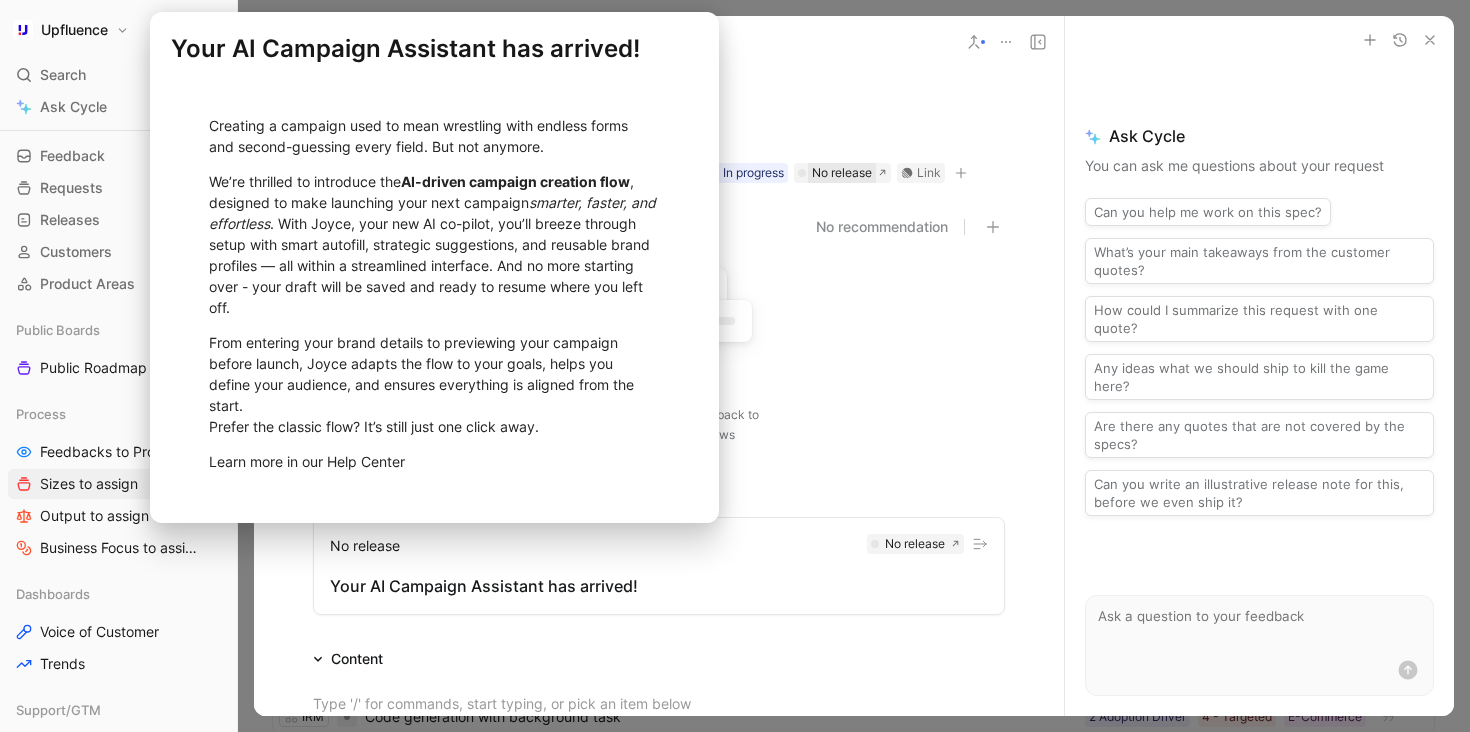 click on "No release" at bounding box center (842, 173) 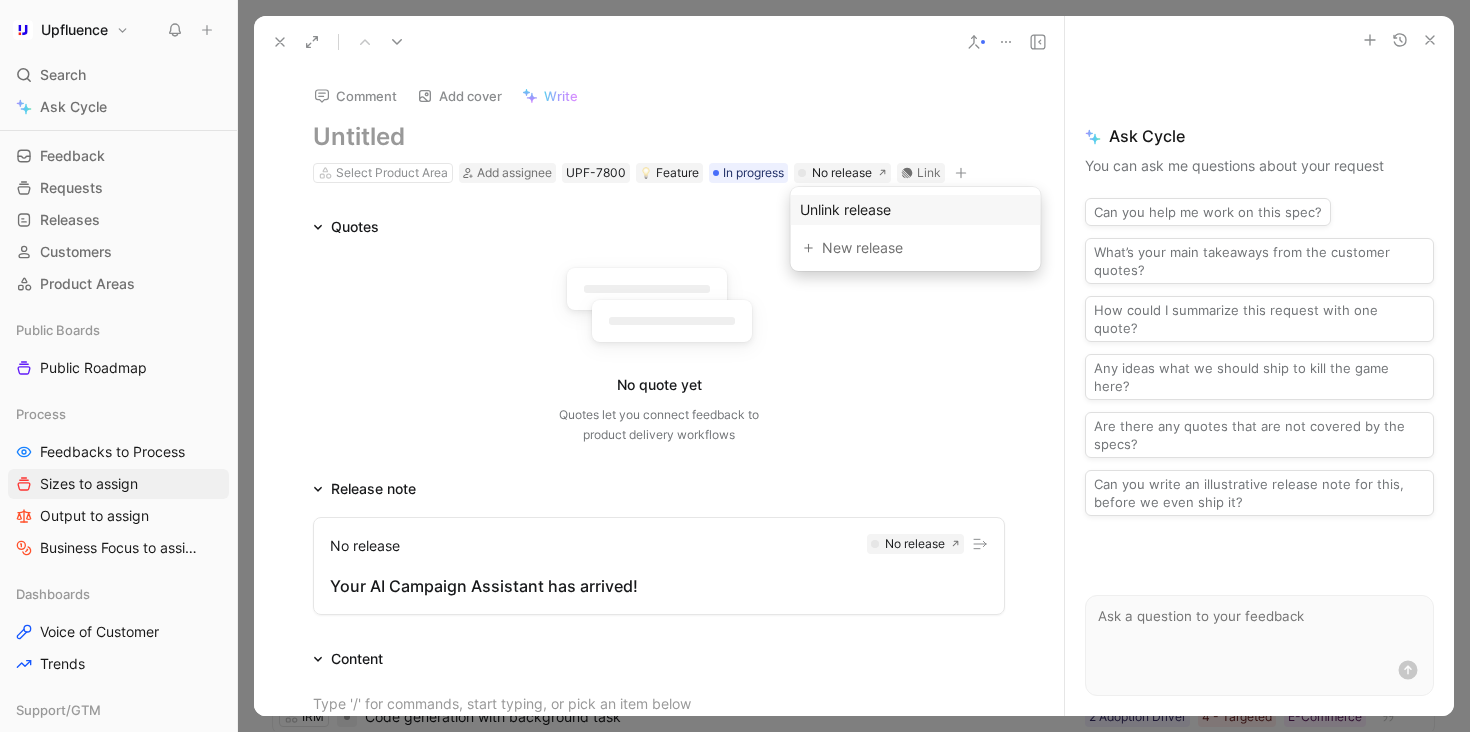 click on "Unlink release" at bounding box center [916, 210] 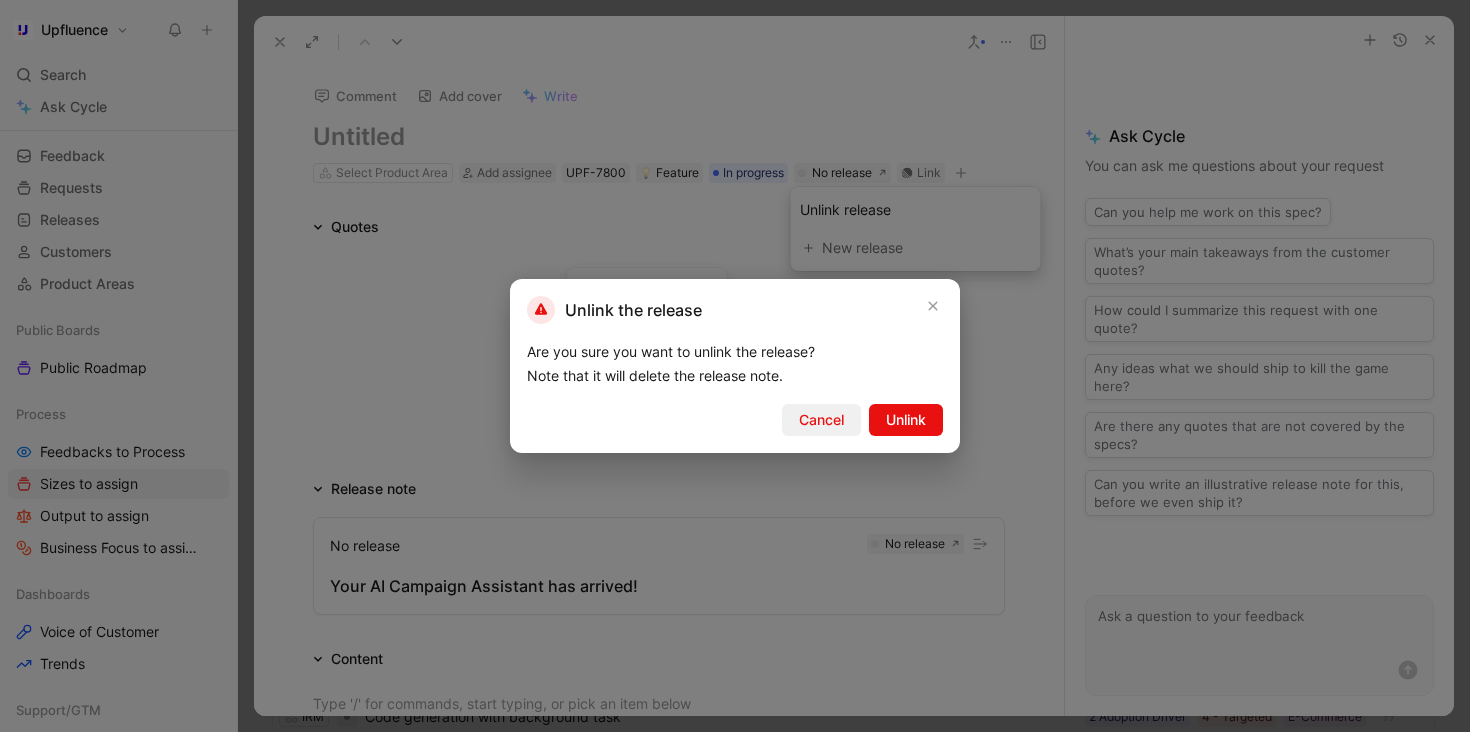 click on "Cancel" at bounding box center [821, 420] 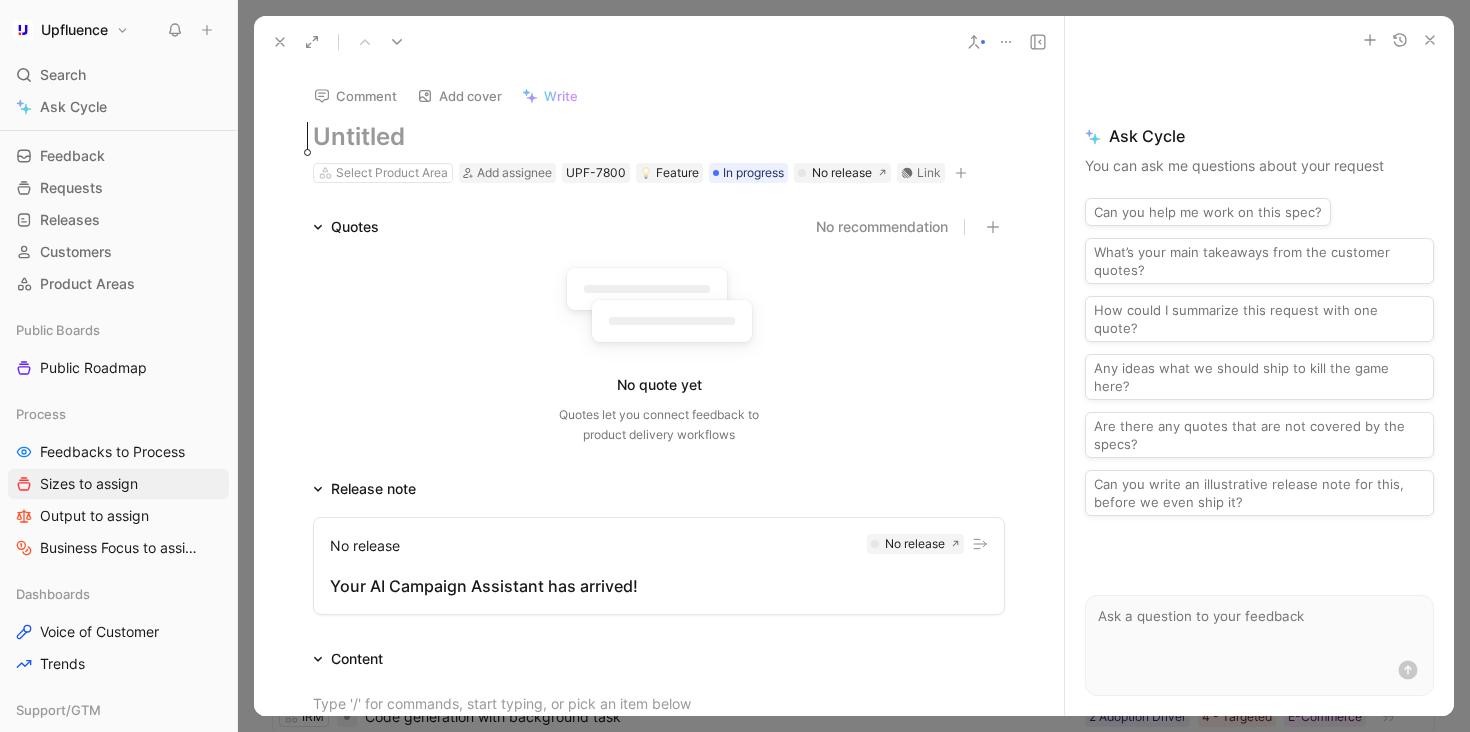 click 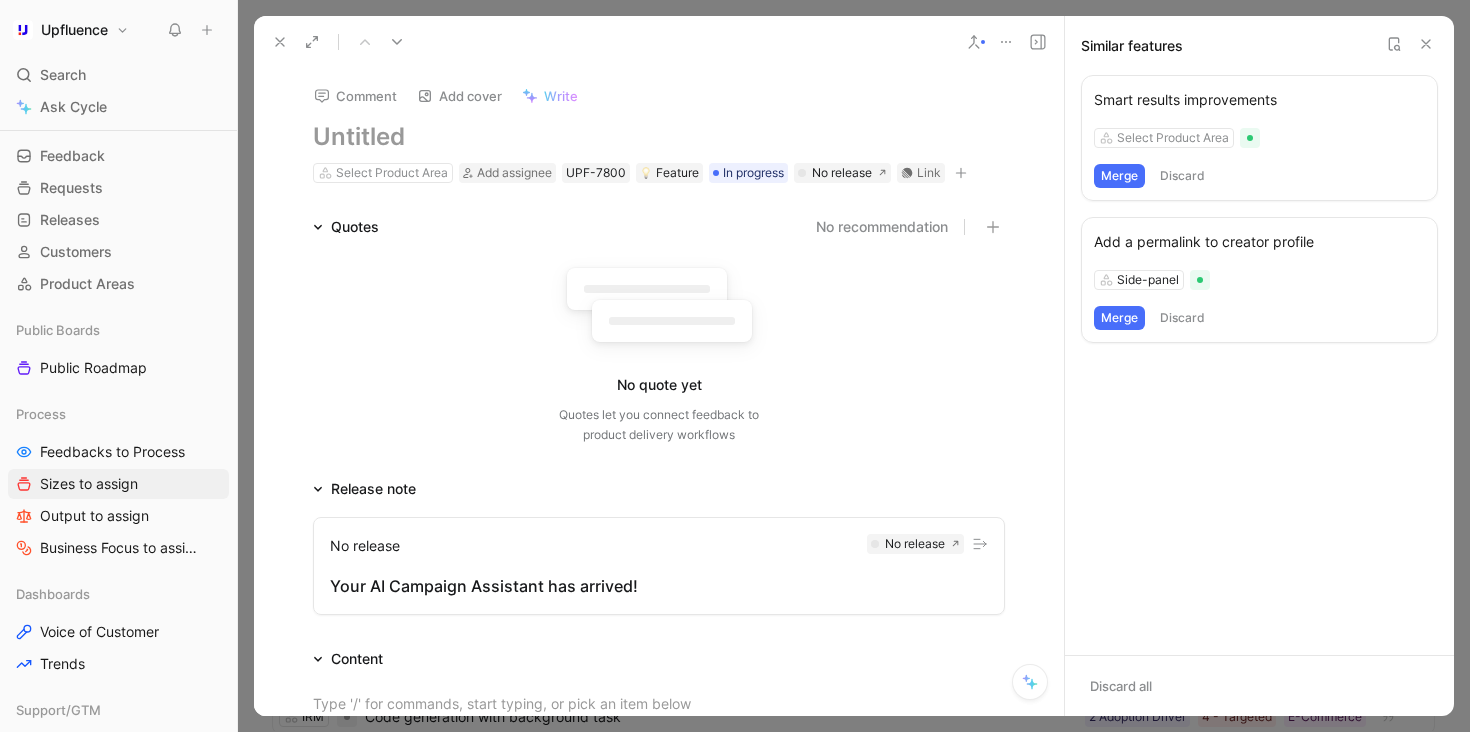 click 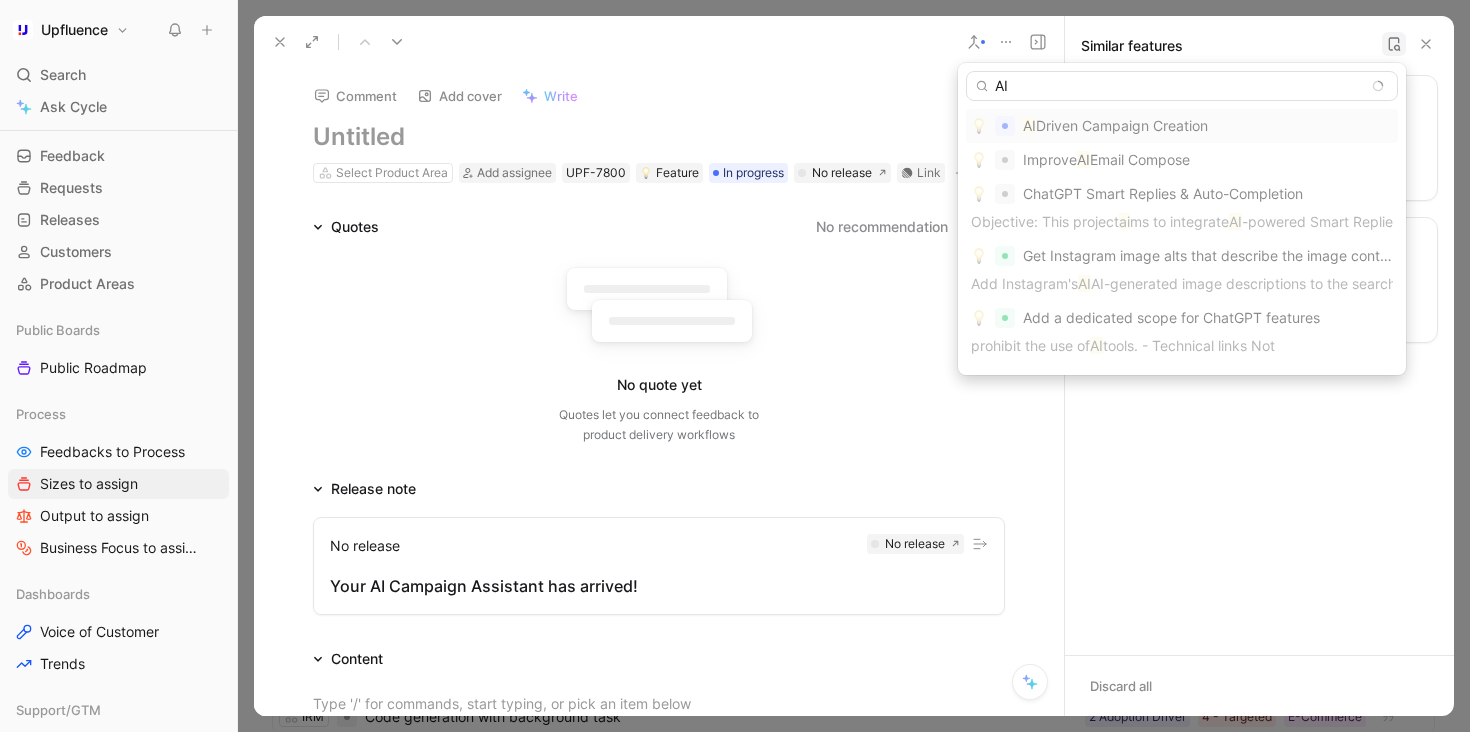 type on "AI" 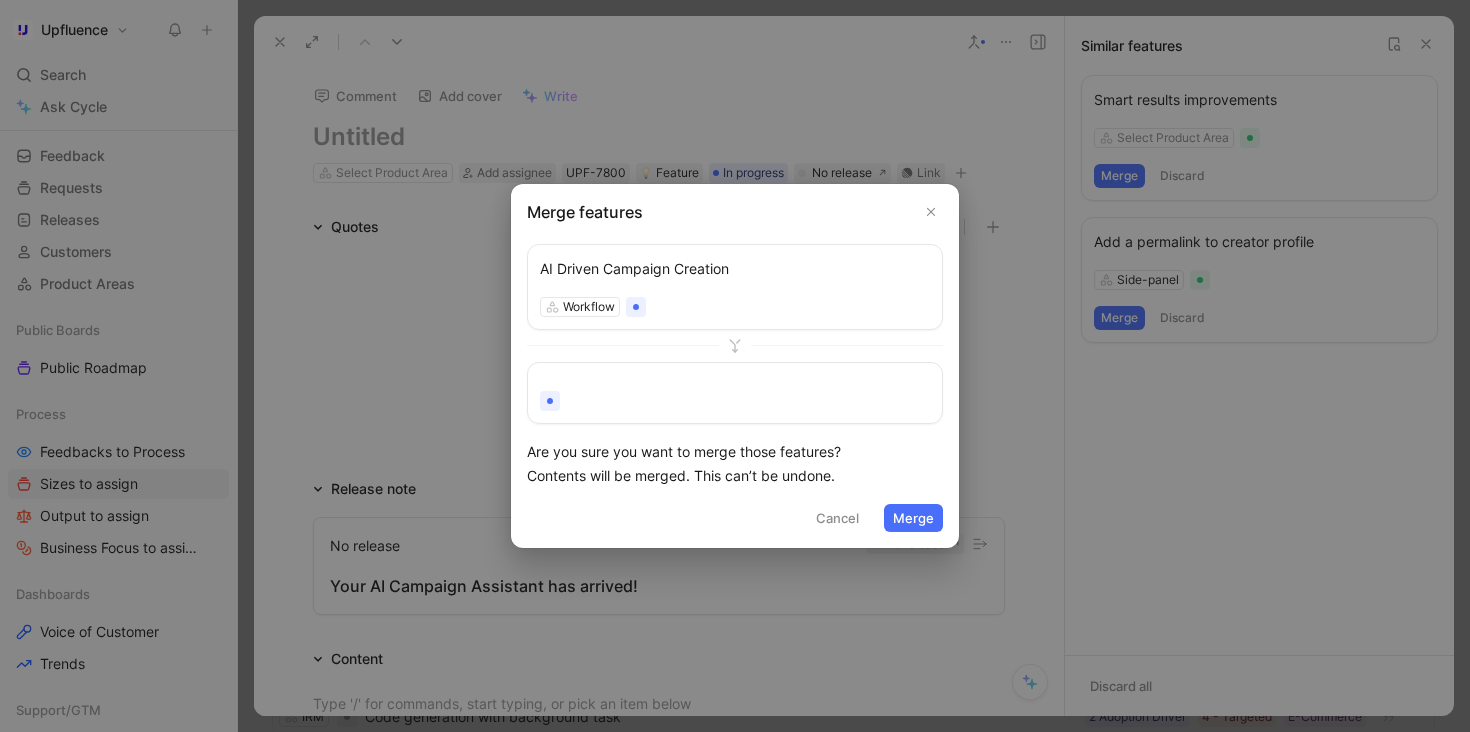 click on "Merge" at bounding box center [913, 518] 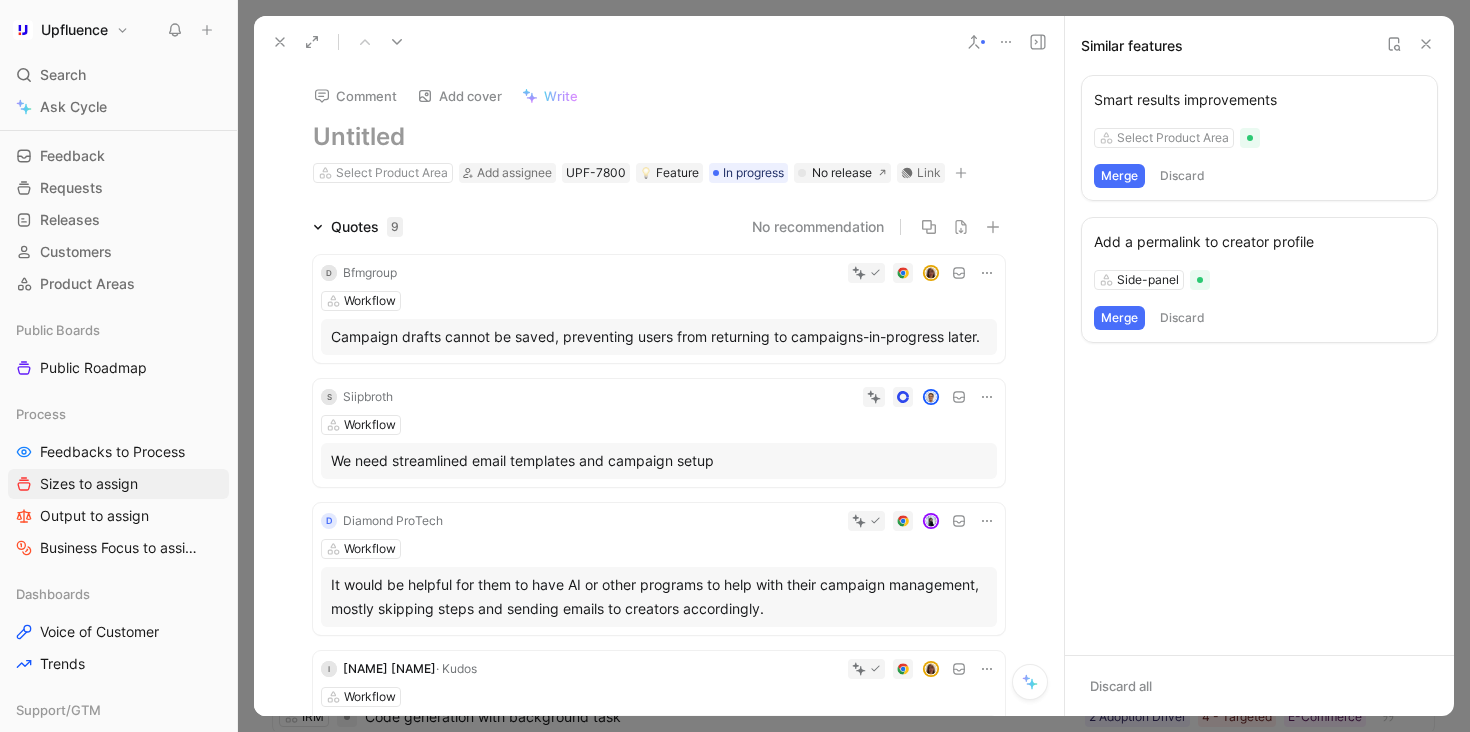 click at bounding box center [659, 137] 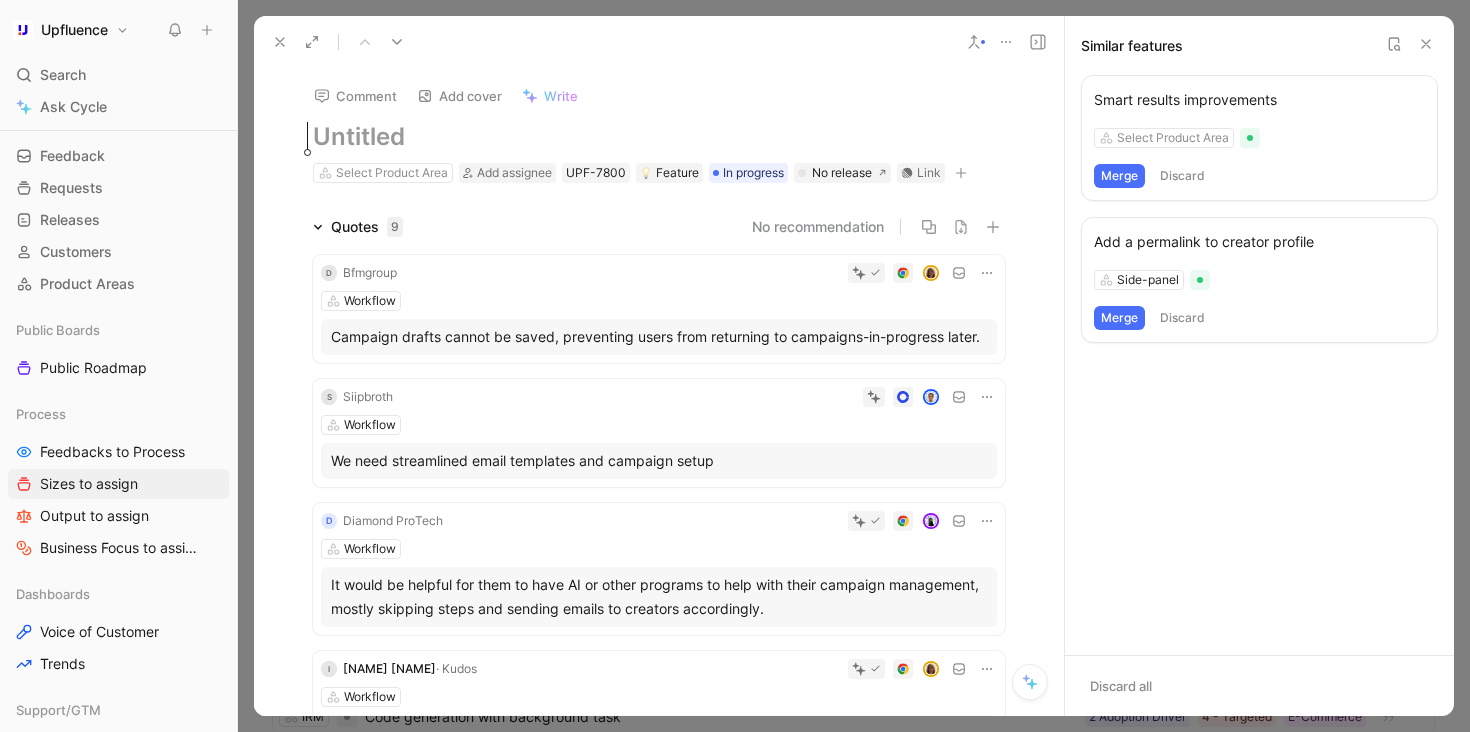 type 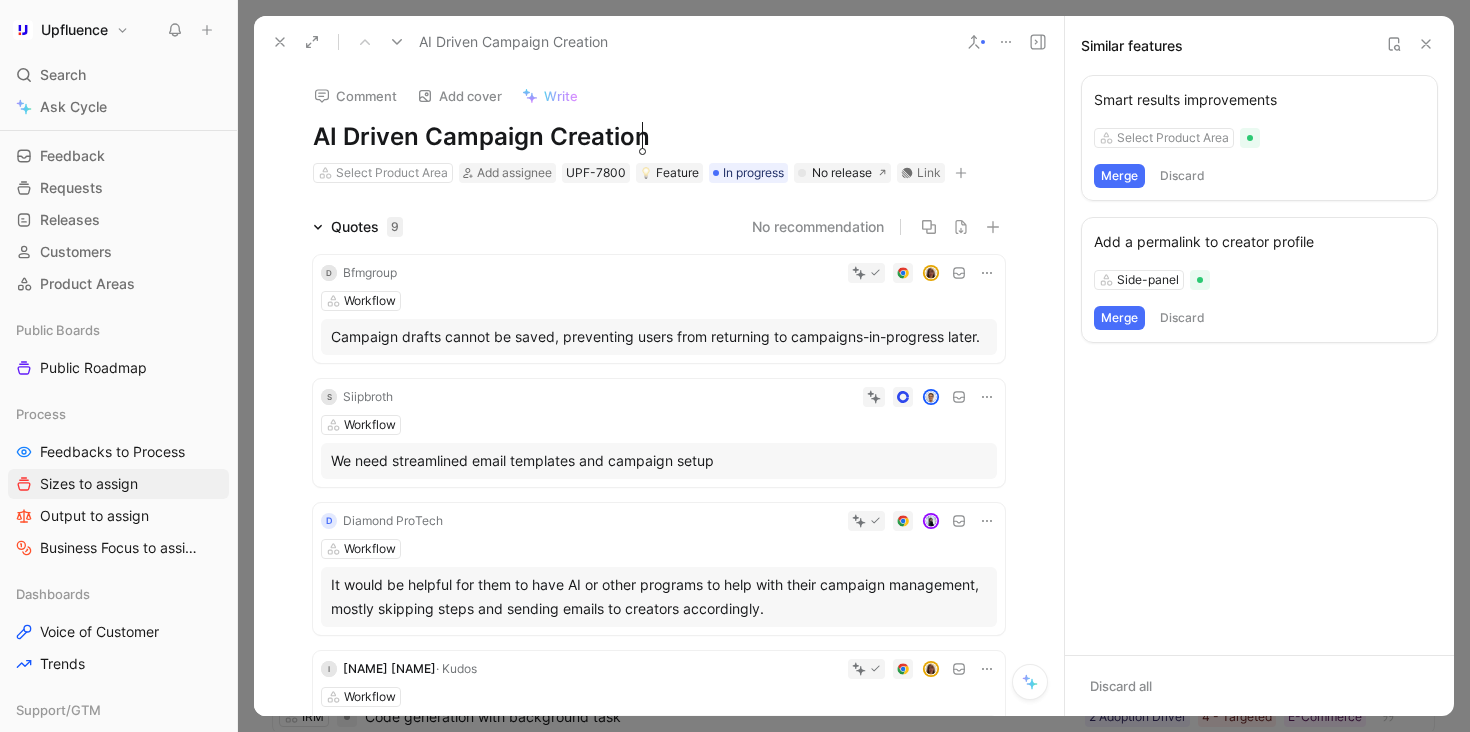 click on "Comment Add cover Write" at bounding box center (655, 90) 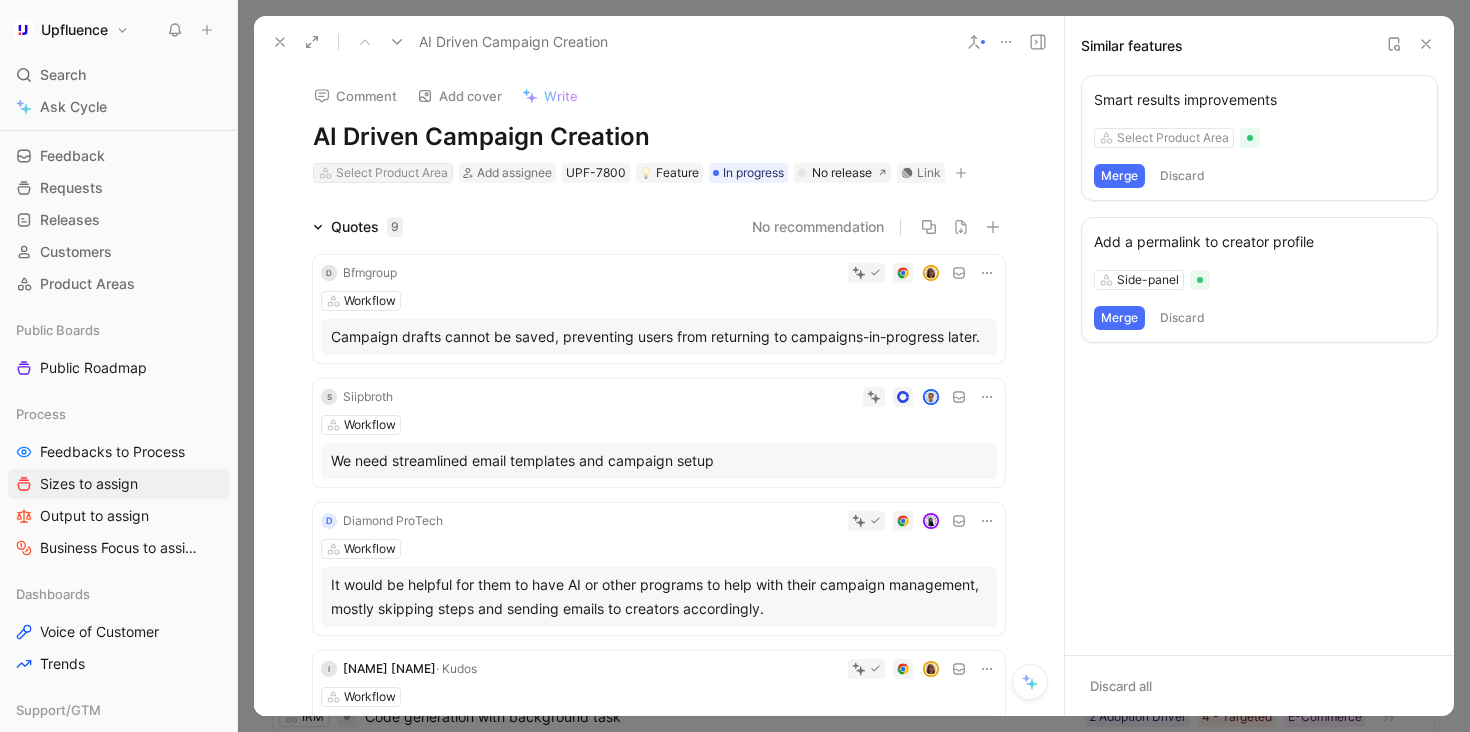 click on "Select Product Area" at bounding box center (392, 173) 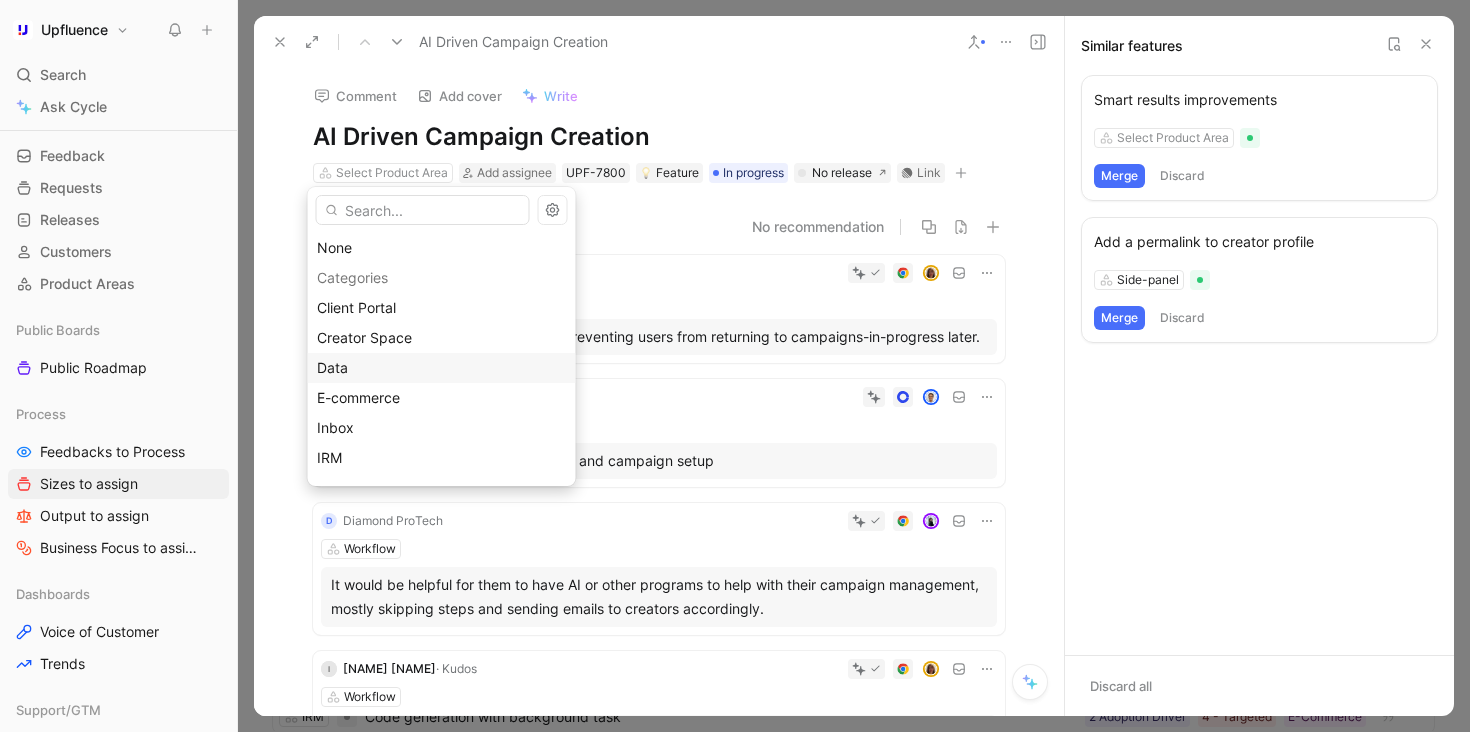 scroll, scrollTop: 295, scrollLeft: 0, axis: vertical 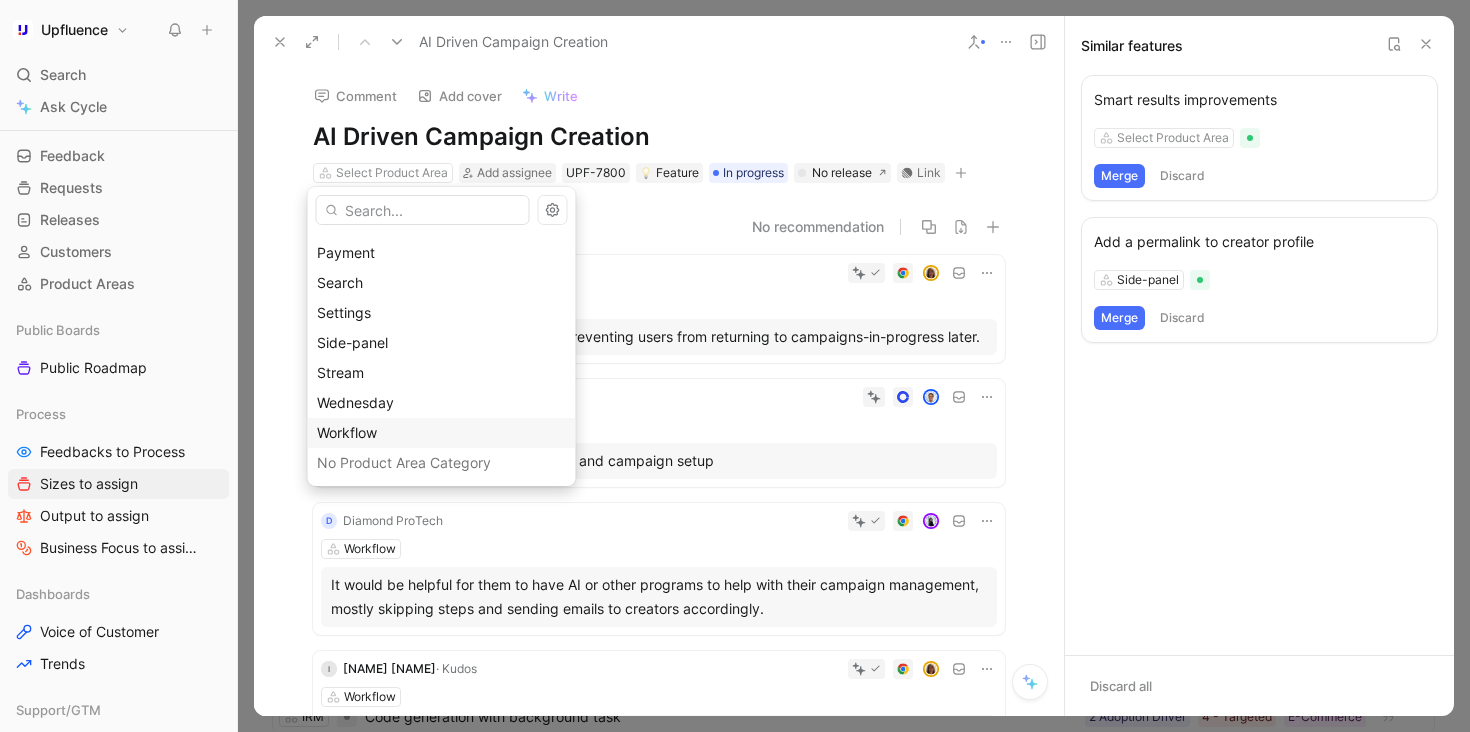 drag, startPoint x: 436, startPoint y: 402, endPoint x: 435, endPoint y: 426, distance: 24.020824 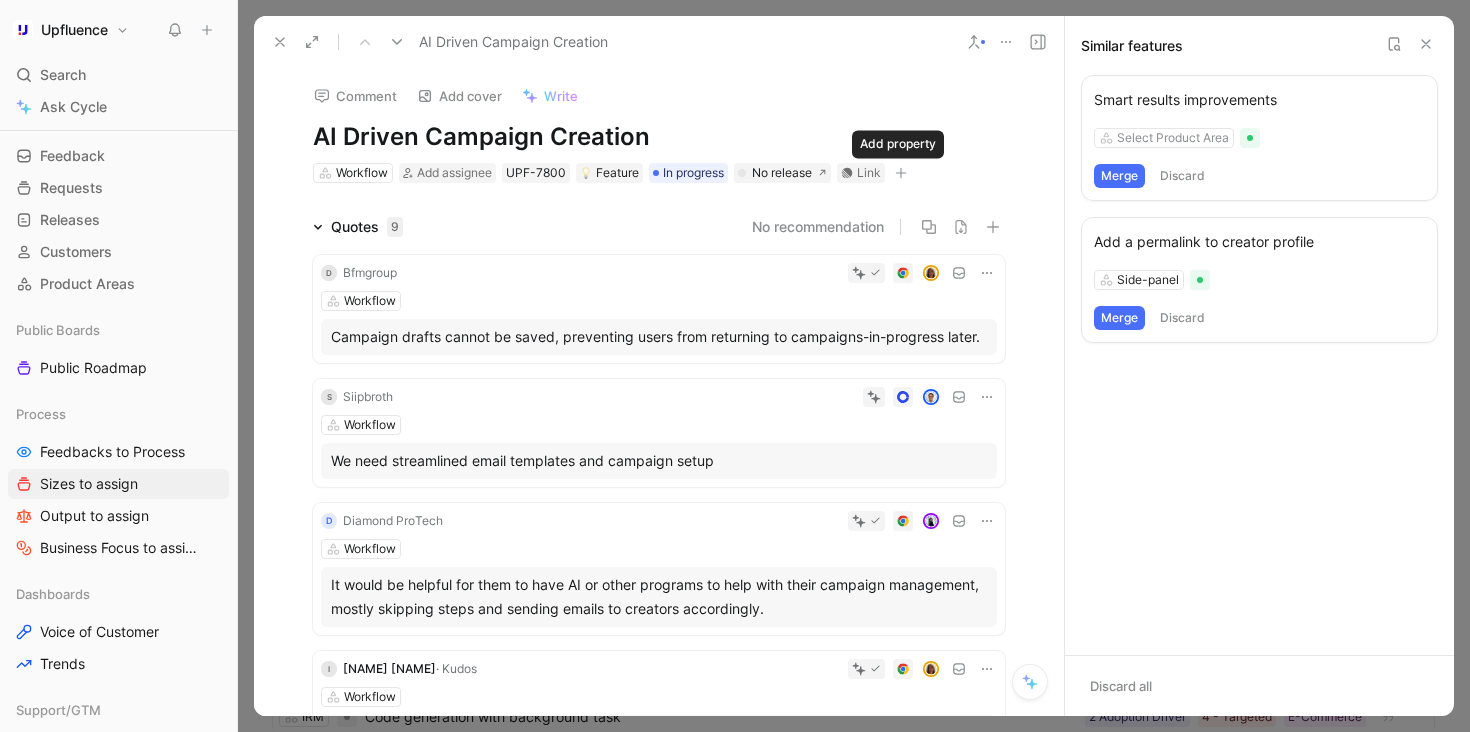 click at bounding box center [901, 173] 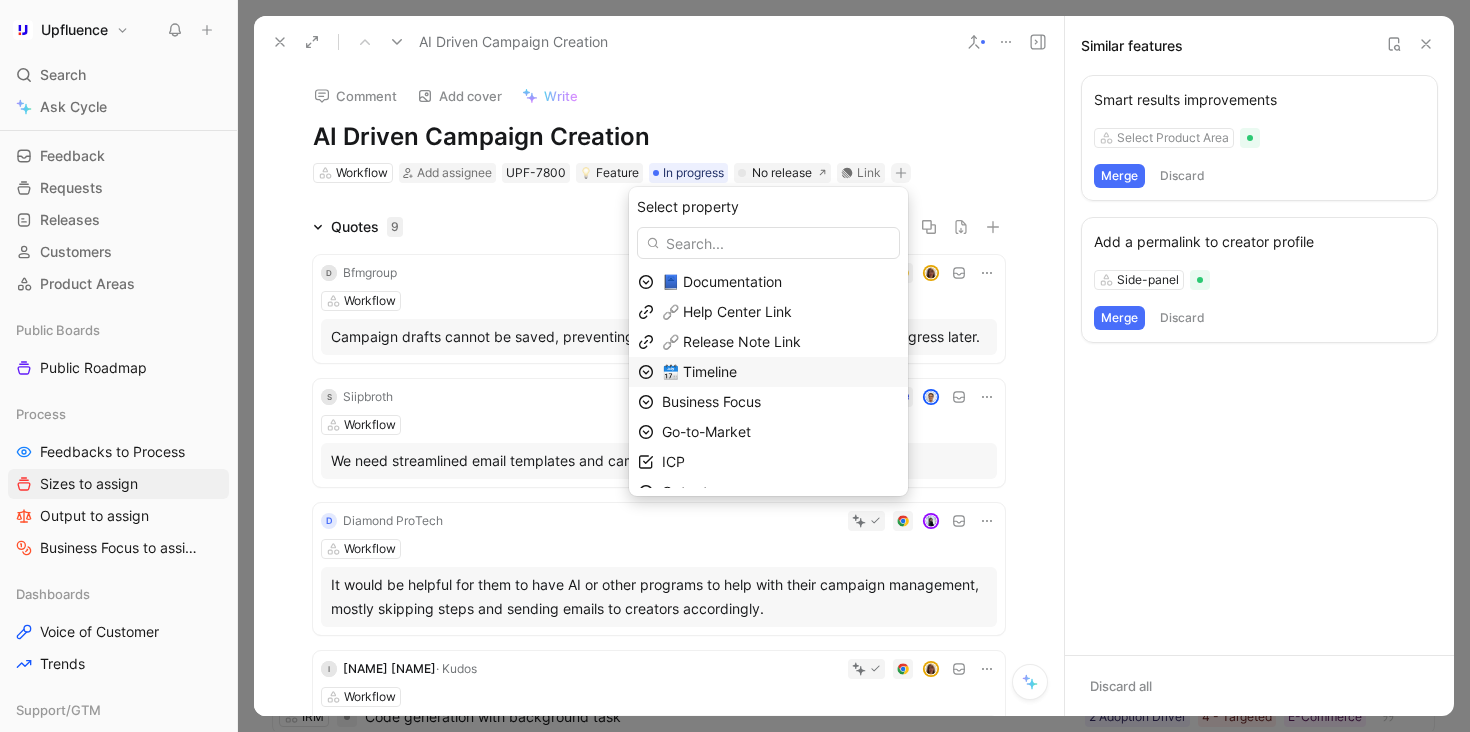 scroll, scrollTop: 109, scrollLeft: 0, axis: vertical 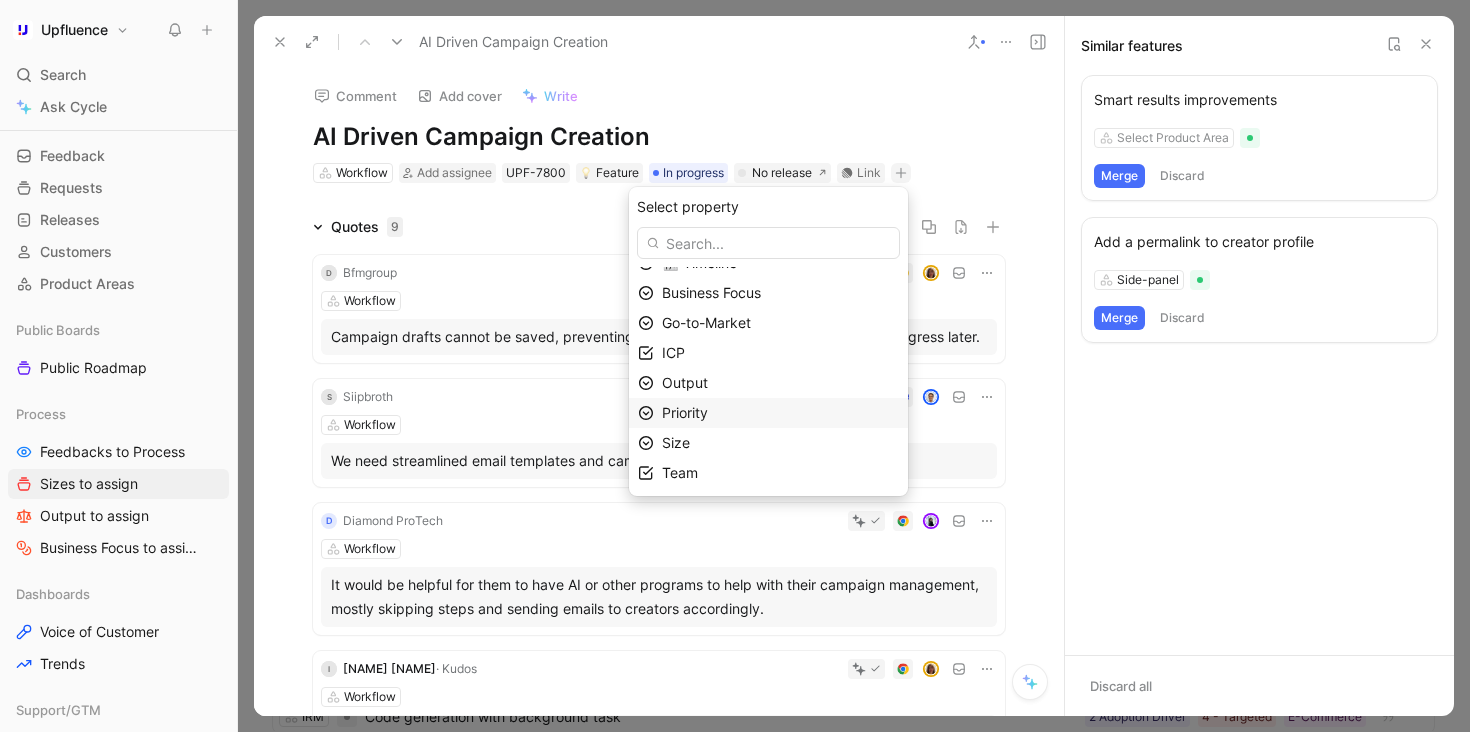 click on "Priority" at bounding box center (780, 413) 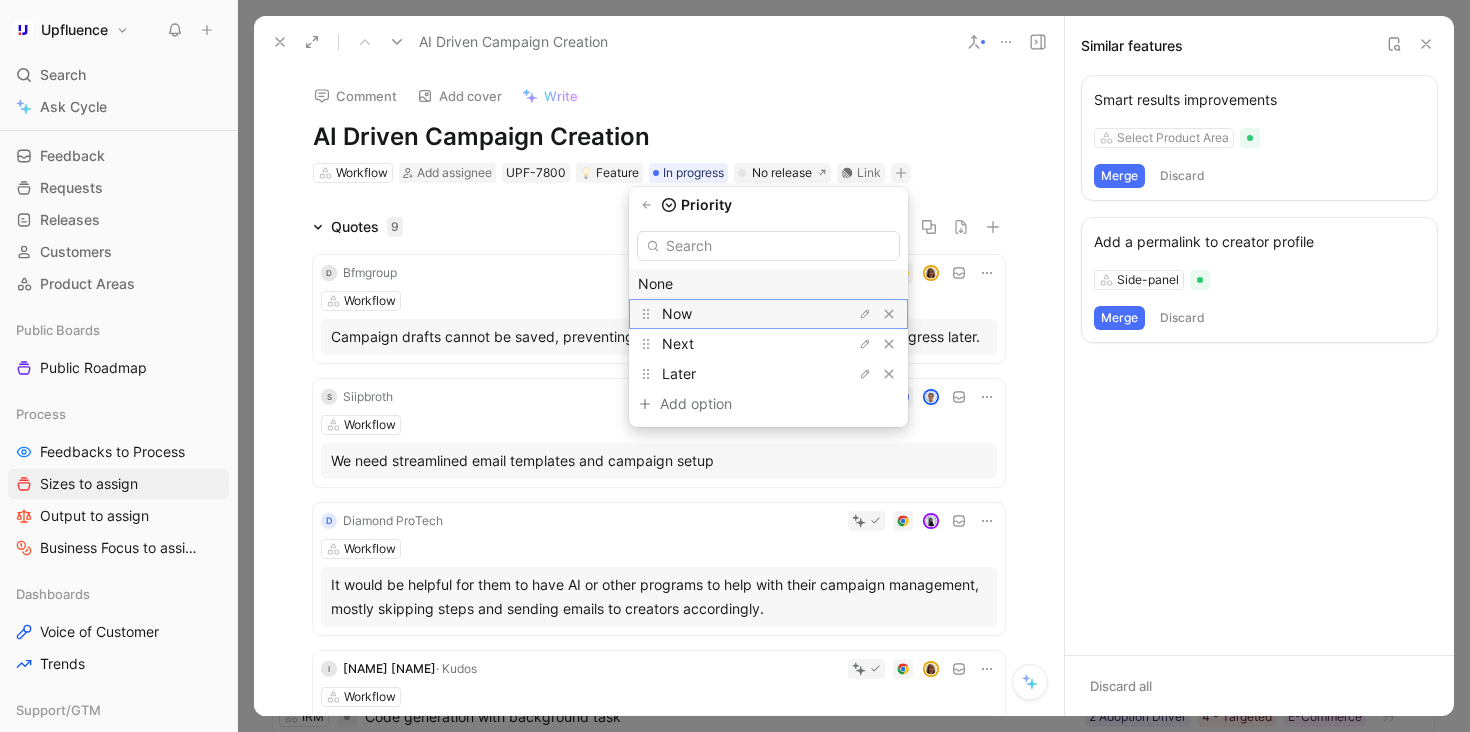click on "Now" at bounding box center (737, 314) 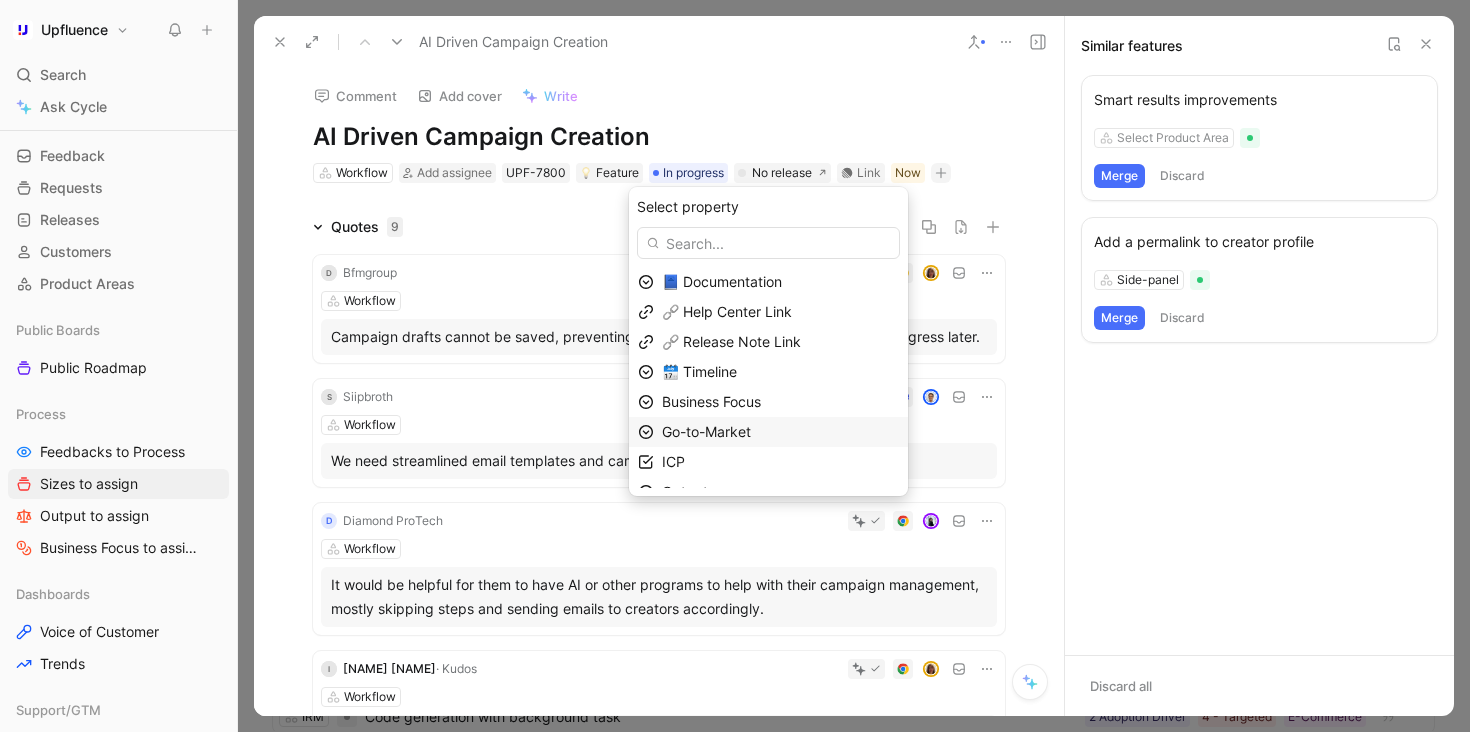 scroll, scrollTop: 79, scrollLeft: 0, axis: vertical 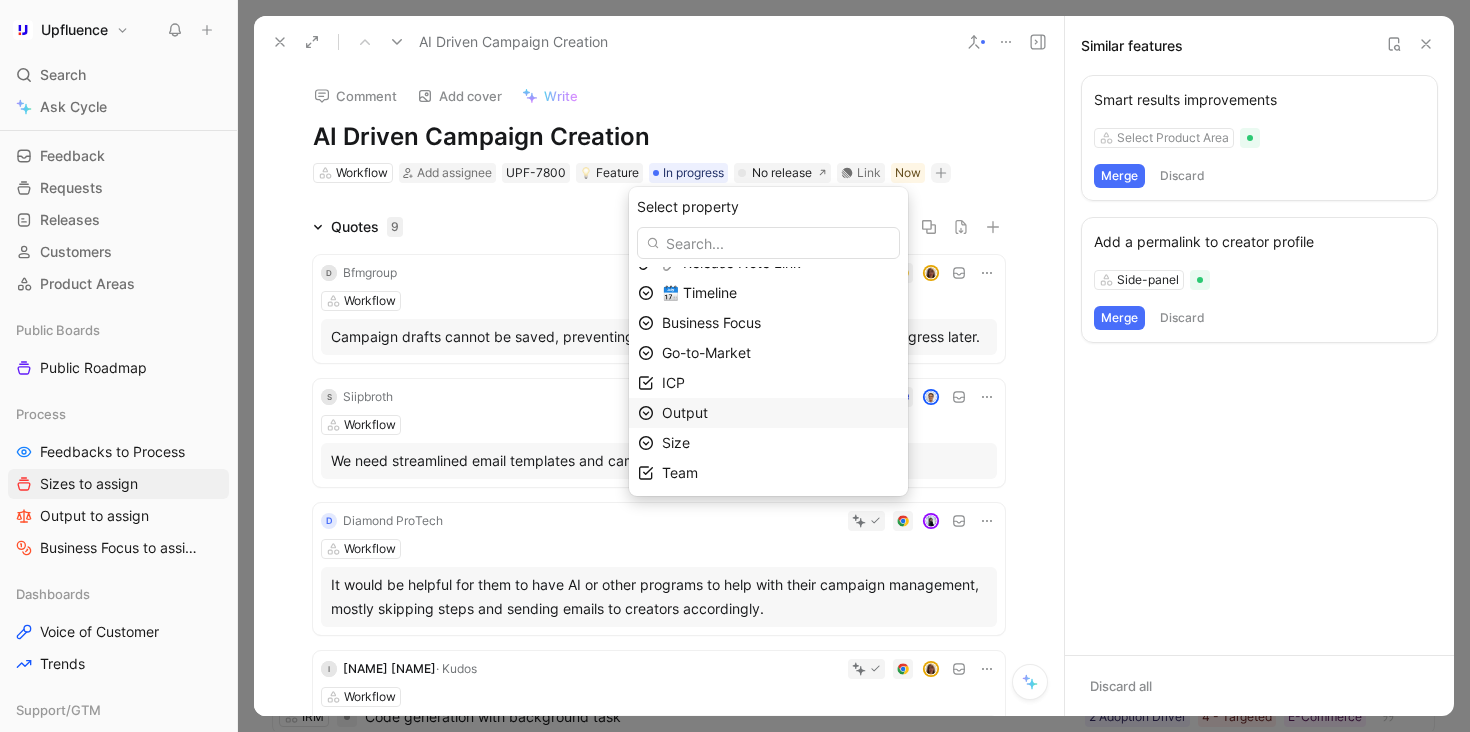 click on "Output" at bounding box center (780, 413) 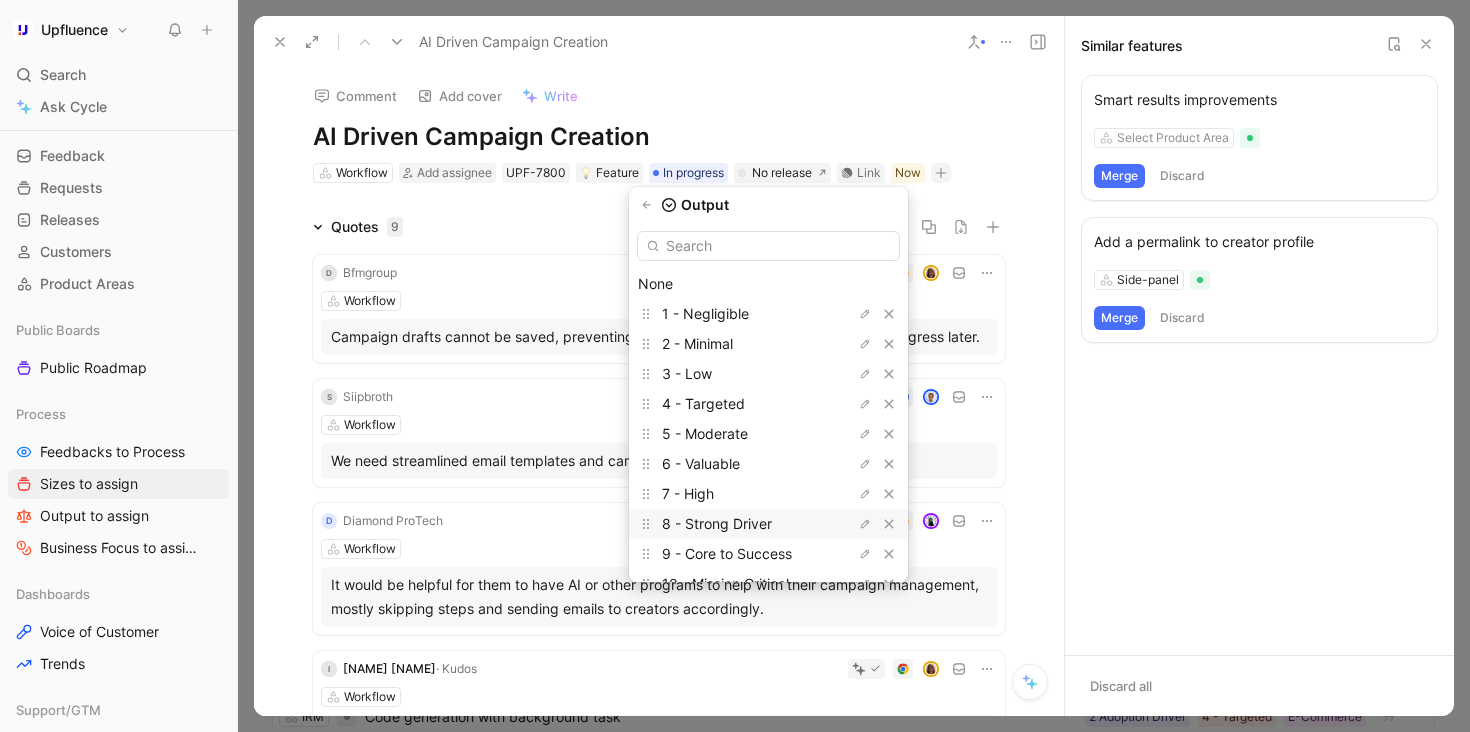 scroll, scrollTop: 55, scrollLeft: 0, axis: vertical 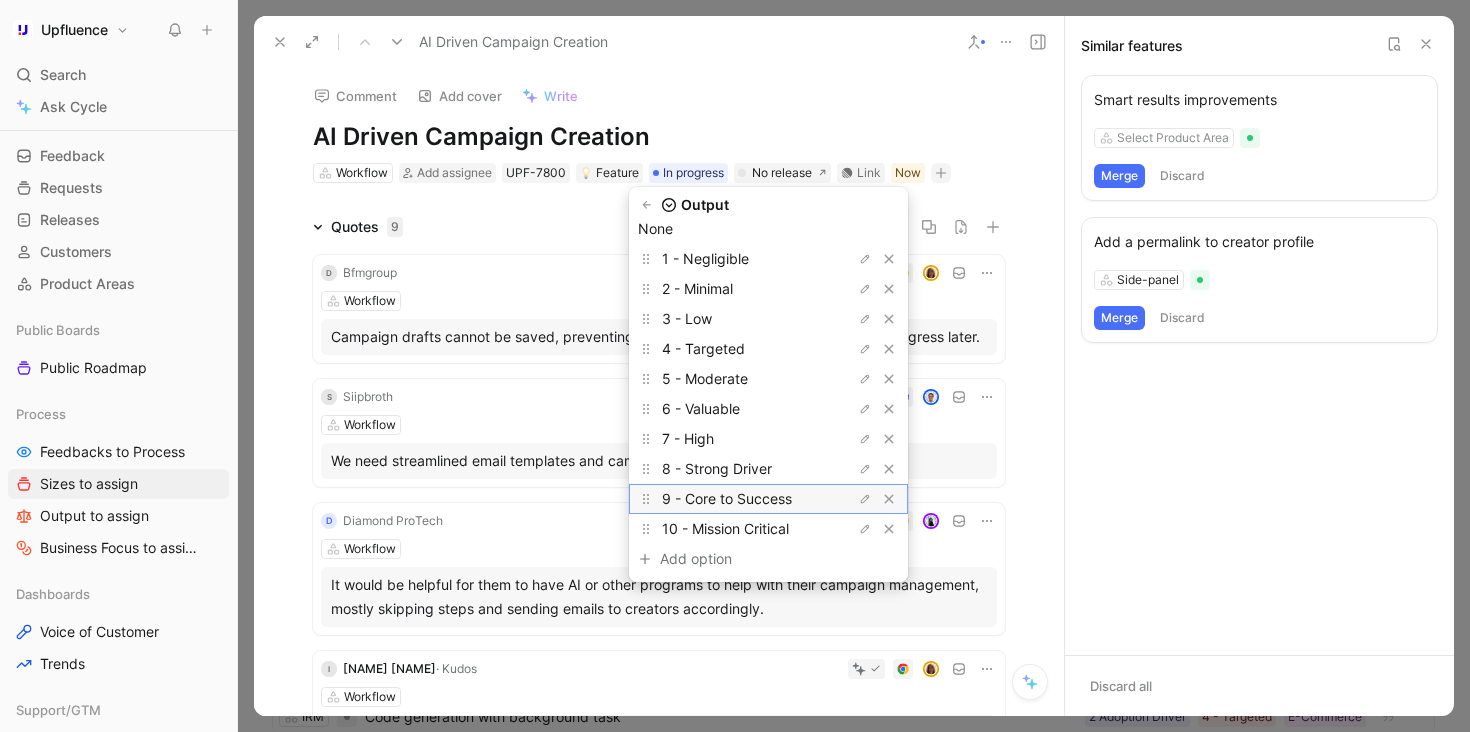 click on "9 - Core to Success" at bounding box center (727, 498) 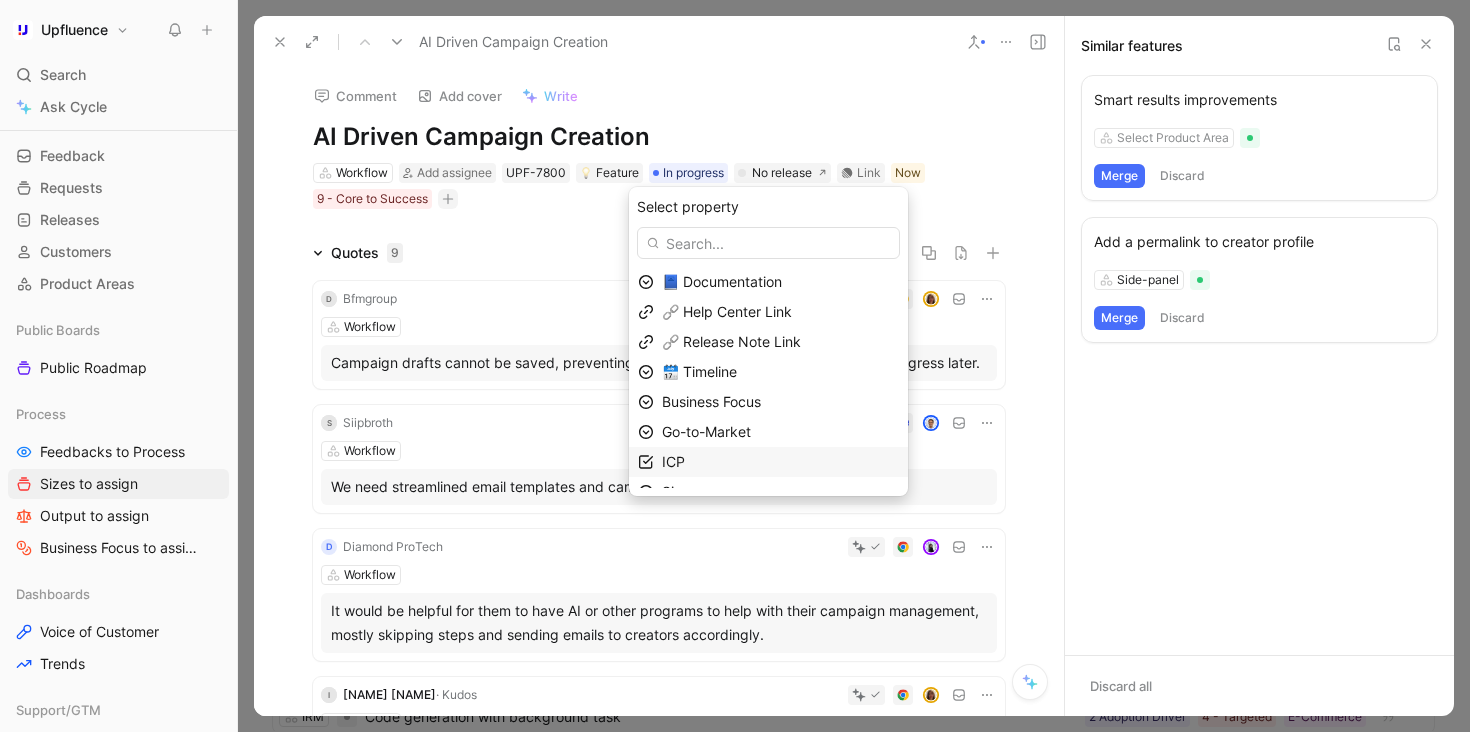 scroll, scrollTop: 49, scrollLeft: 0, axis: vertical 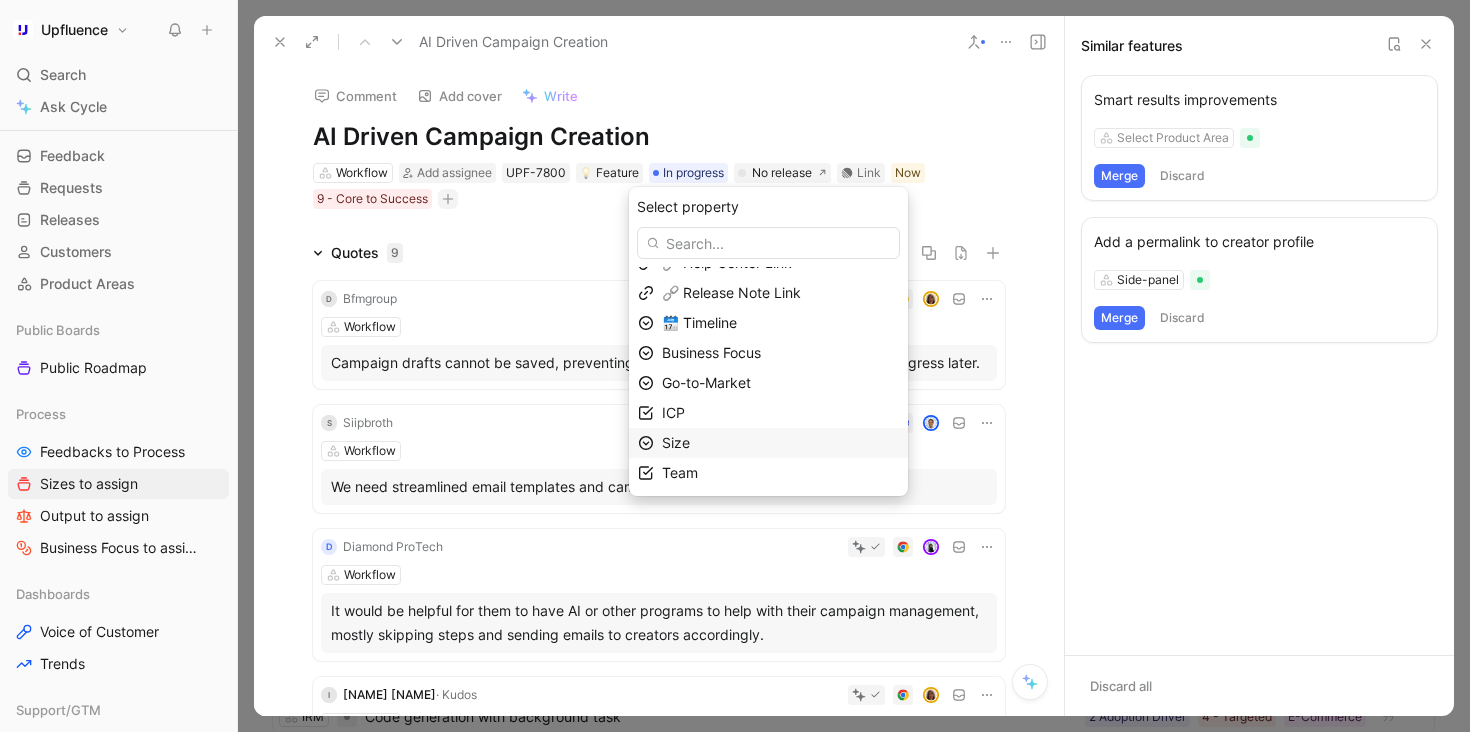 click on "Size" at bounding box center (780, 443) 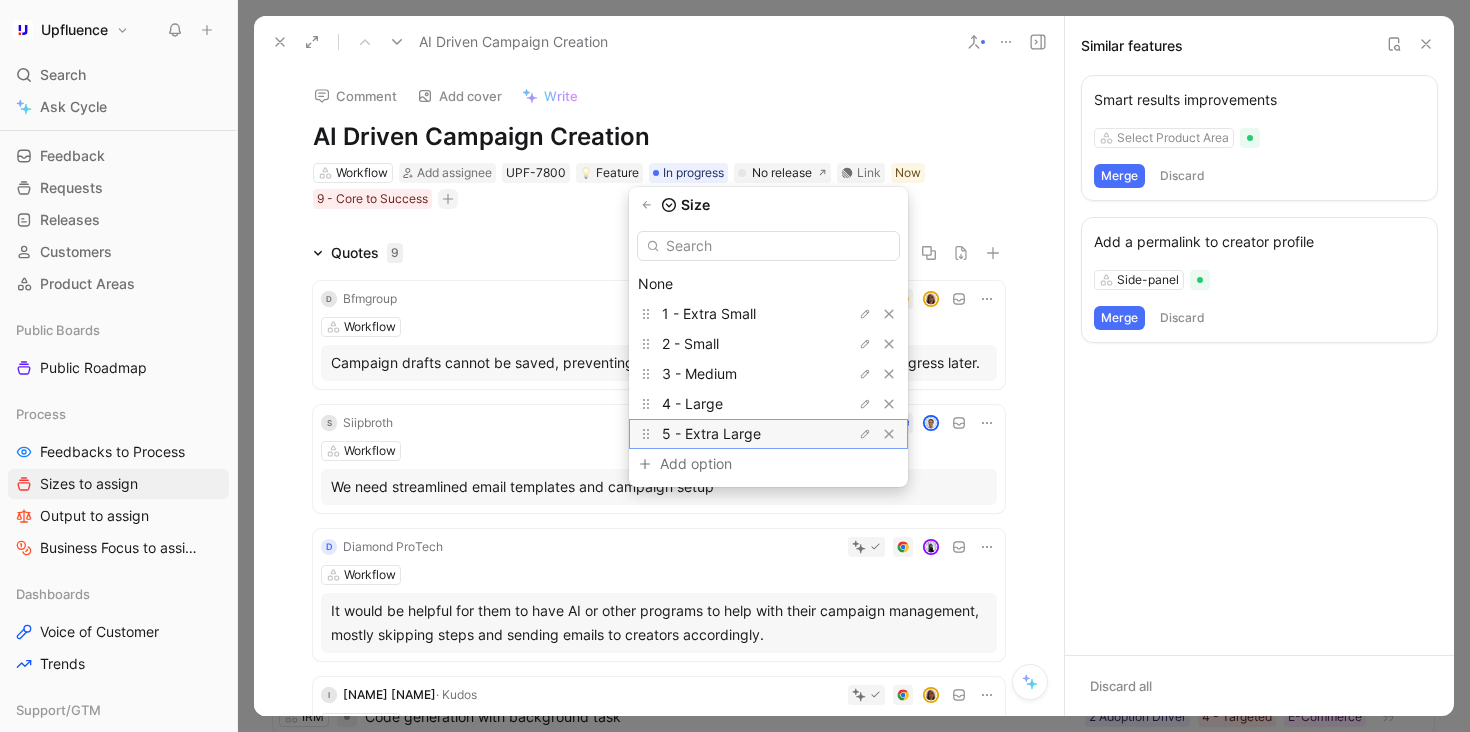 click on "5 - Extra Large" at bounding box center (711, 433) 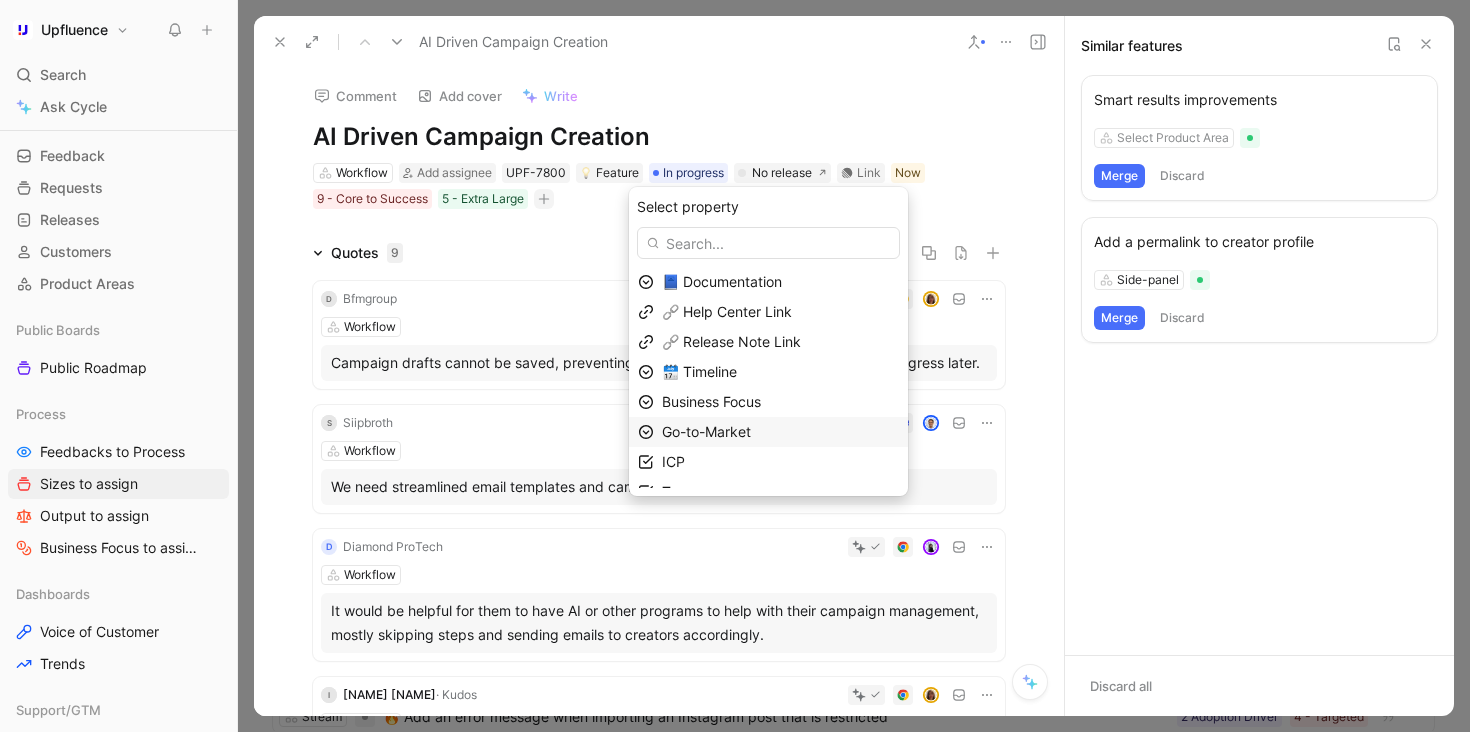 scroll, scrollTop: 10, scrollLeft: 0, axis: vertical 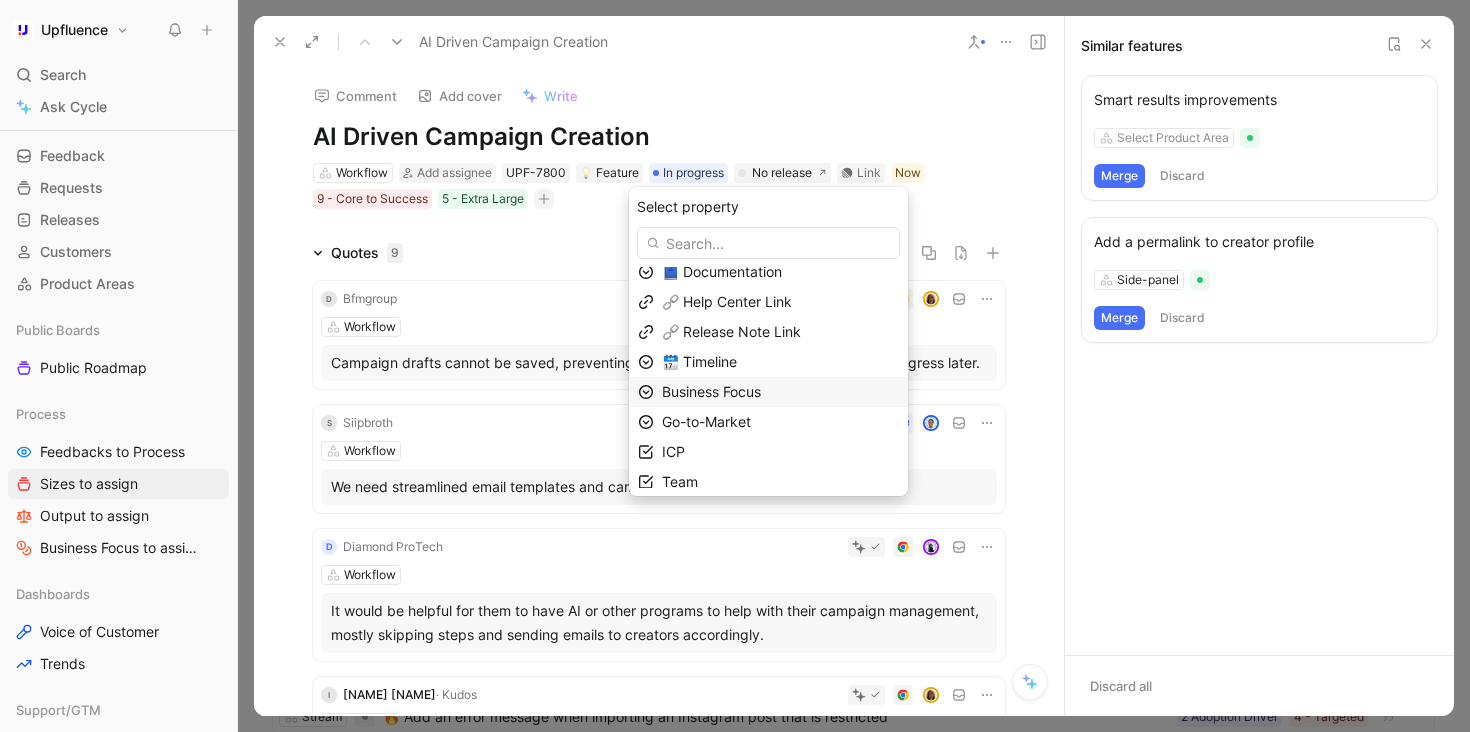 click on "Business Focus" at bounding box center (711, 391) 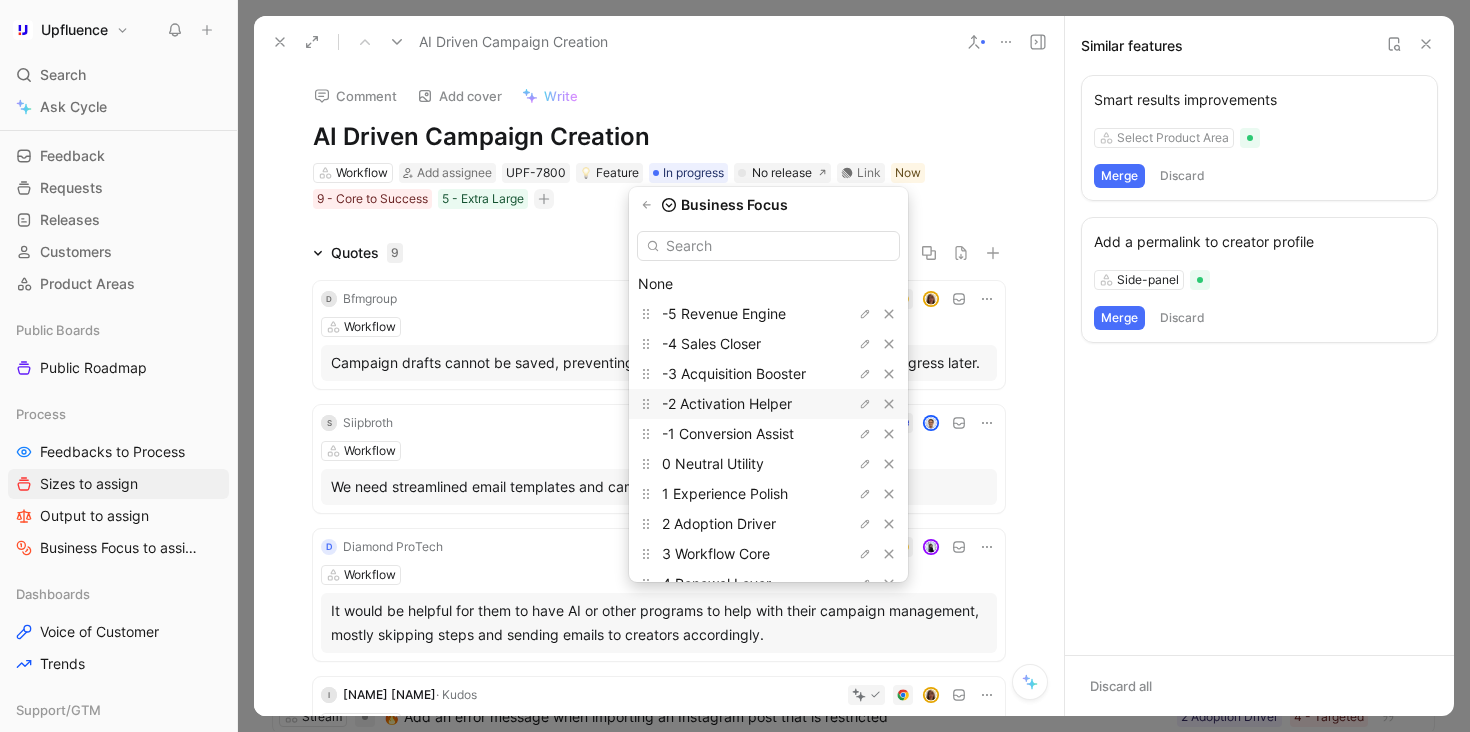 scroll, scrollTop: 85, scrollLeft: 0, axis: vertical 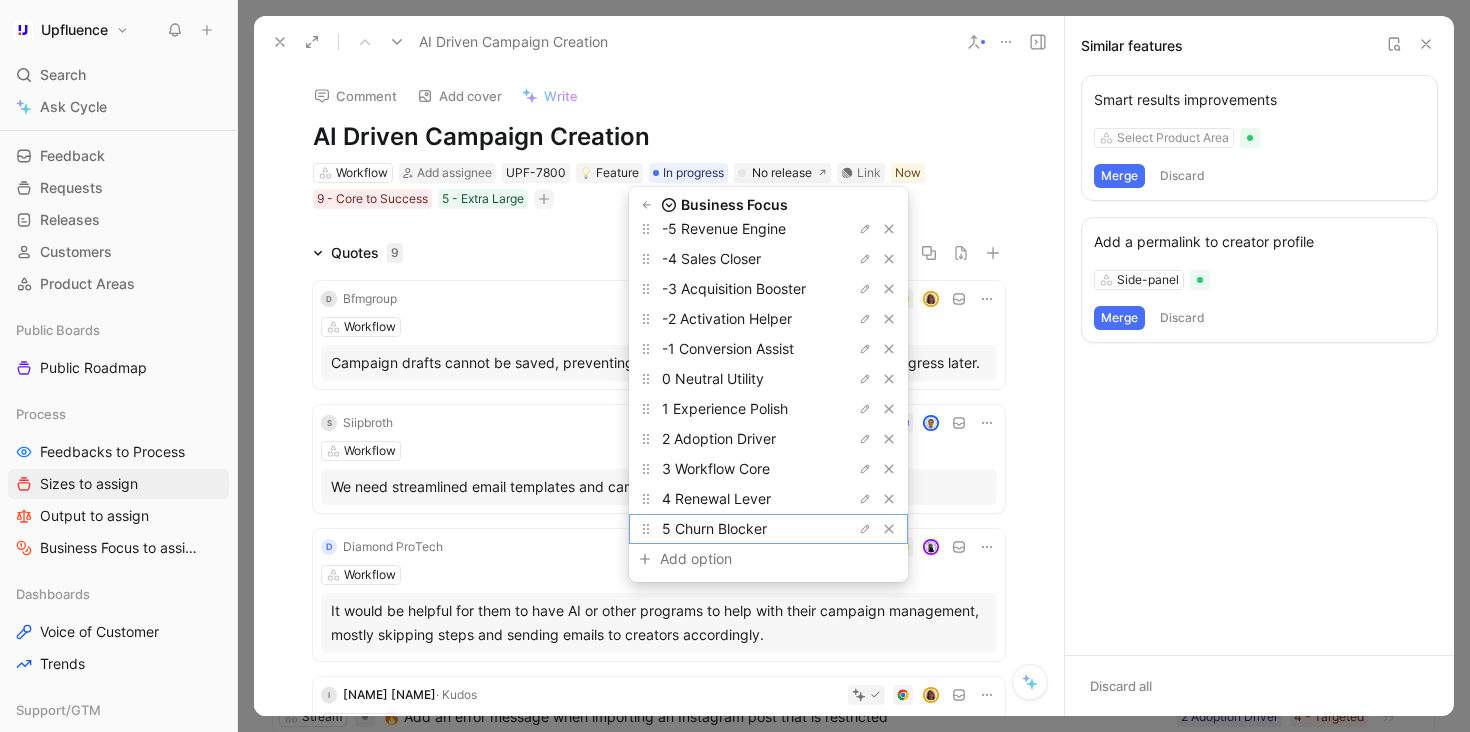 click on "5  Churn Blocker" at bounding box center (714, 528) 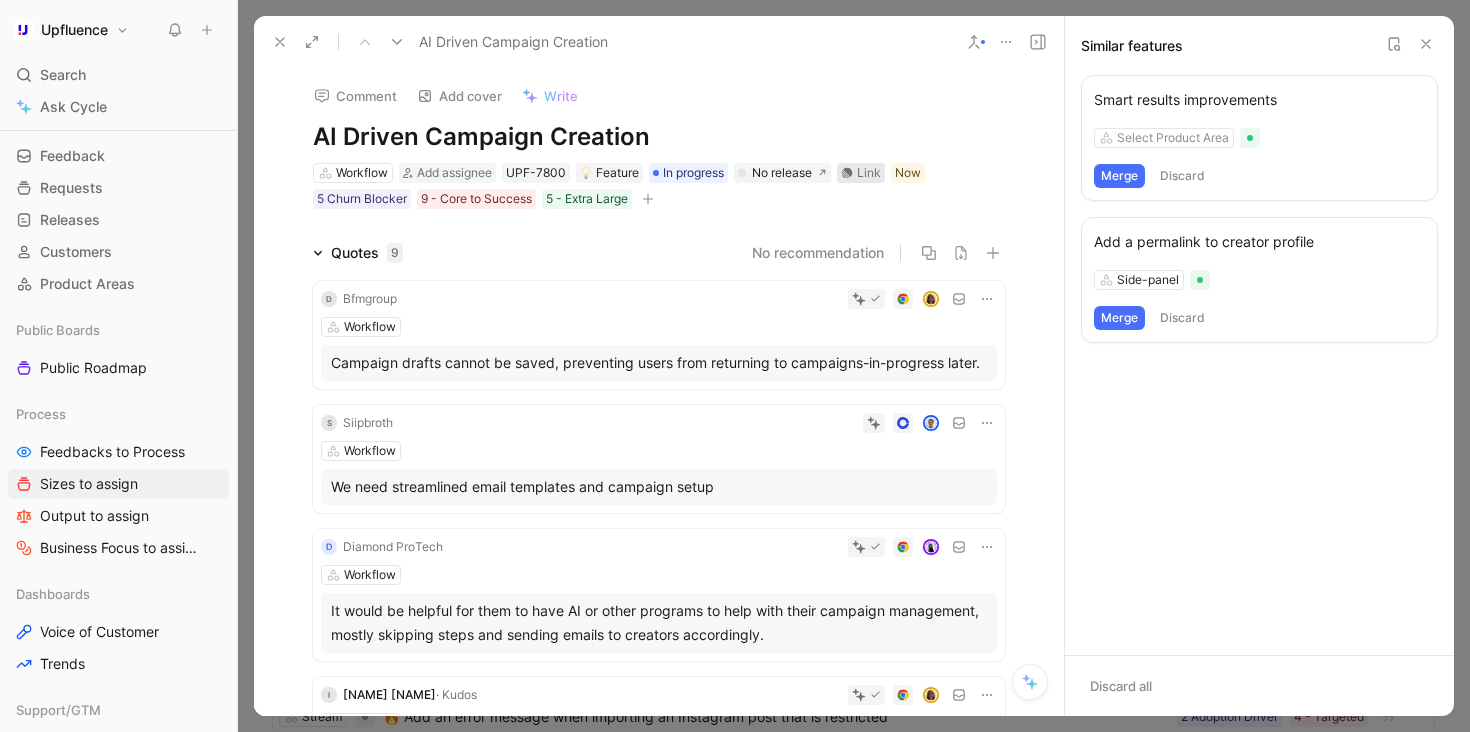 click on "Link" at bounding box center (869, 173) 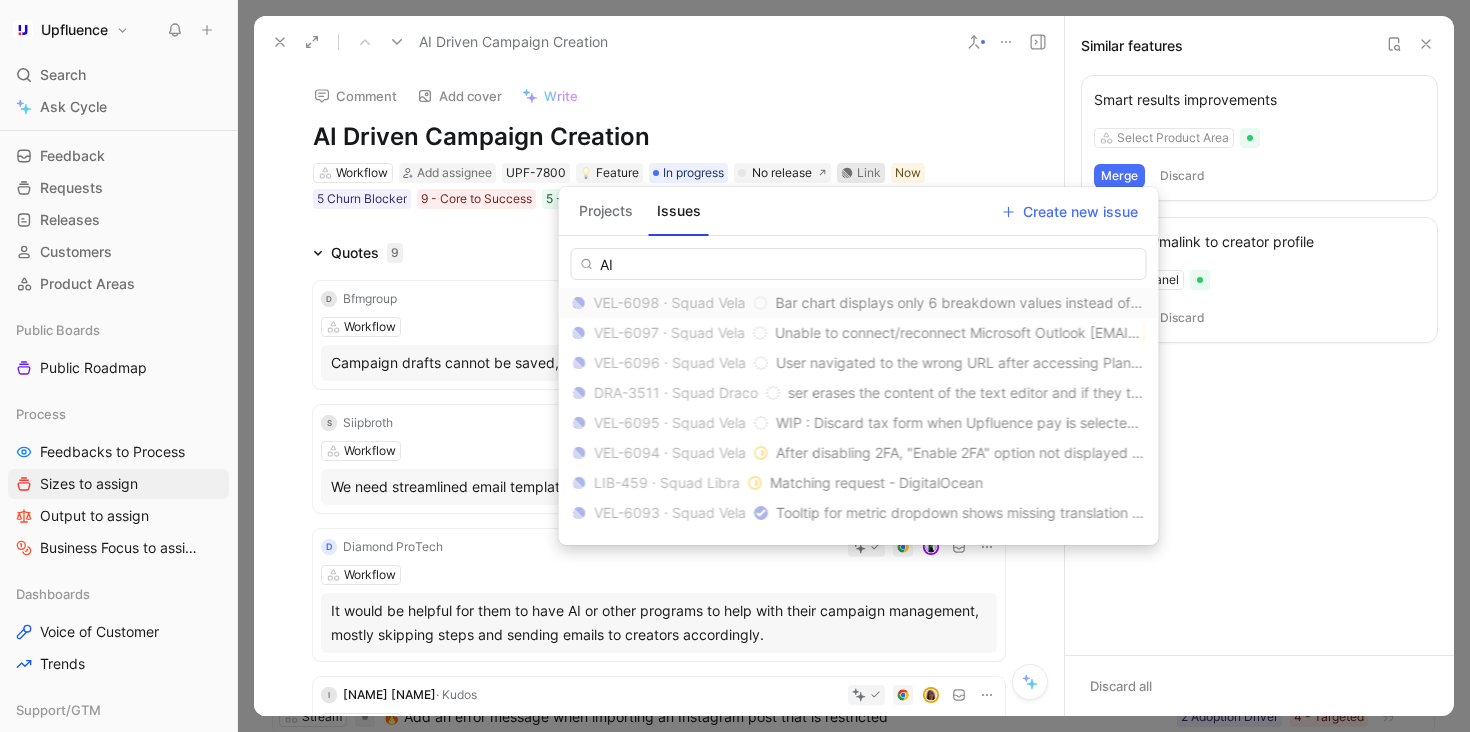 click on "Projects" at bounding box center [606, 211] 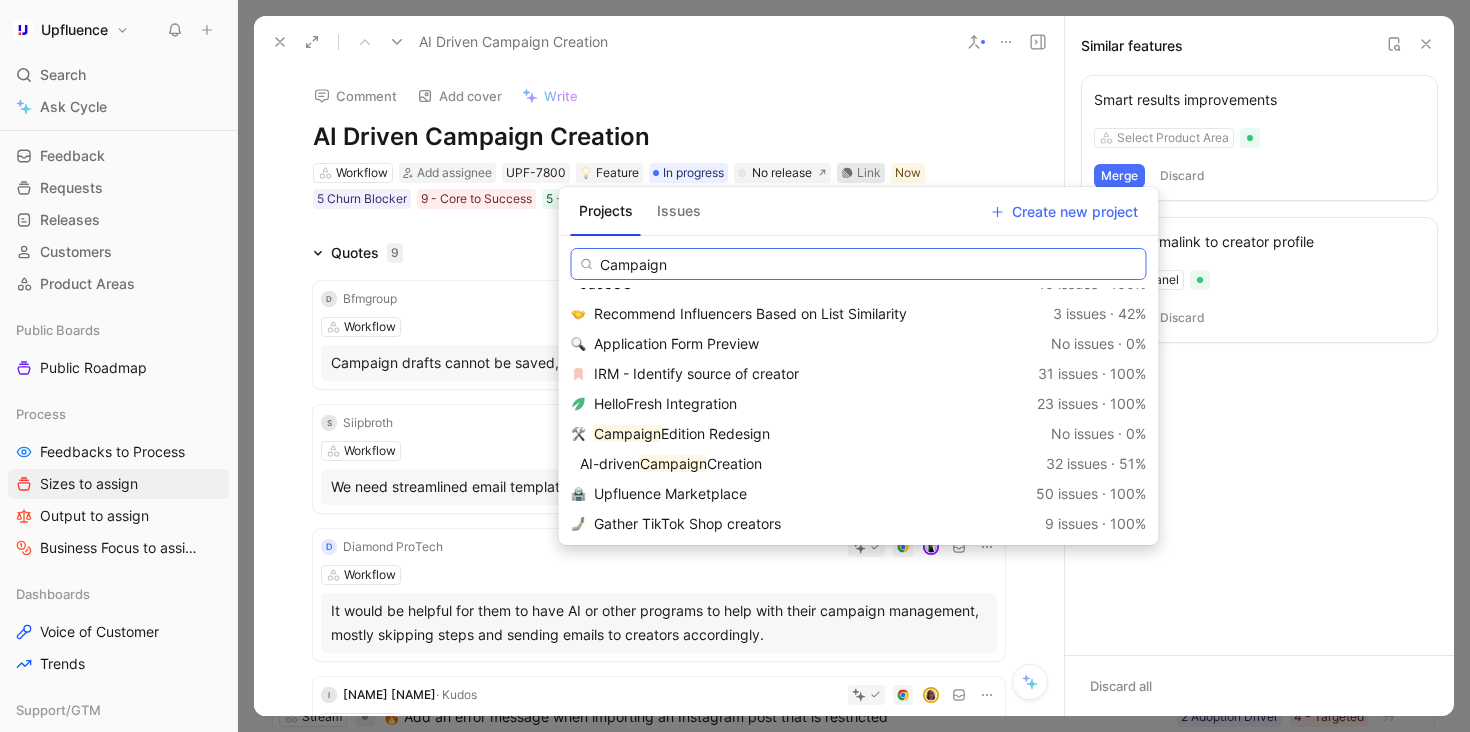 scroll, scrollTop: 1255, scrollLeft: 0, axis: vertical 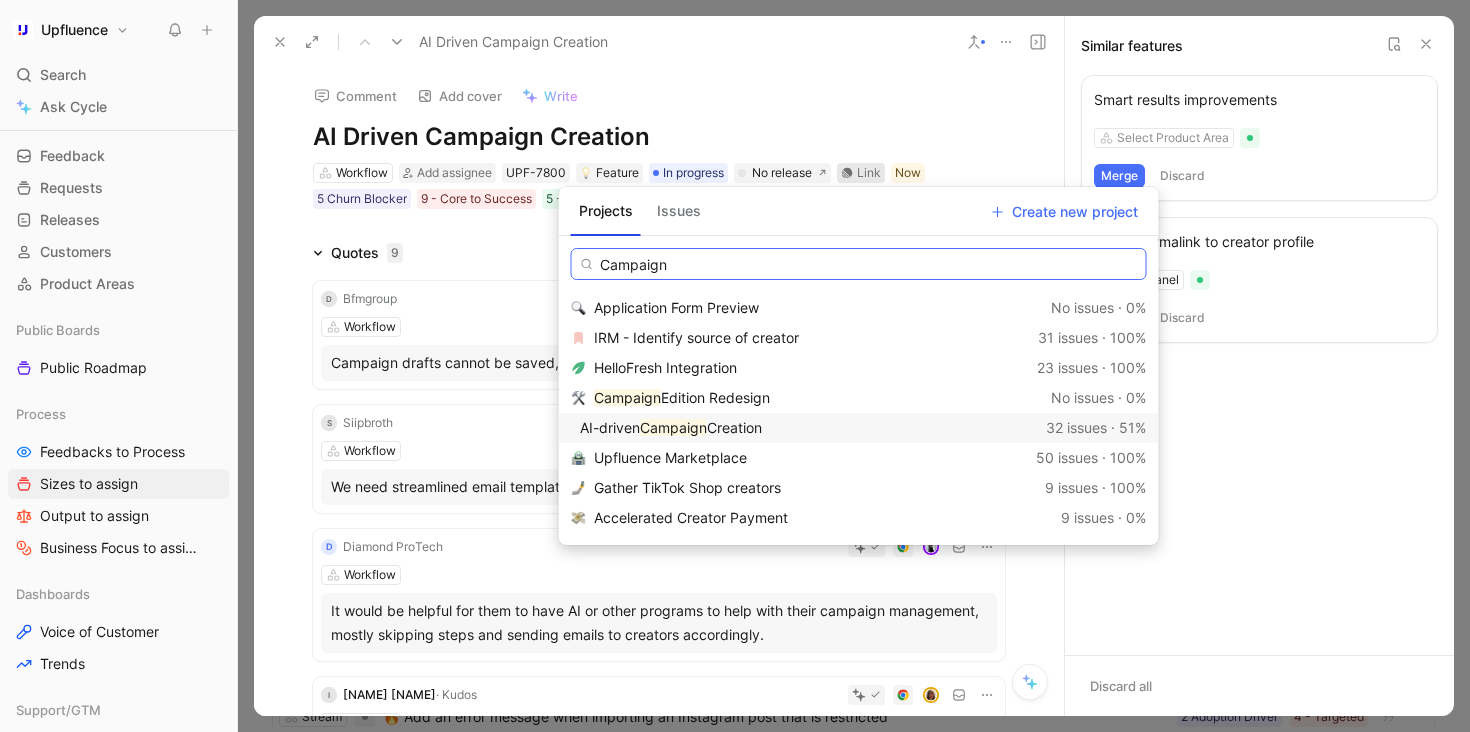 type on "Campaign" 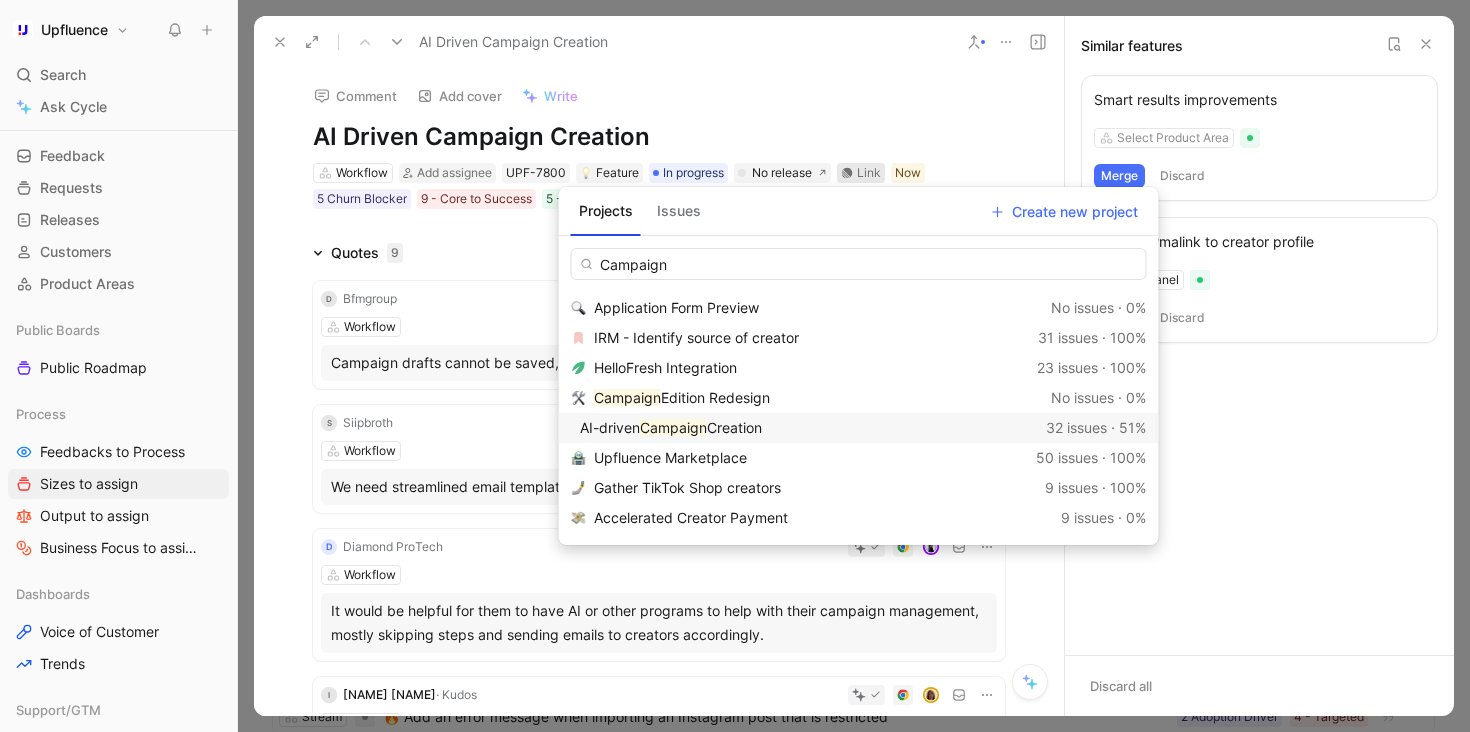 click on "AI-driven Campaign Creation" at bounding box center [809, 428] 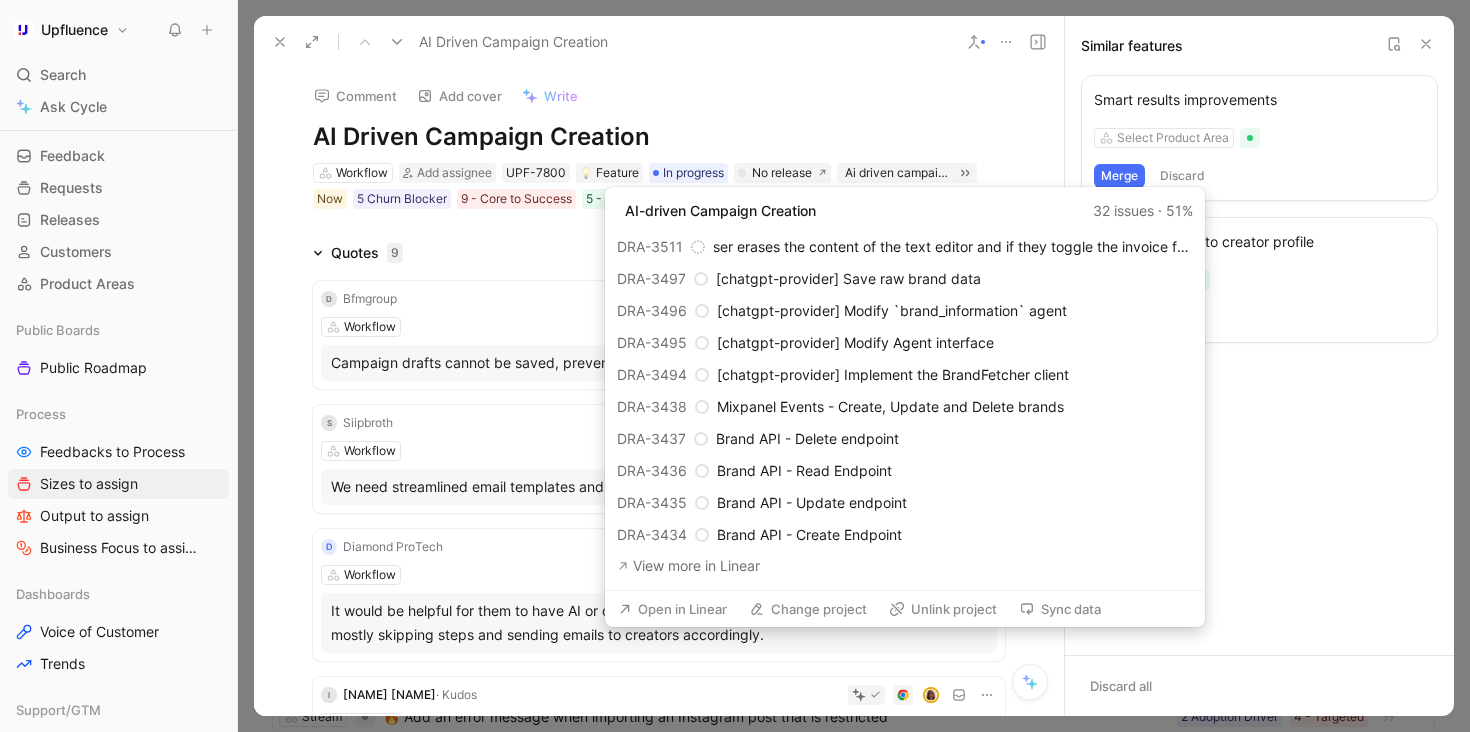 click on "Open in Linear" at bounding box center [672, 609] 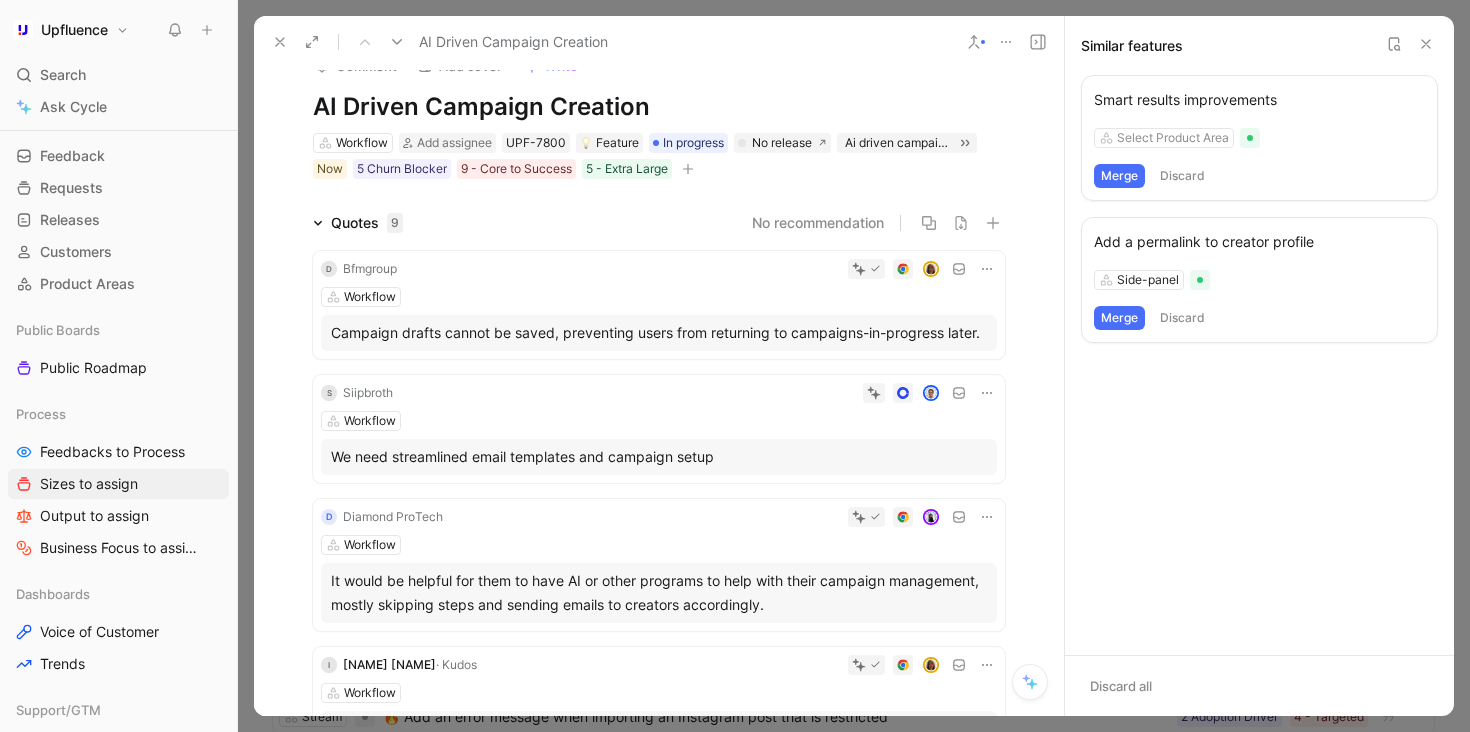 scroll, scrollTop: 31, scrollLeft: 0, axis: vertical 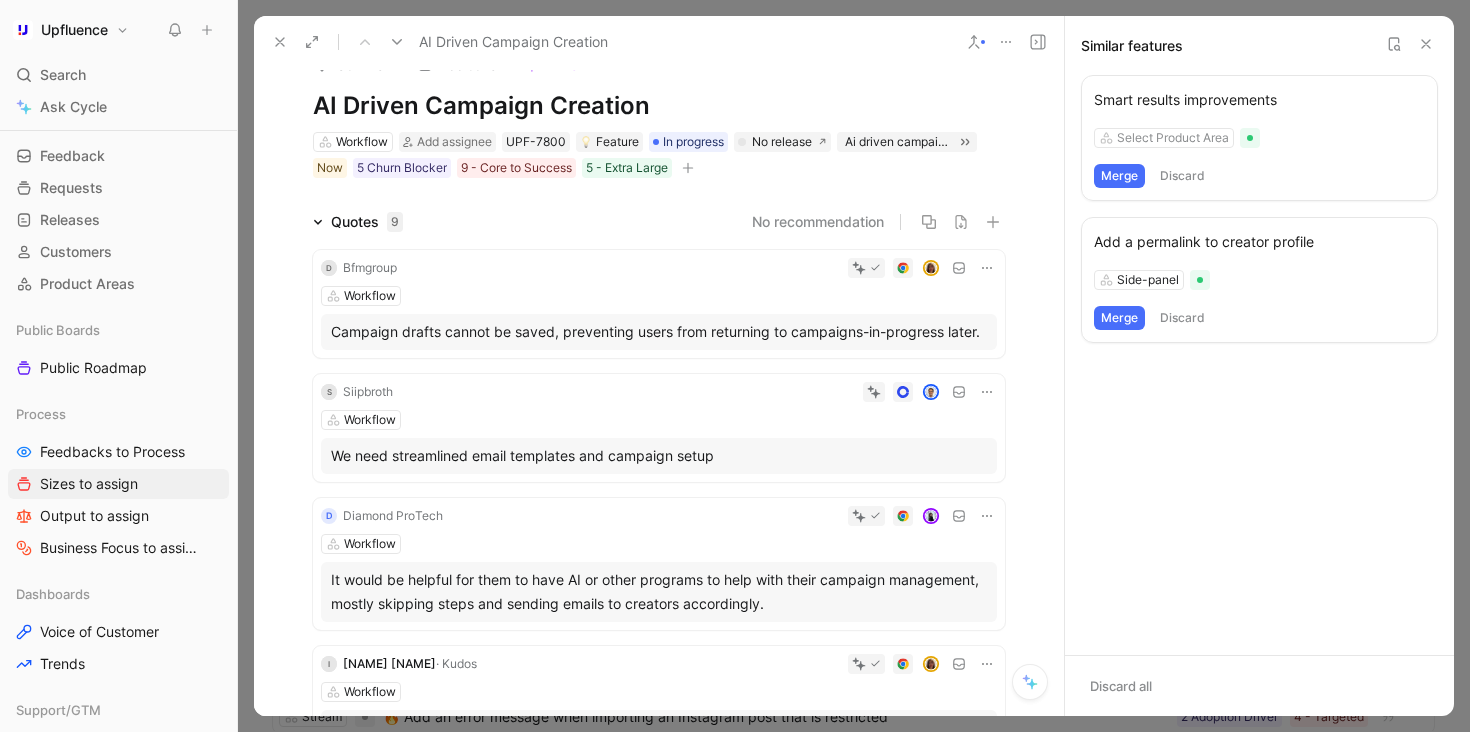 click at bounding box center [280, 42] 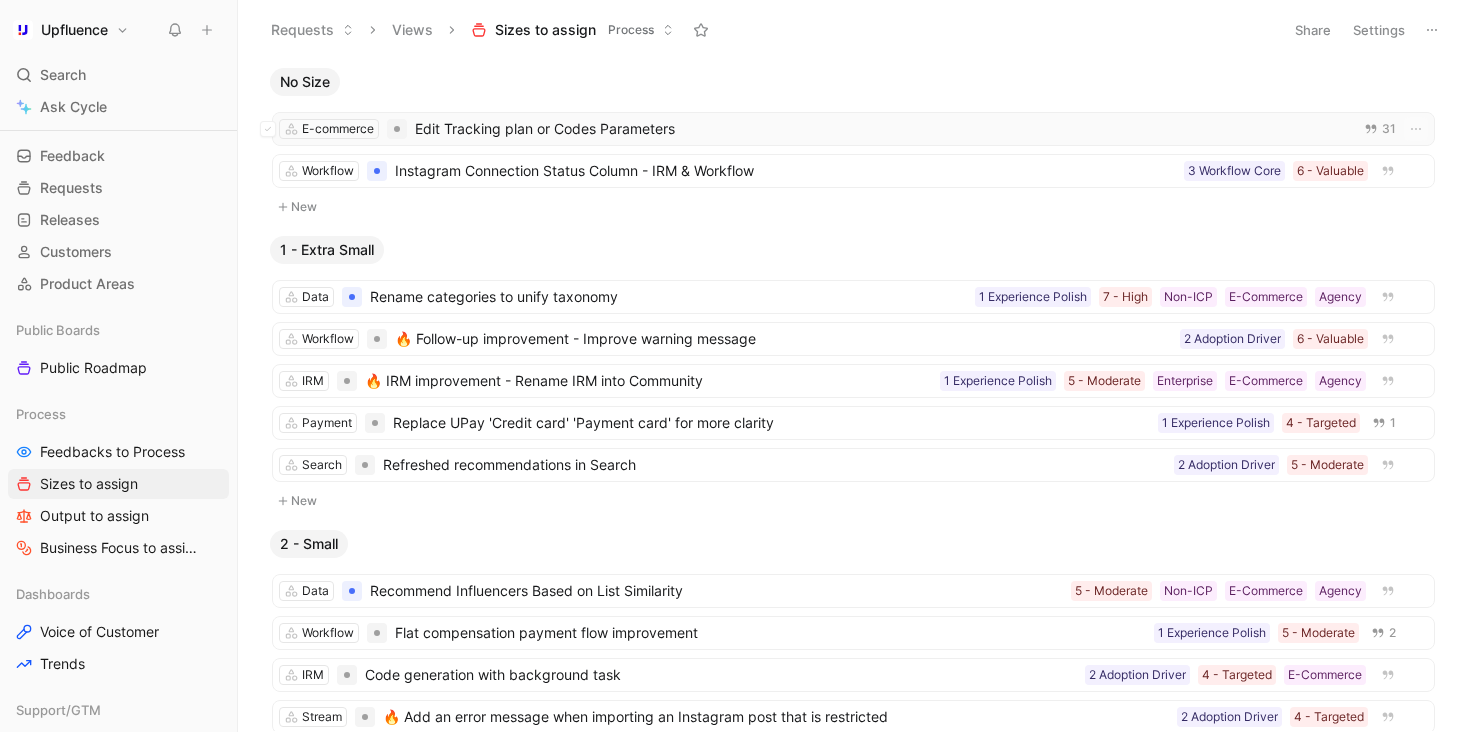 click on "Edit Tracking plan or Codes Parameters" at bounding box center (879, 129) 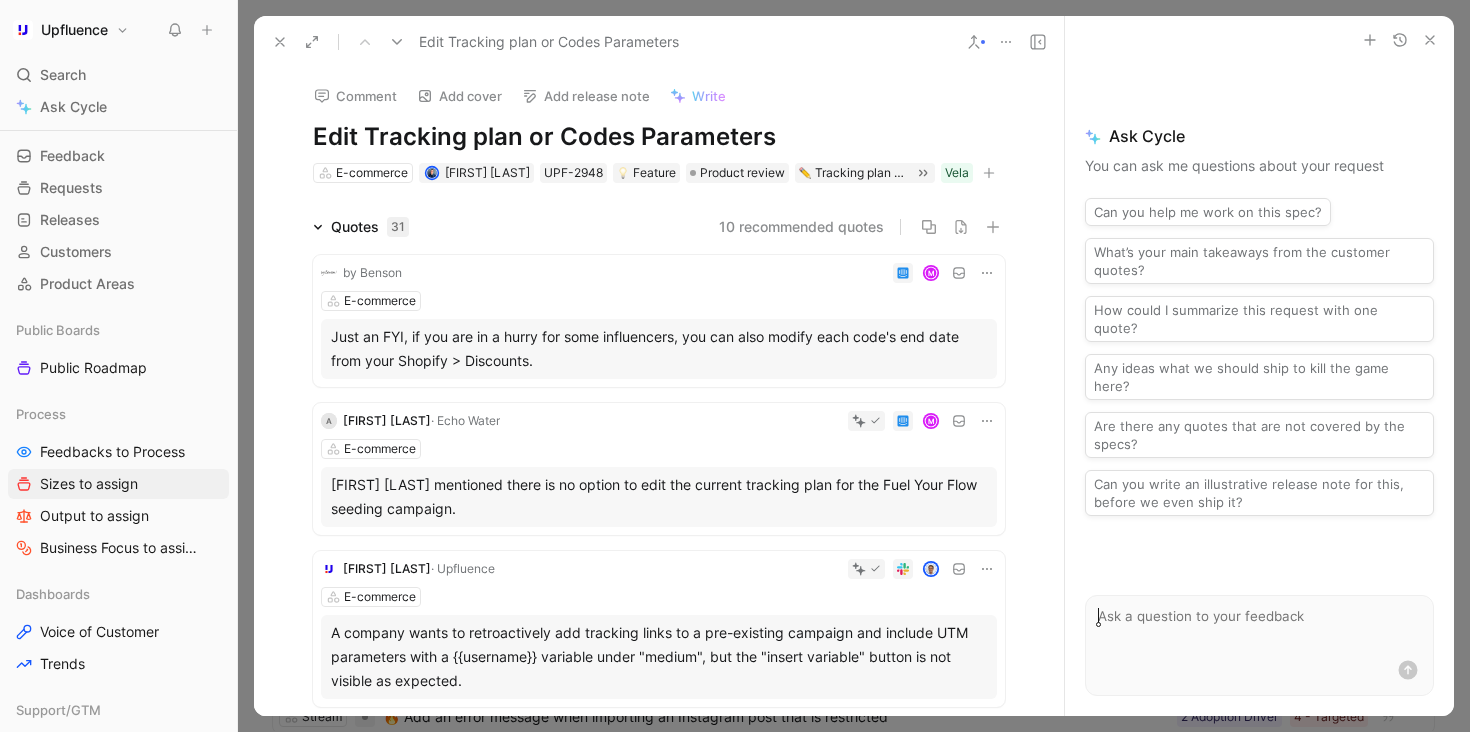 click 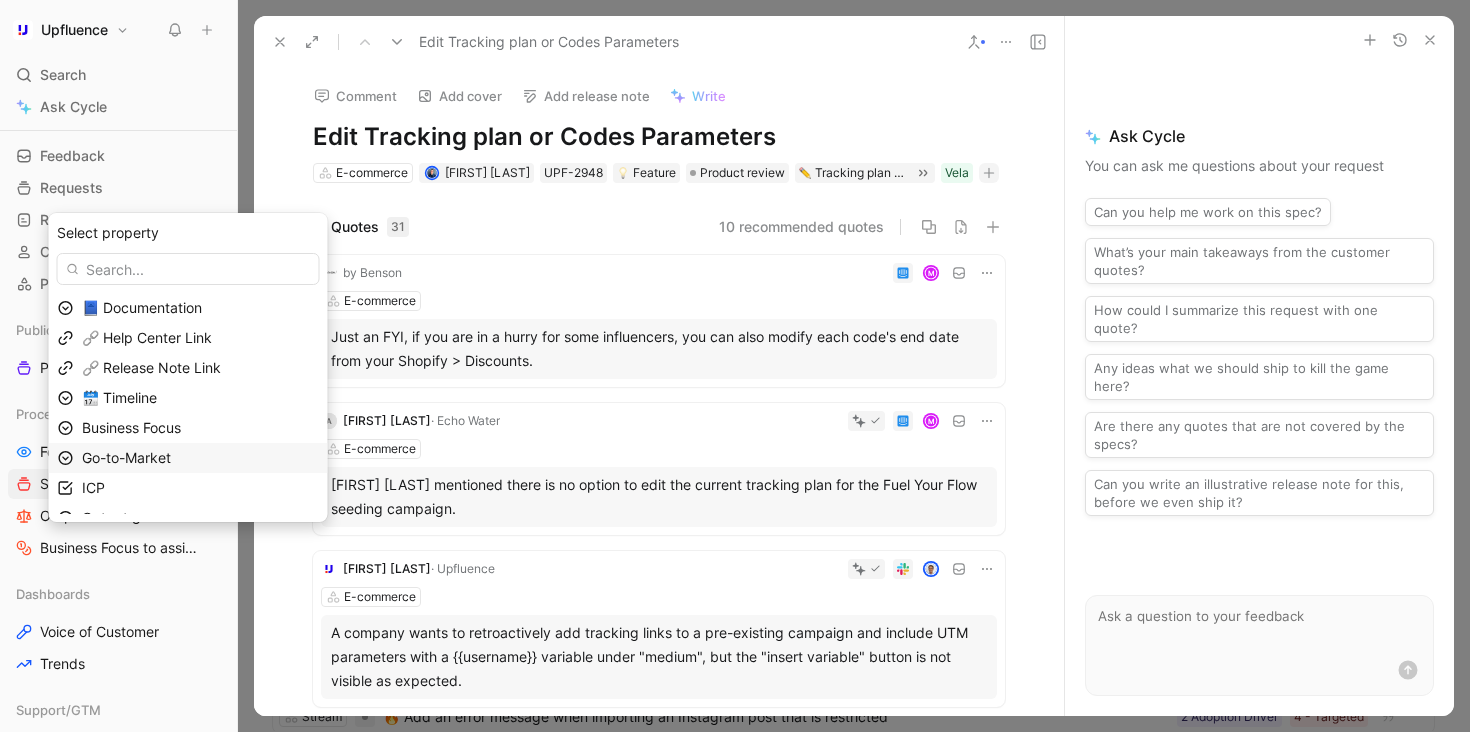 scroll, scrollTop: 79, scrollLeft: 0, axis: vertical 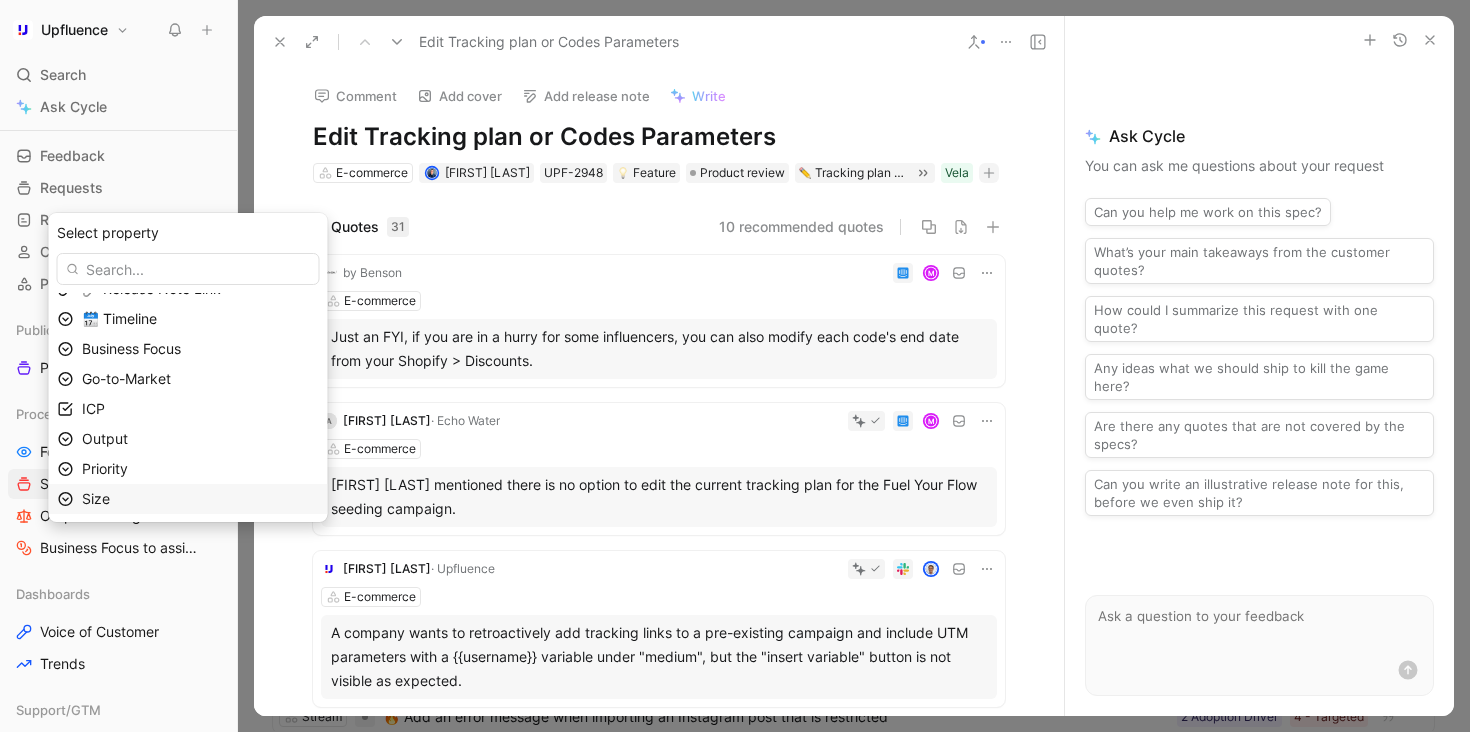 click on "Size" at bounding box center (200, 499) 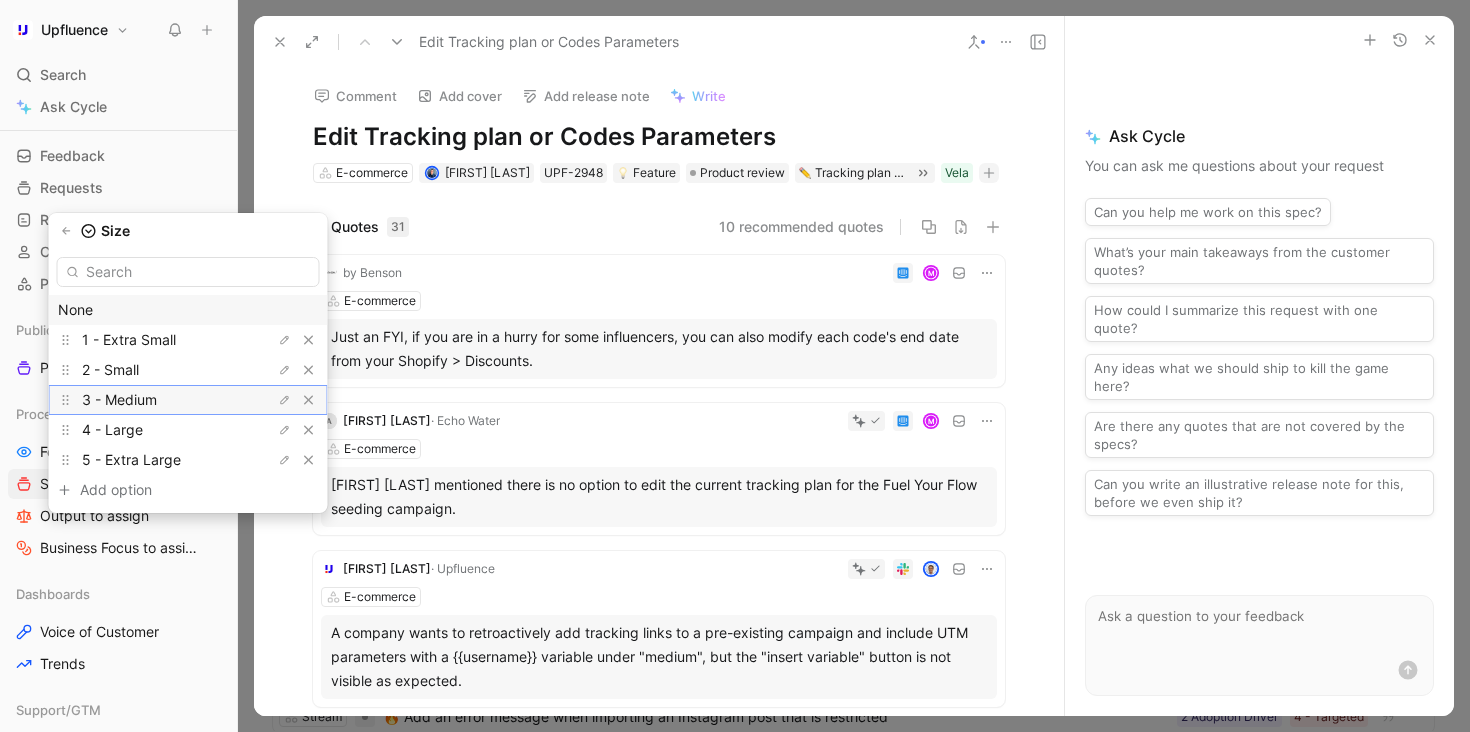 click on "3 - Medium" at bounding box center (157, 400) 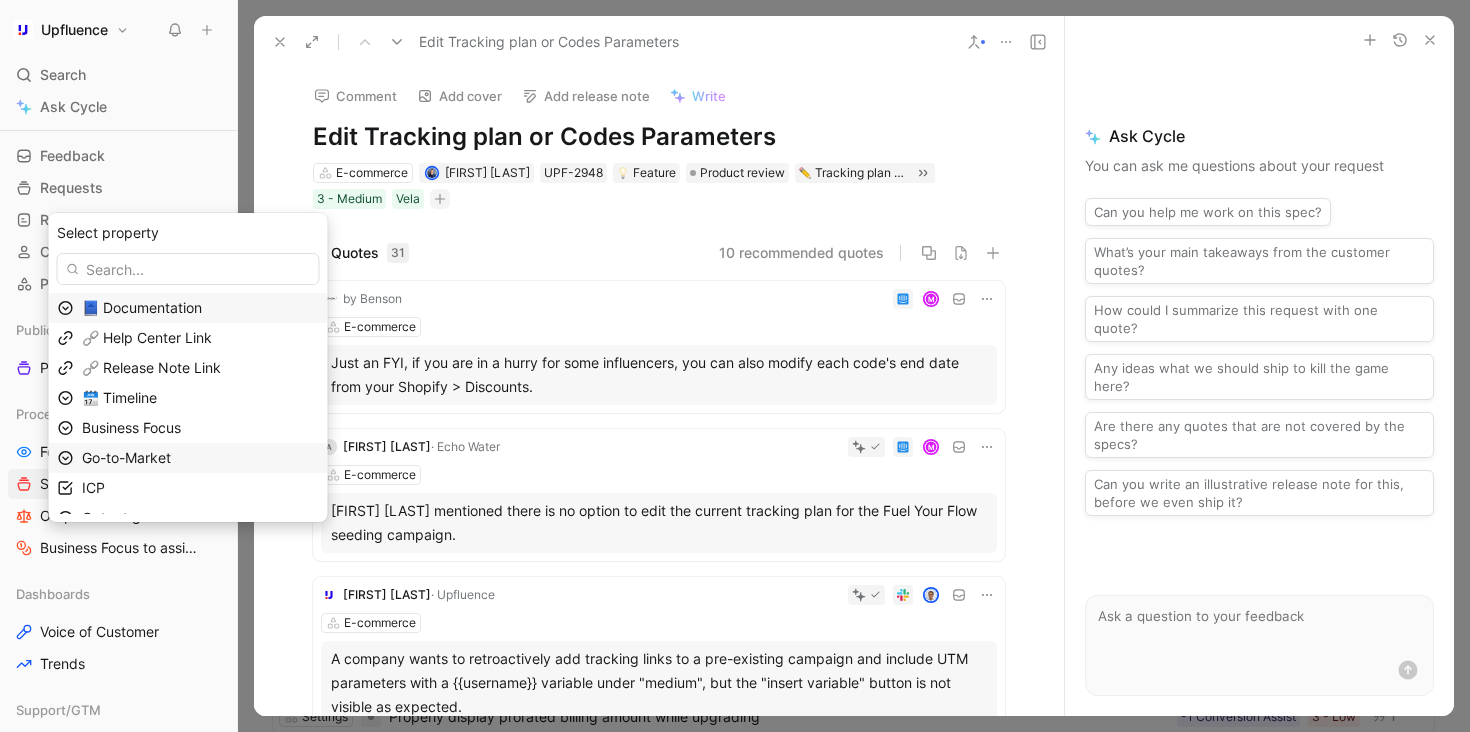 click on "Go-to-Market" at bounding box center [200, 458] 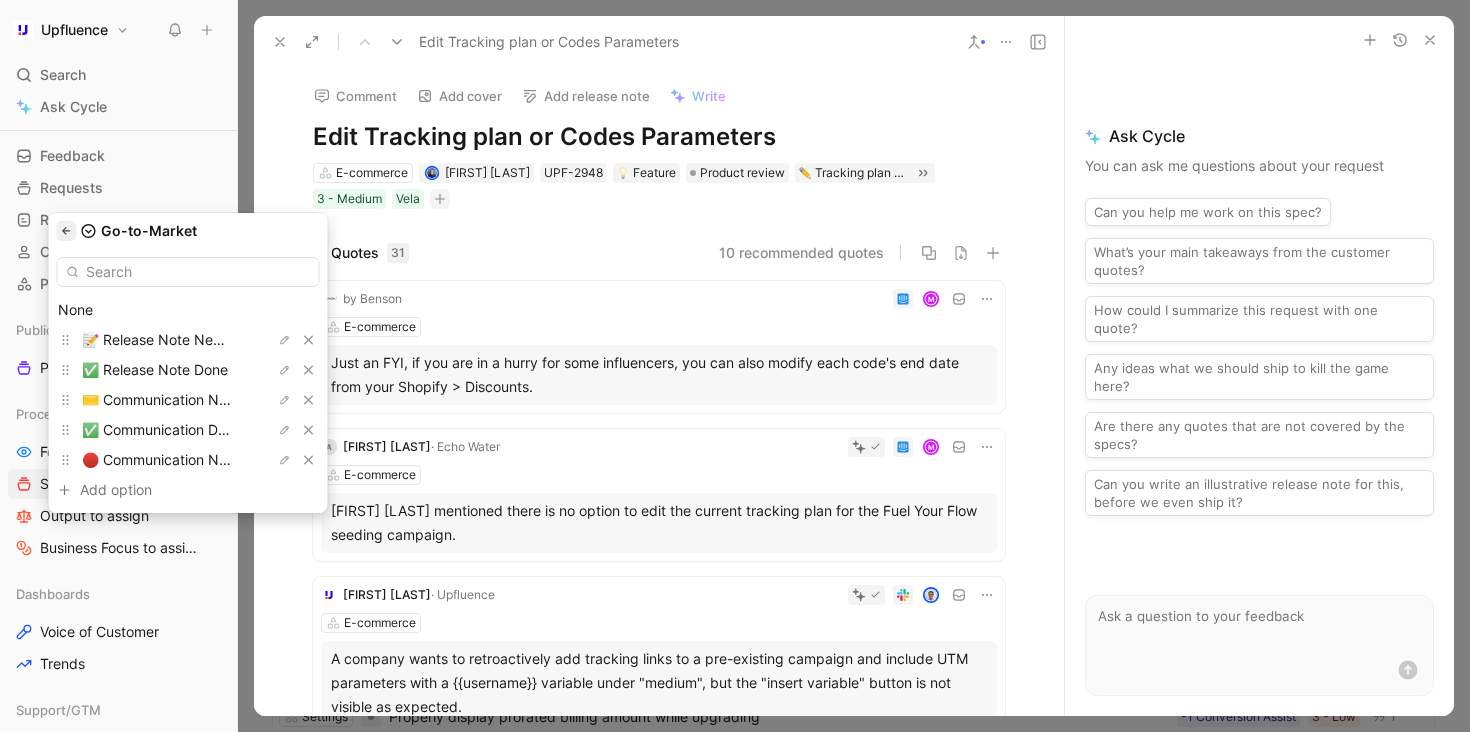 click at bounding box center (67, 231) 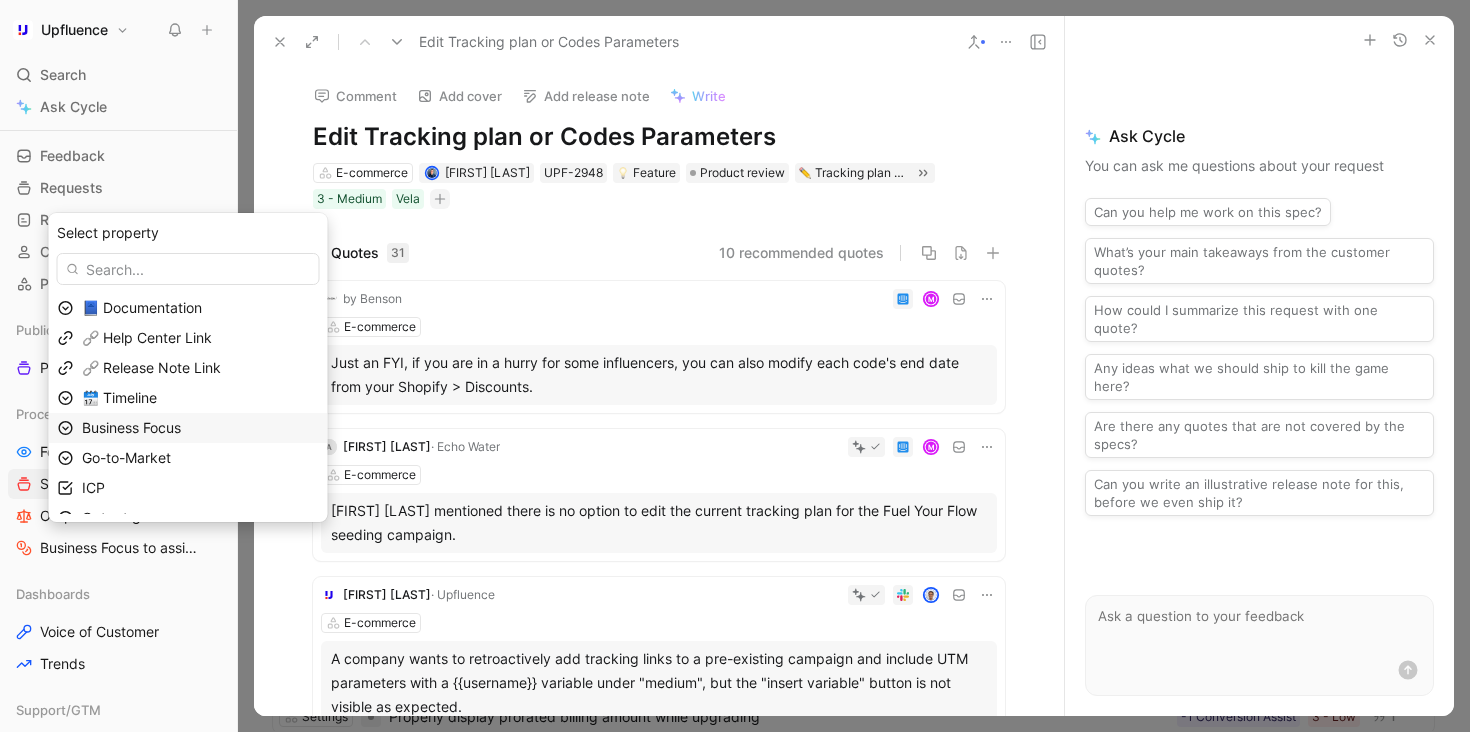 drag, startPoint x: 166, startPoint y: 454, endPoint x: 172, endPoint y: 436, distance: 18.973665 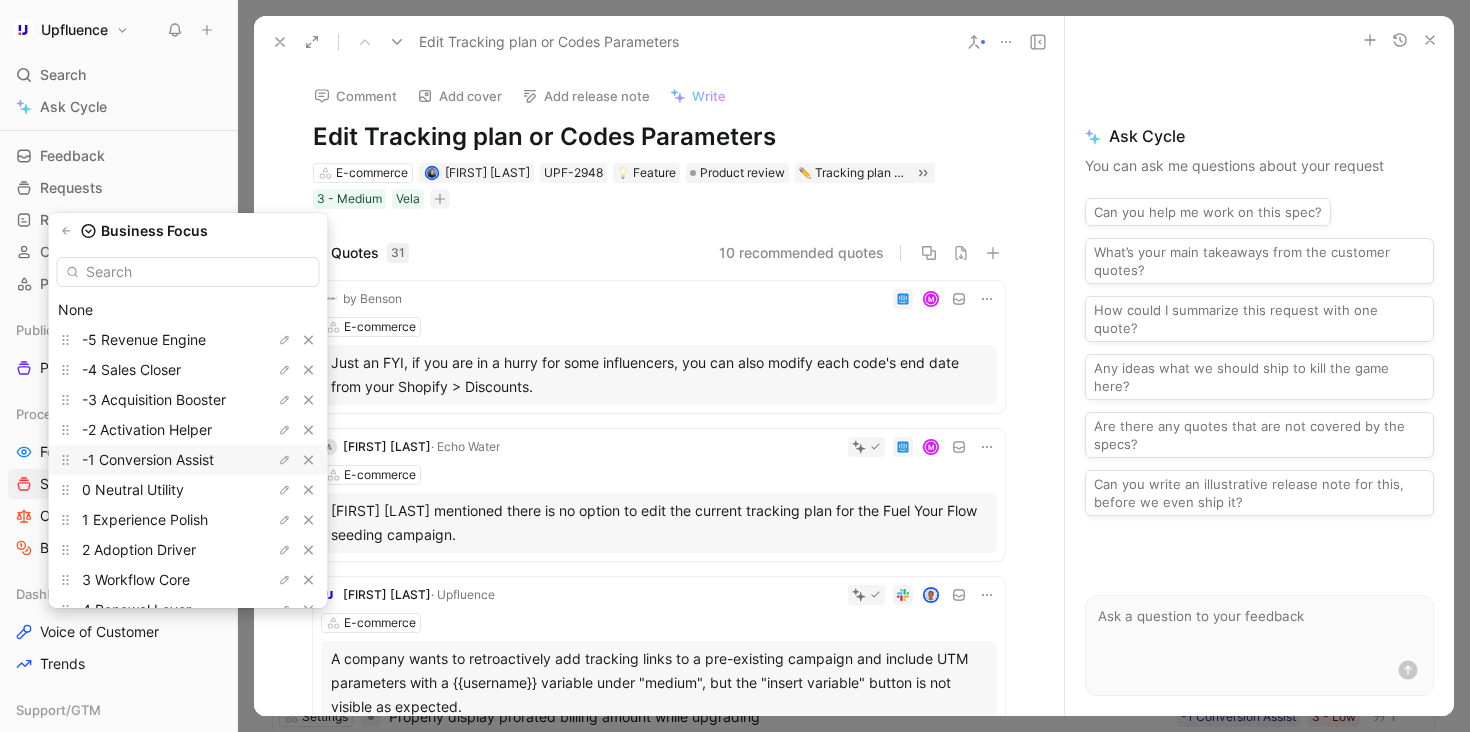 scroll, scrollTop: 85, scrollLeft: 0, axis: vertical 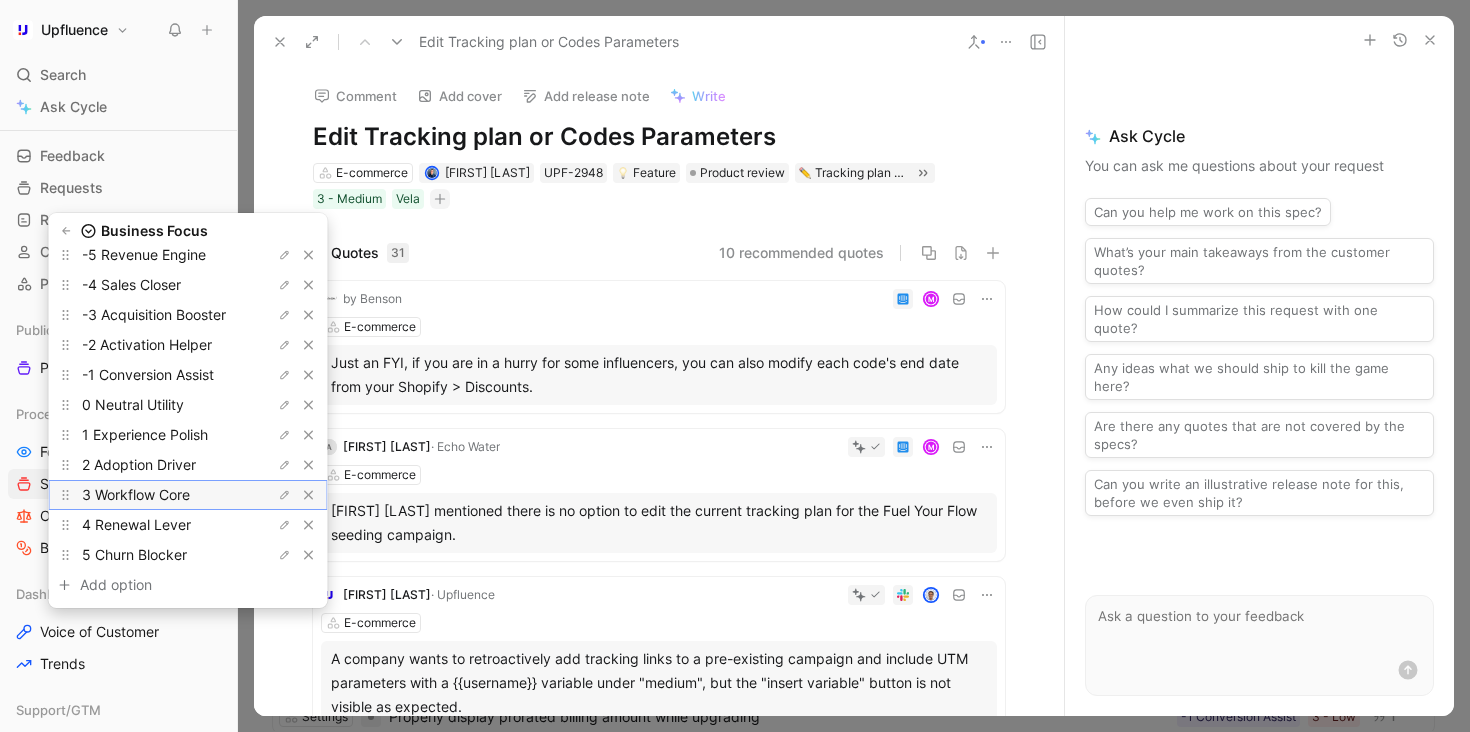 click on "3  Workflow Core" at bounding box center (136, 494) 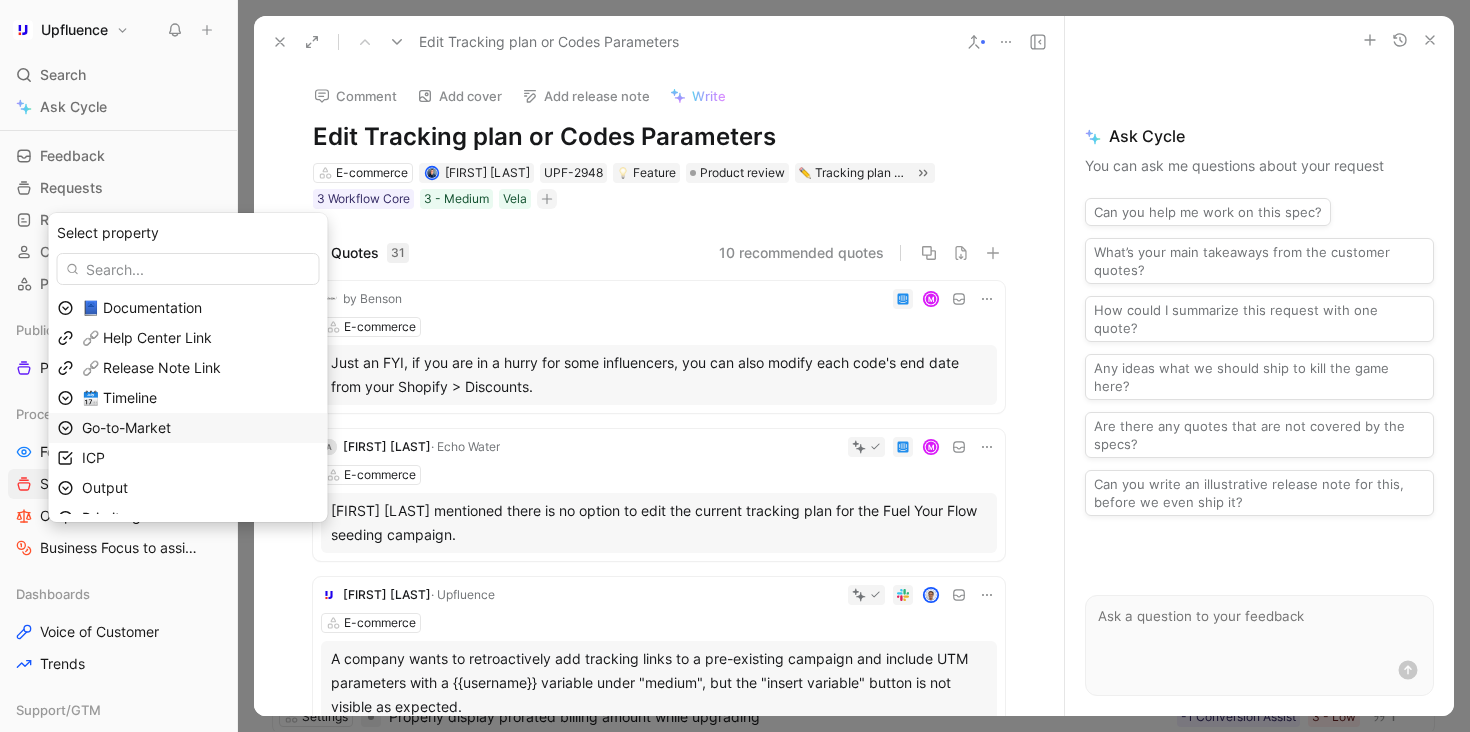 scroll, scrollTop: 19, scrollLeft: 0, axis: vertical 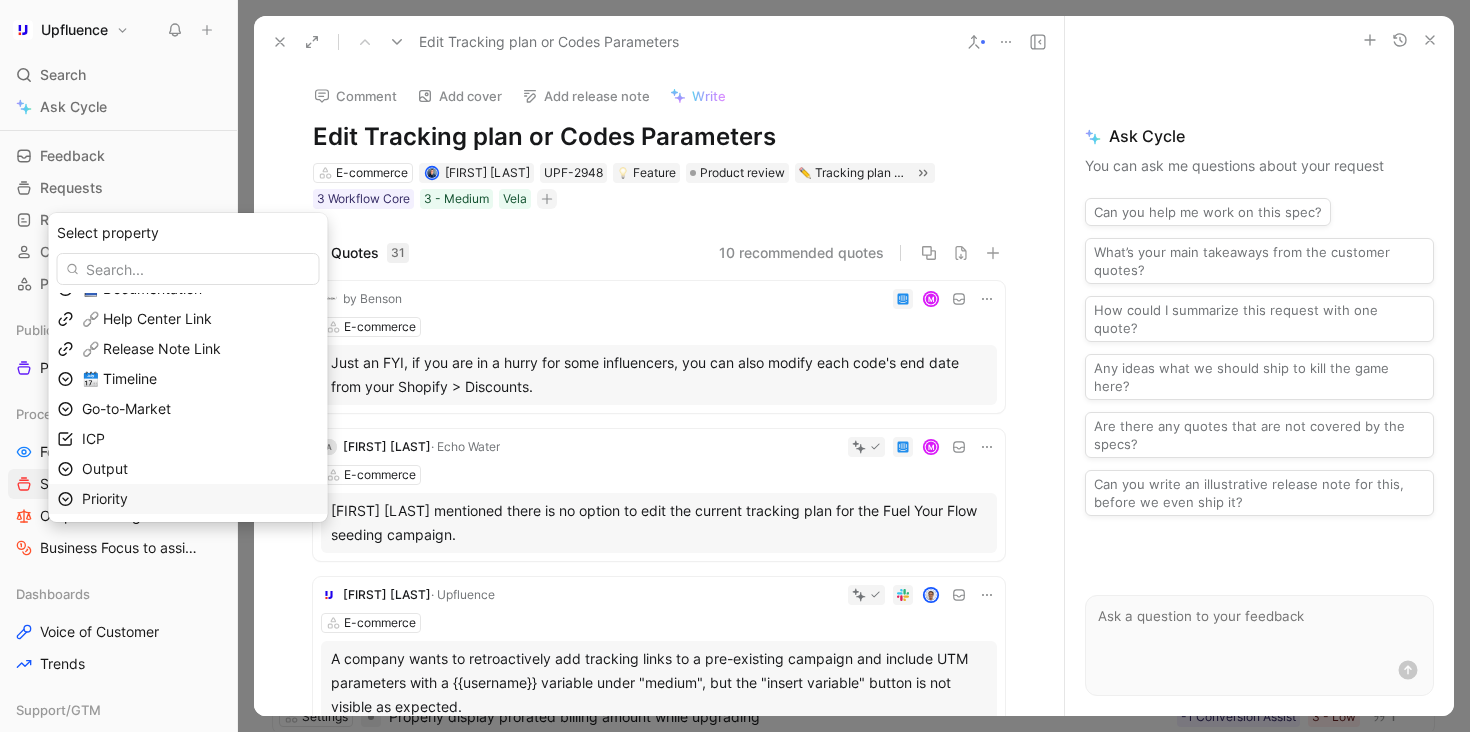 click on "Priority" at bounding box center (200, 499) 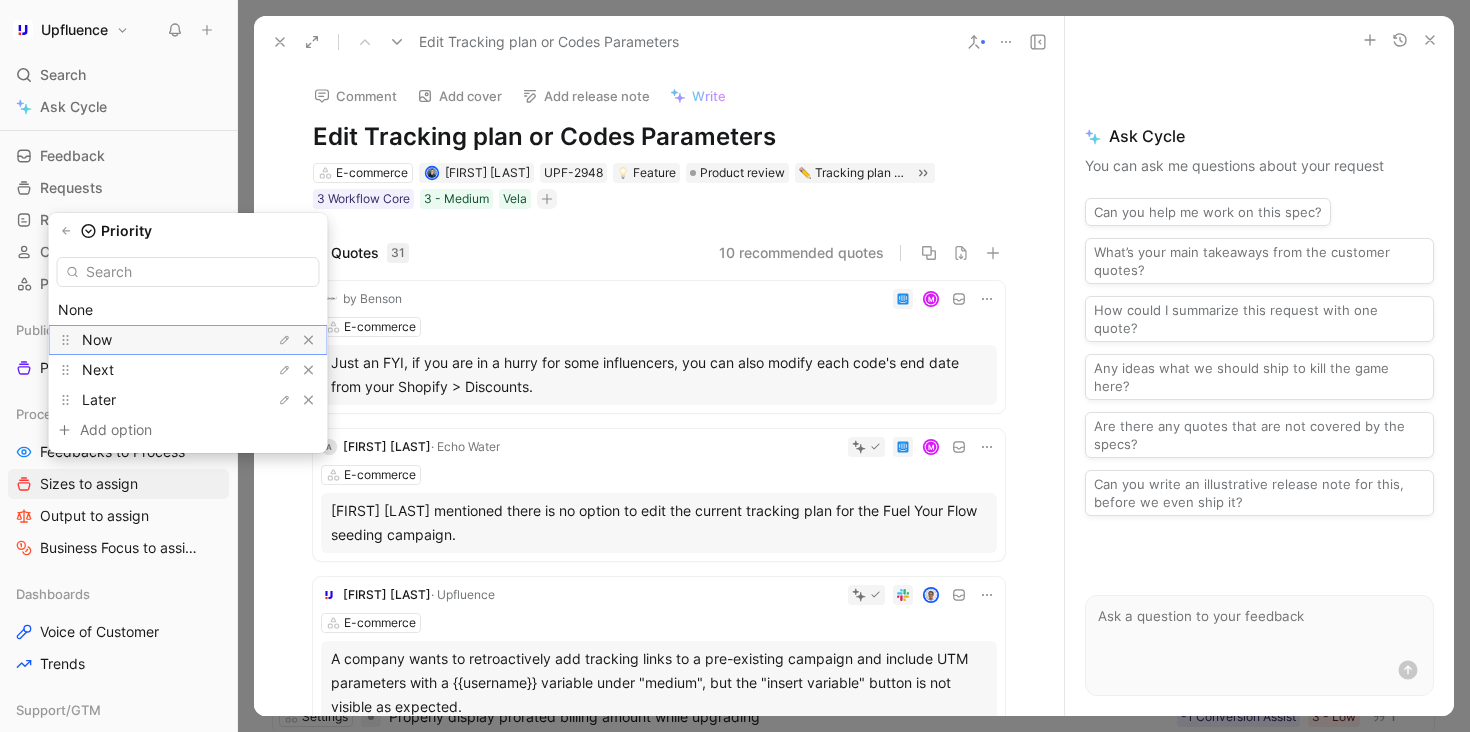 click on "Now" at bounding box center (157, 340) 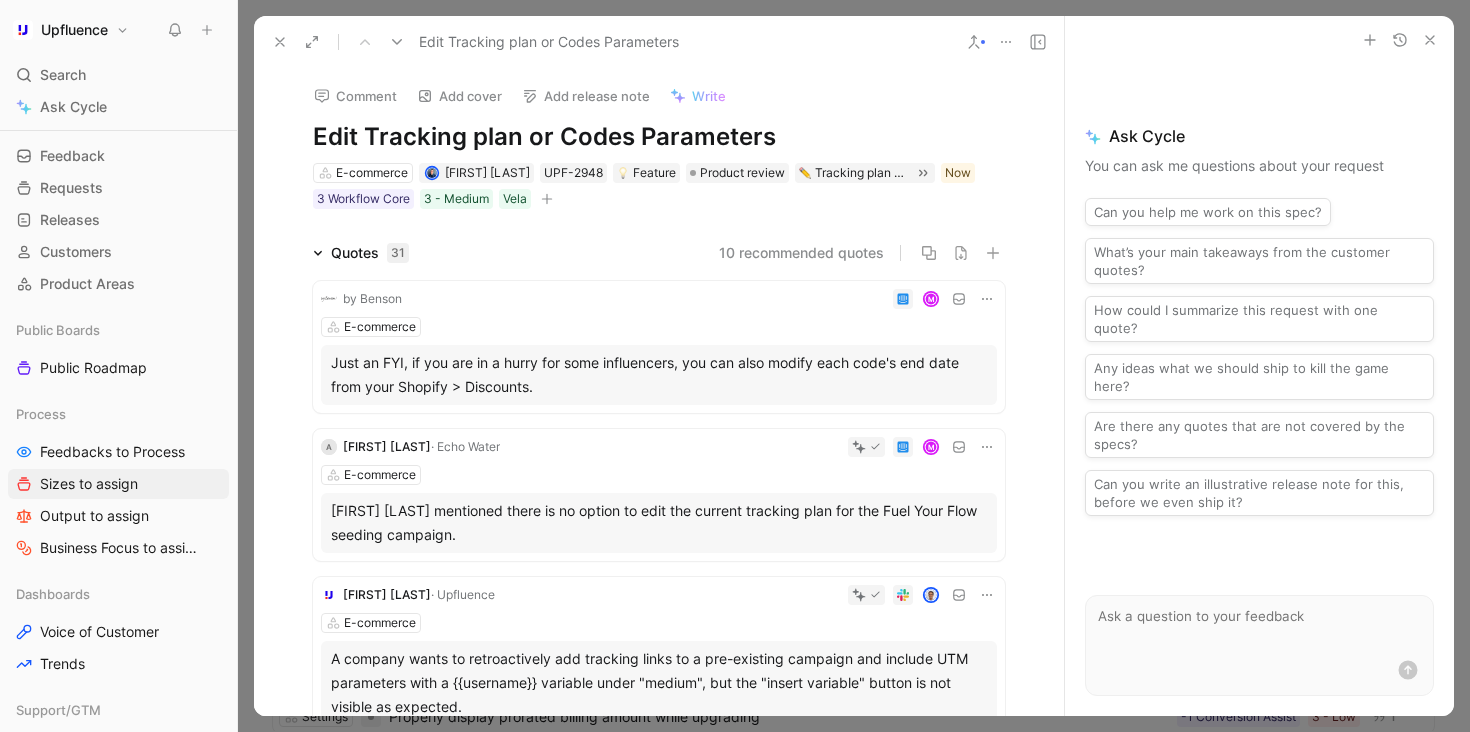 click 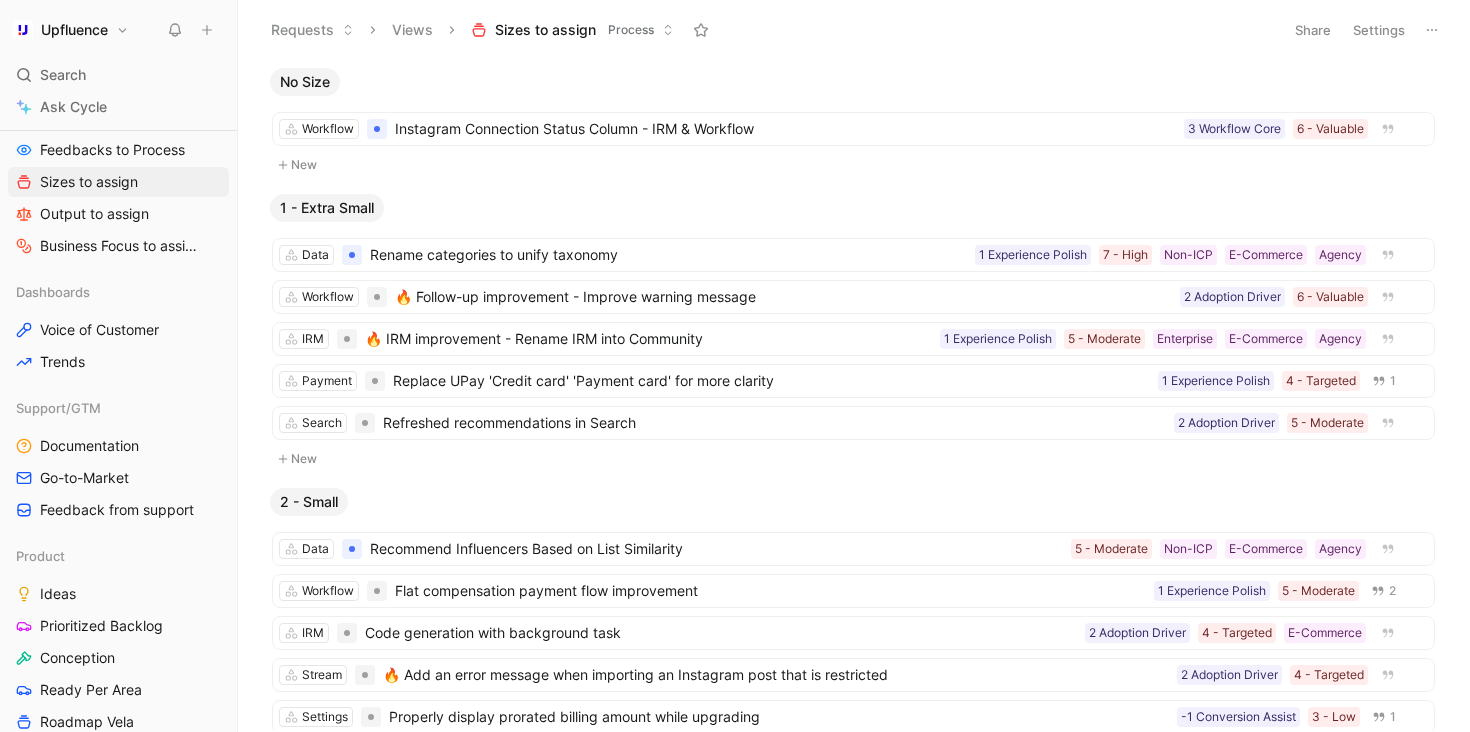 scroll, scrollTop: 613, scrollLeft: 0, axis: vertical 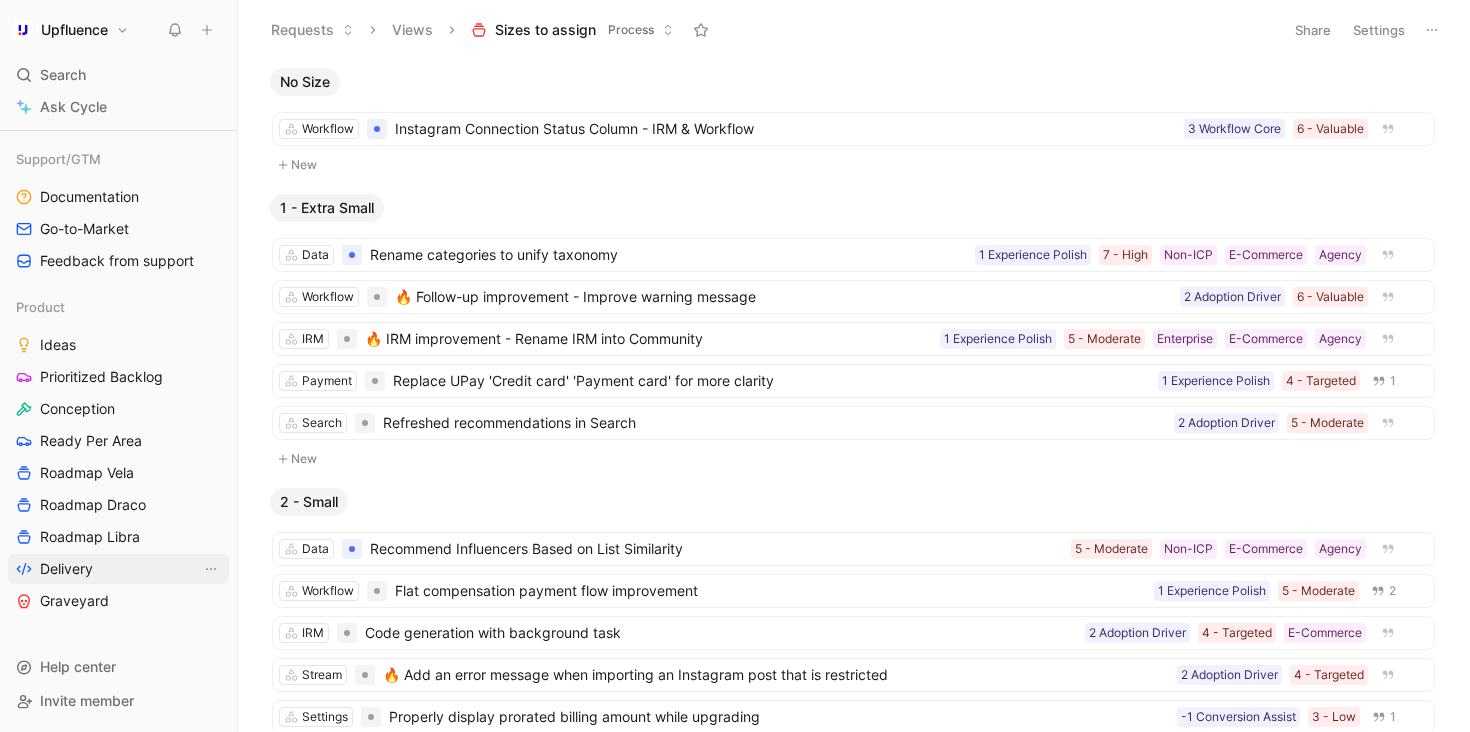 click on "Delivery" at bounding box center [66, 569] 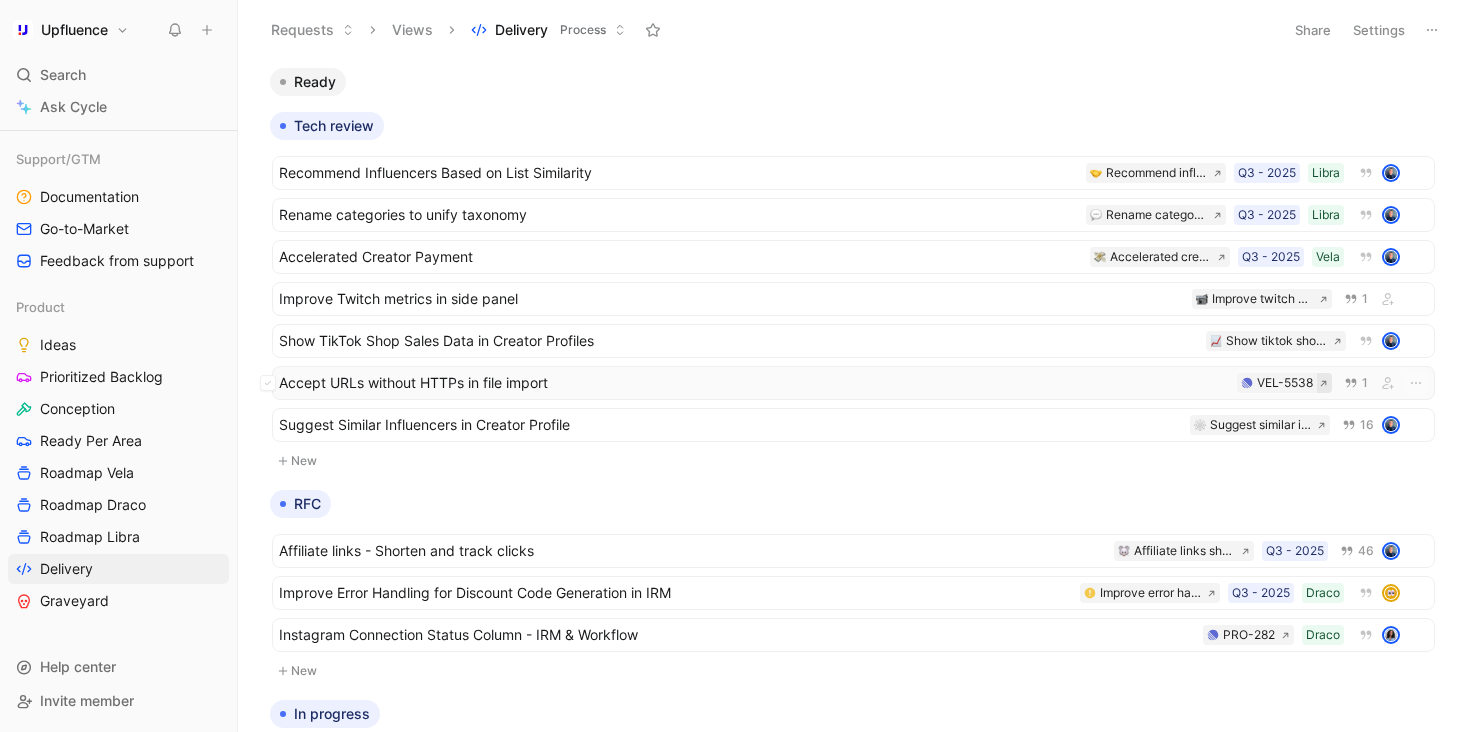 click 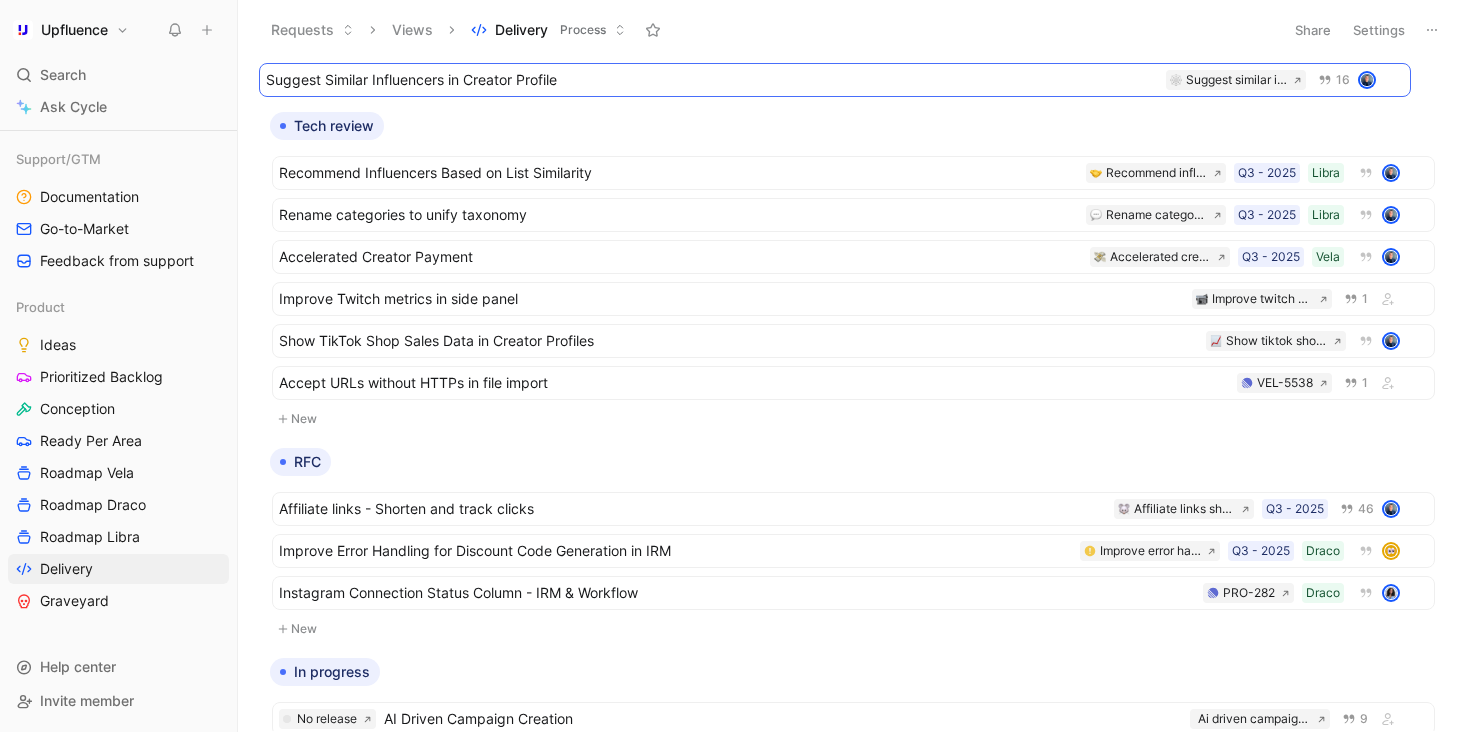 drag, startPoint x: 446, startPoint y: 427, endPoint x: 432, endPoint y: 81, distance: 346.2831 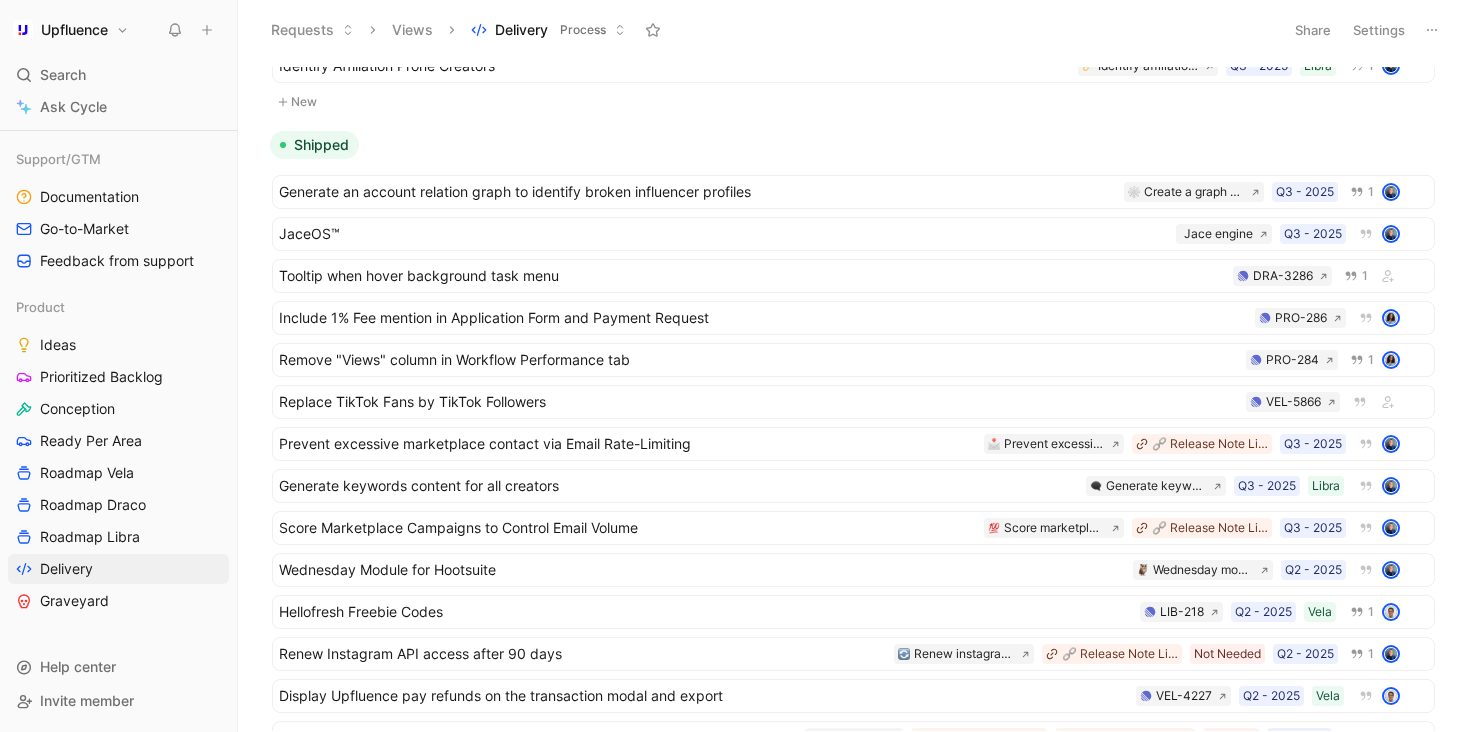 scroll, scrollTop: 882, scrollLeft: 0, axis: vertical 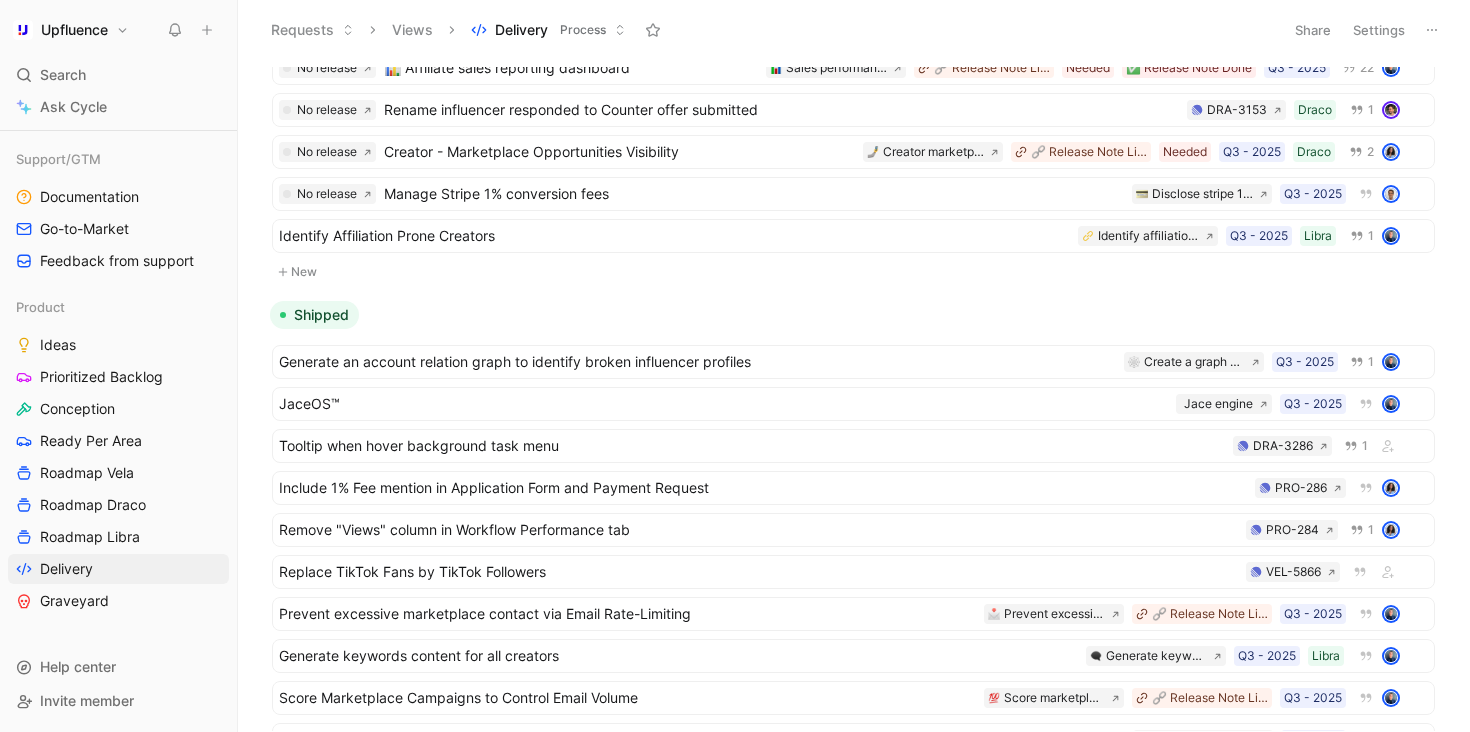 click on "Shipped" at bounding box center [321, 315] 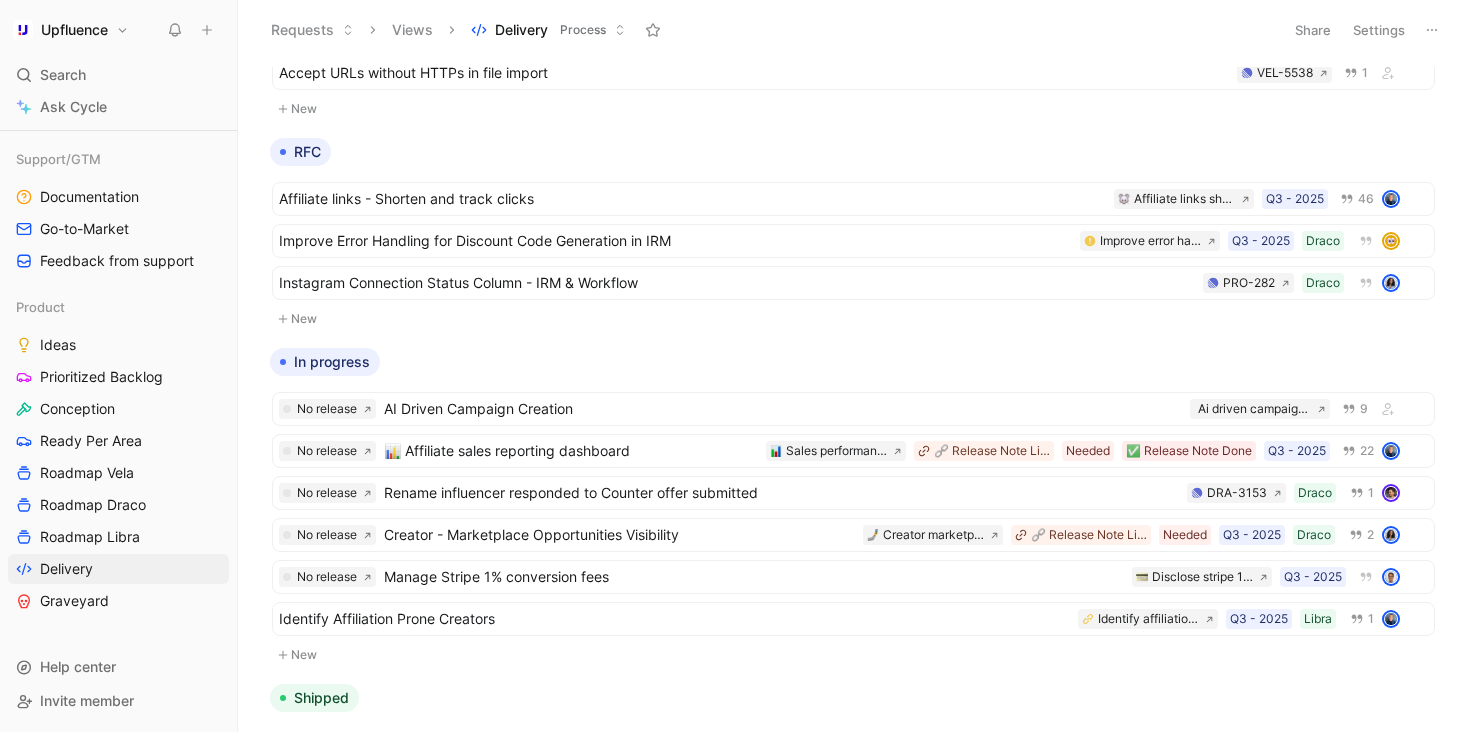 scroll, scrollTop: 391, scrollLeft: 0, axis: vertical 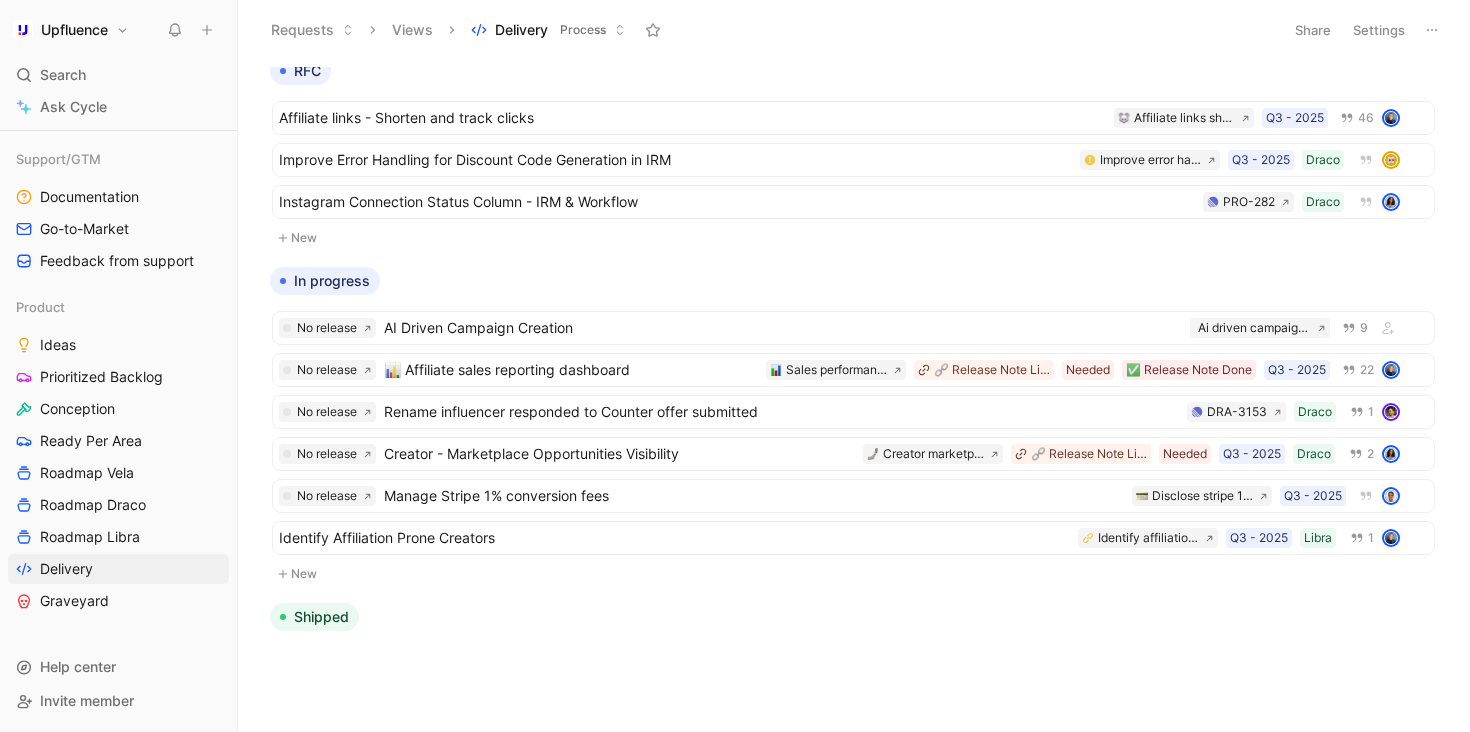 click on "Shipped" at bounding box center (314, 617) 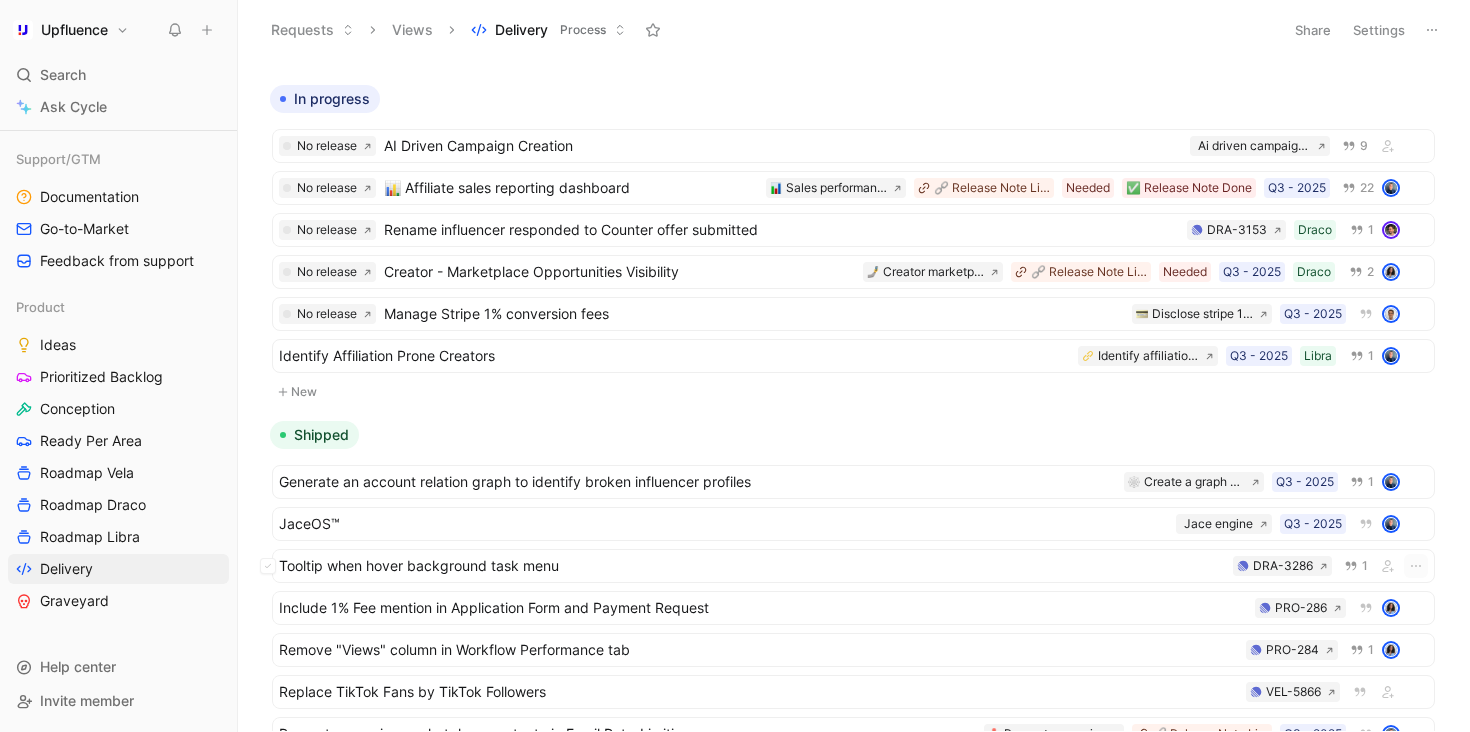 scroll, scrollTop: 595, scrollLeft: 0, axis: vertical 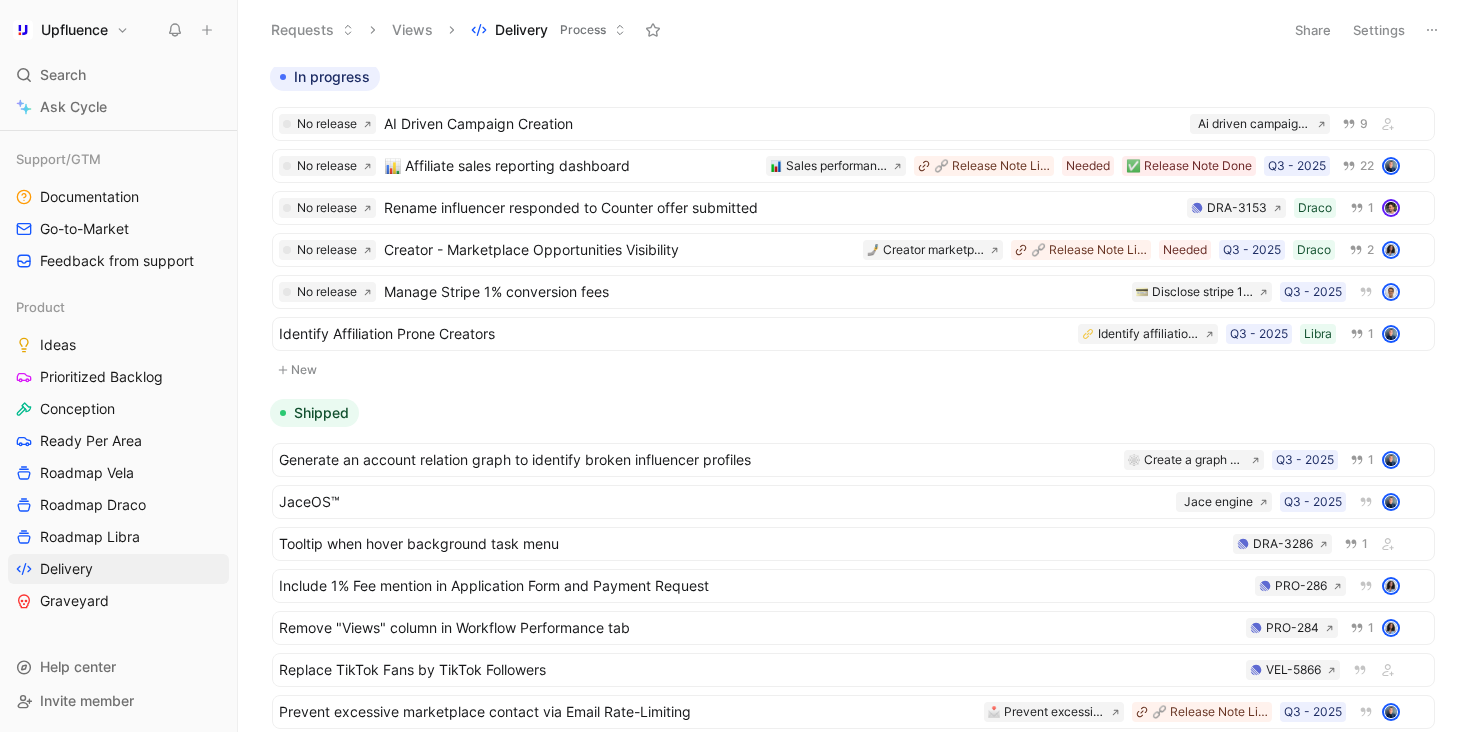 click on "No release AI Driven Campaign Creation Ai driven campaign creation 9 No release 📊 Affiliate sales reporting dashboard Q3 - 2025 ✅ Release Note Done Needed 🔗 Release Note Link Sales performance reporting dashboard 22 No release Rename influencer responded to Counter offer submitted Draco DRA-3153 1 No release Creator - Marketplace Opportunities Visibility  Draco Q3 - 2025 Needed 🔗 Release Note Link Creator marketplace opportunities display 2 No release Manage Stripe 1% conversion fees Q3 - 2025 Disclose stripe 1percent conversion fees Identify Affiliation Prone Creators Libra Q3 - 2025 Identify affiliation prone creators 1" at bounding box center [853, 232] 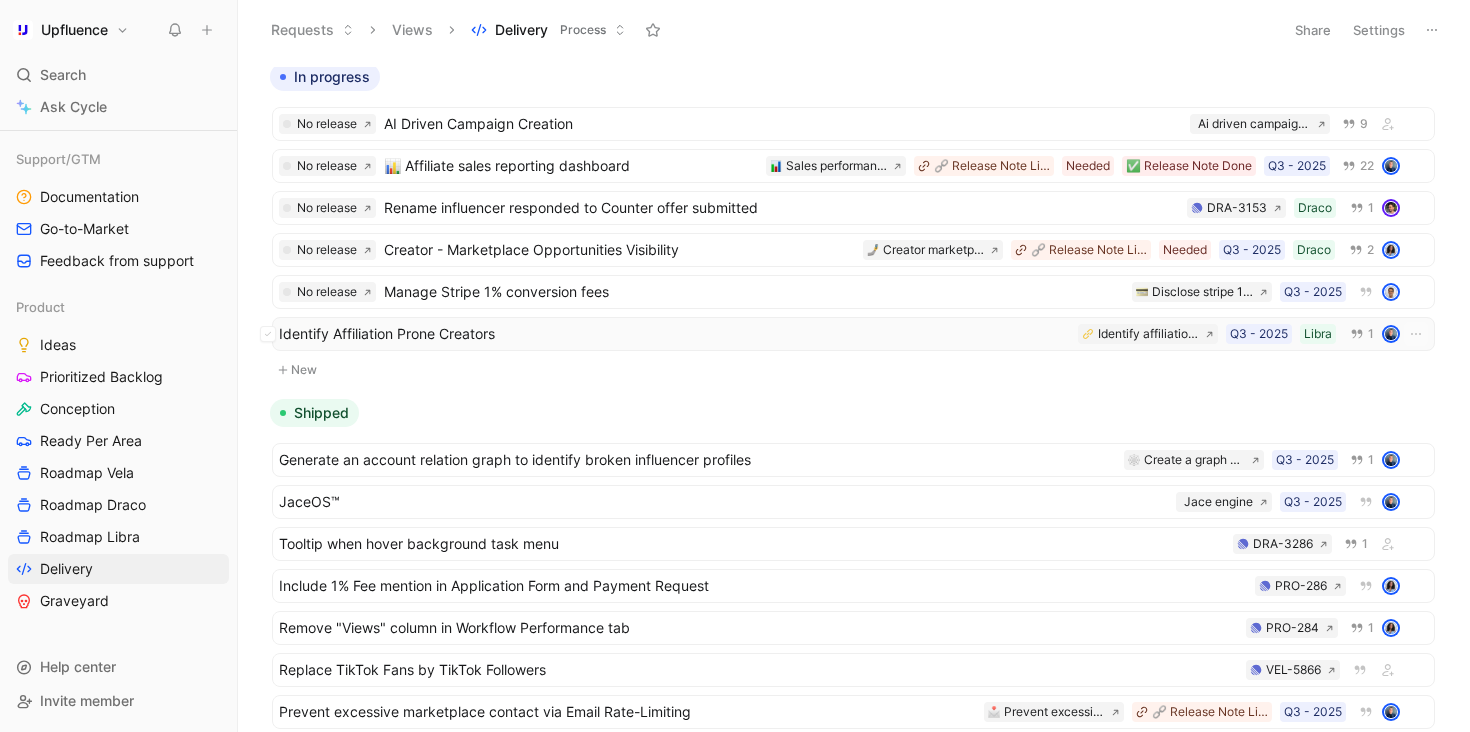 click on "Identify Affiliation Prone Creators" at bounding box center (674, 334) 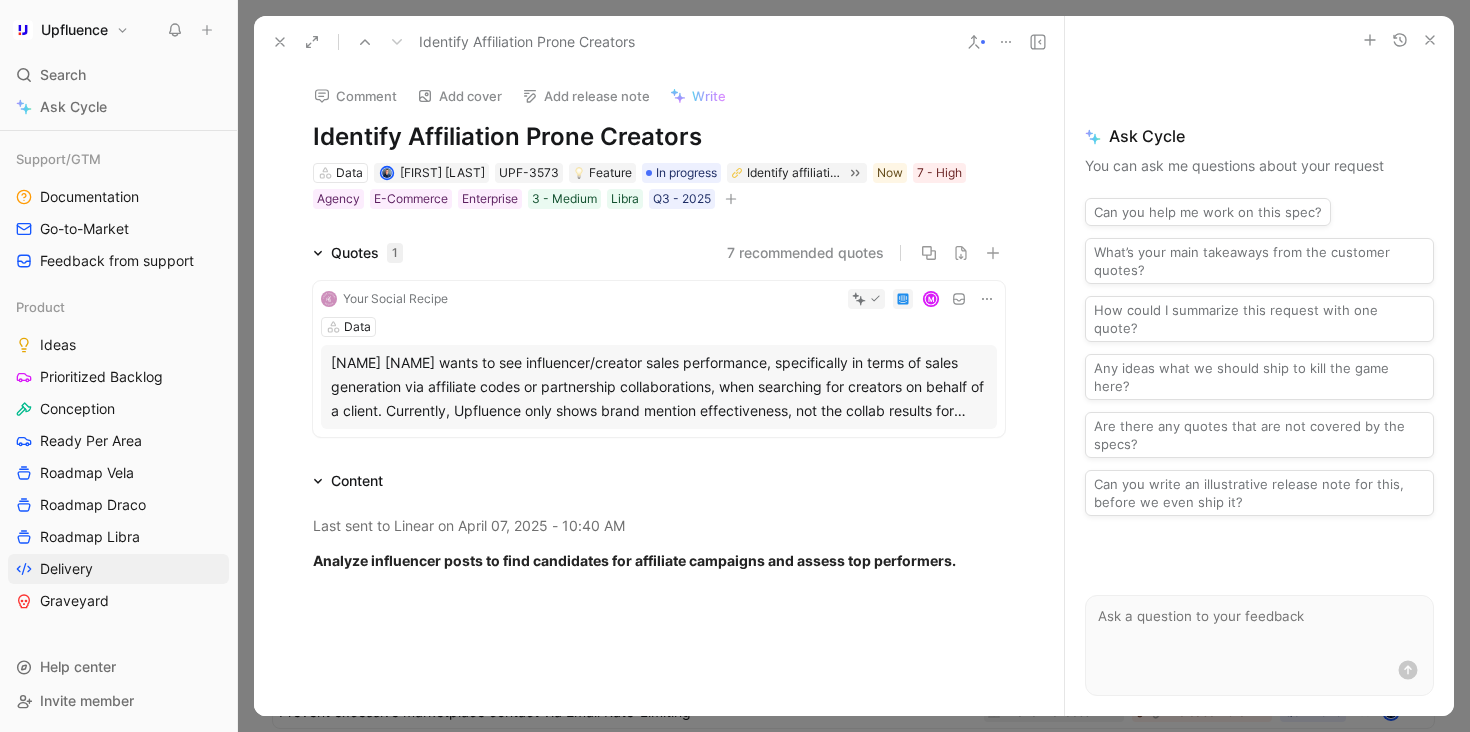 click at bounding box center (280, 42) 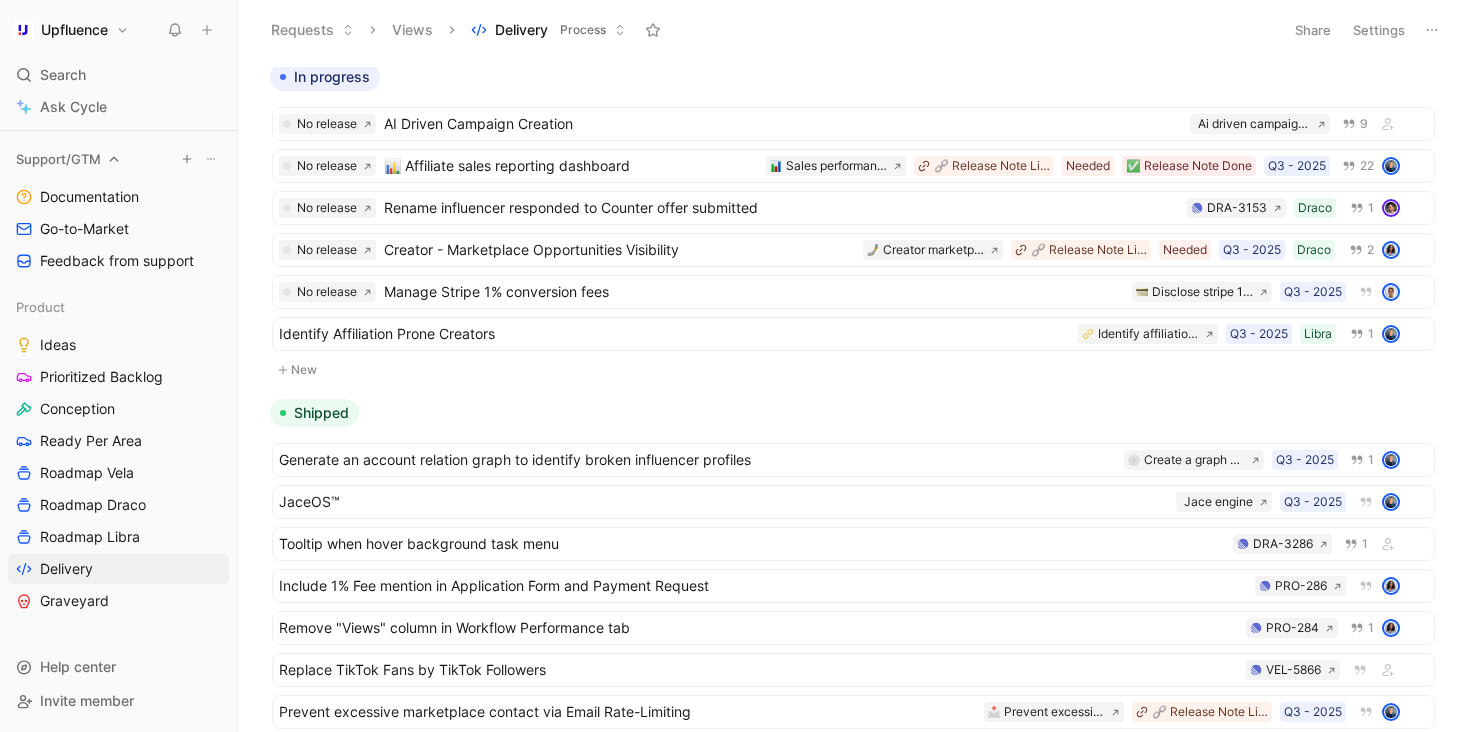 scroll, scrollTop: 0, scrollLeft: 0, axis: both 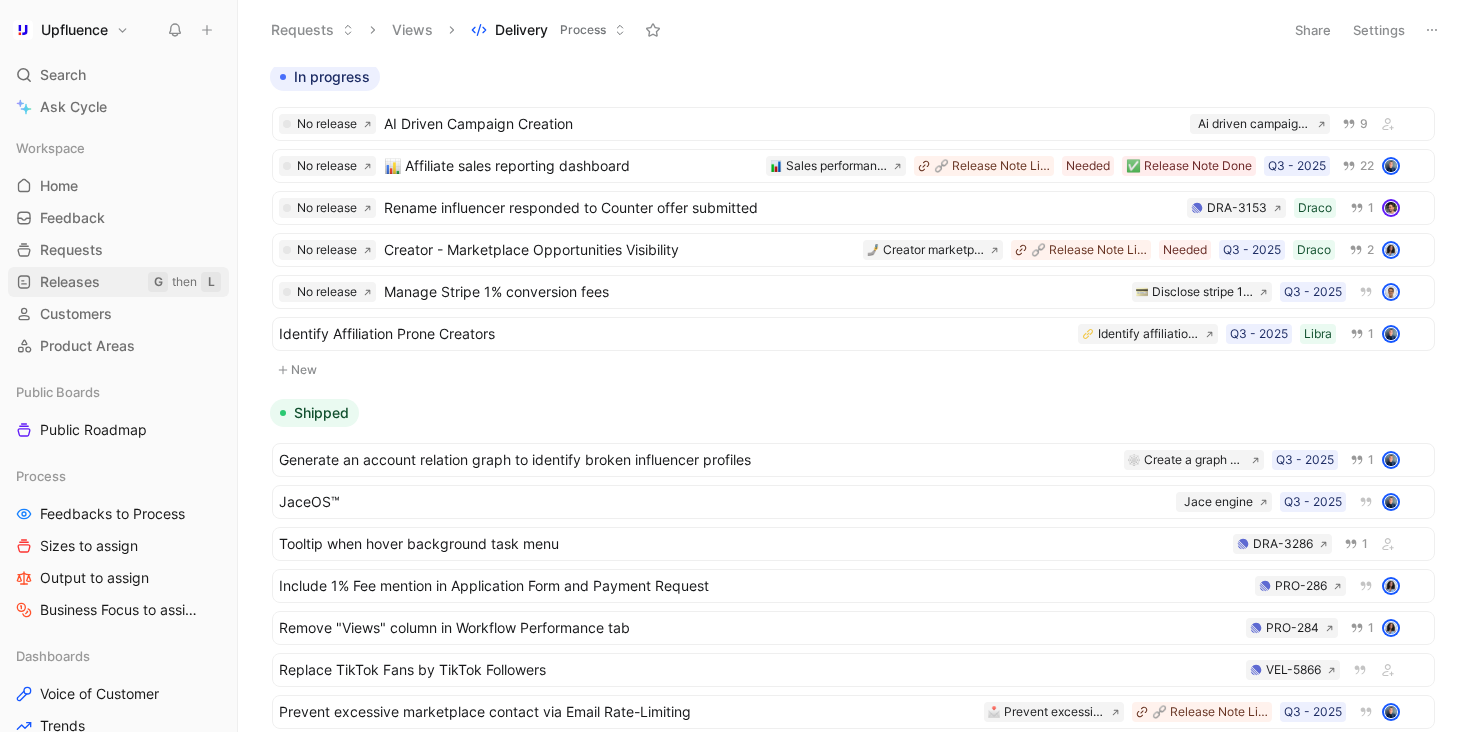 click on "Releases G then L" at bounding box center (118, 282) 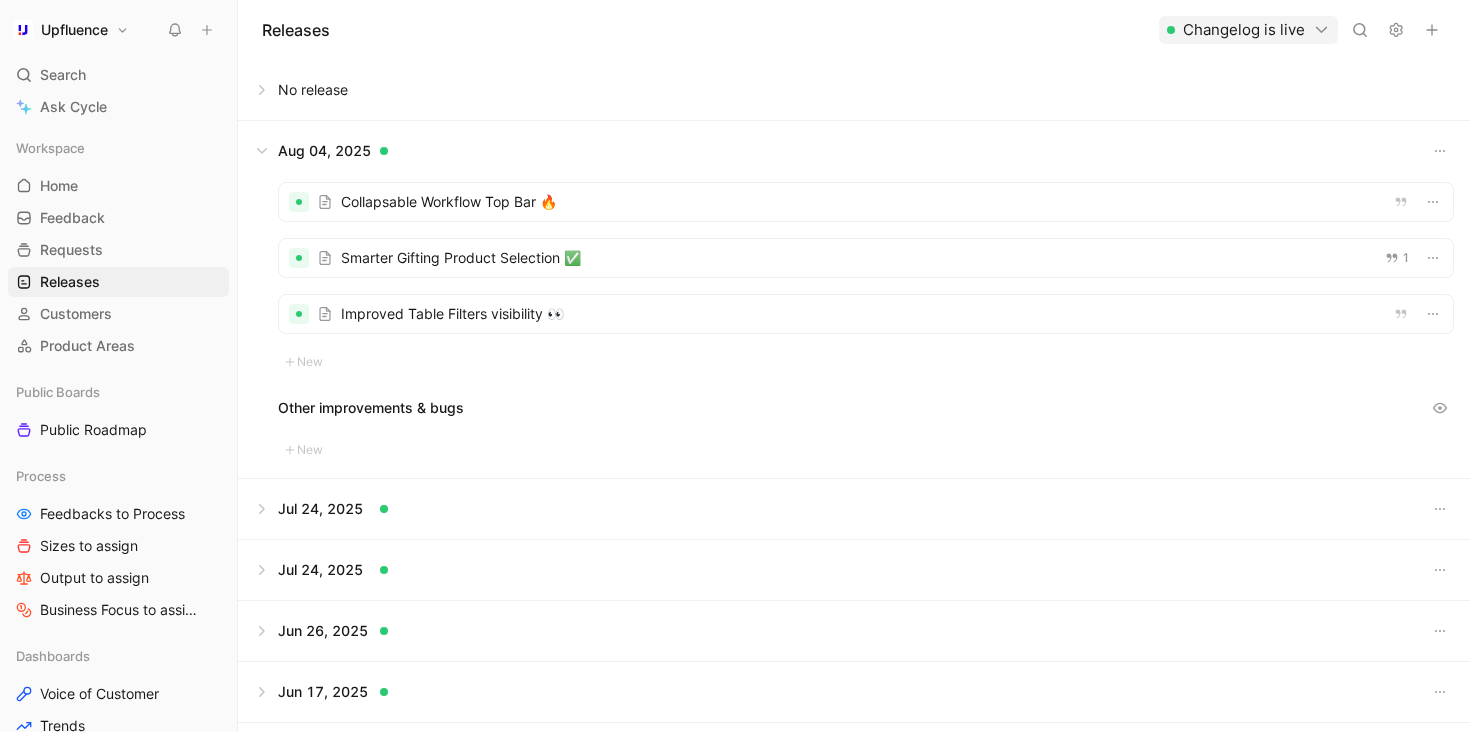 click at bounding box center [866, 202] 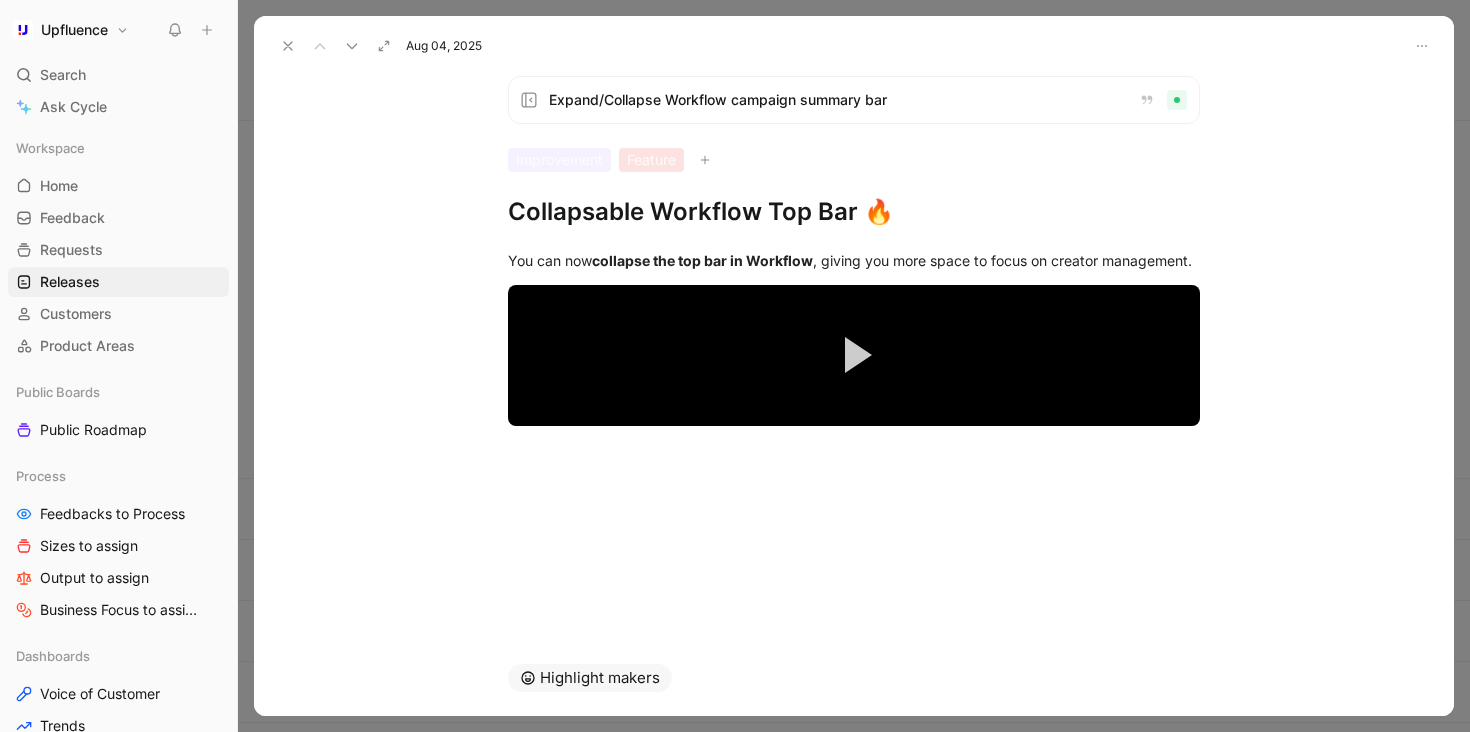 click 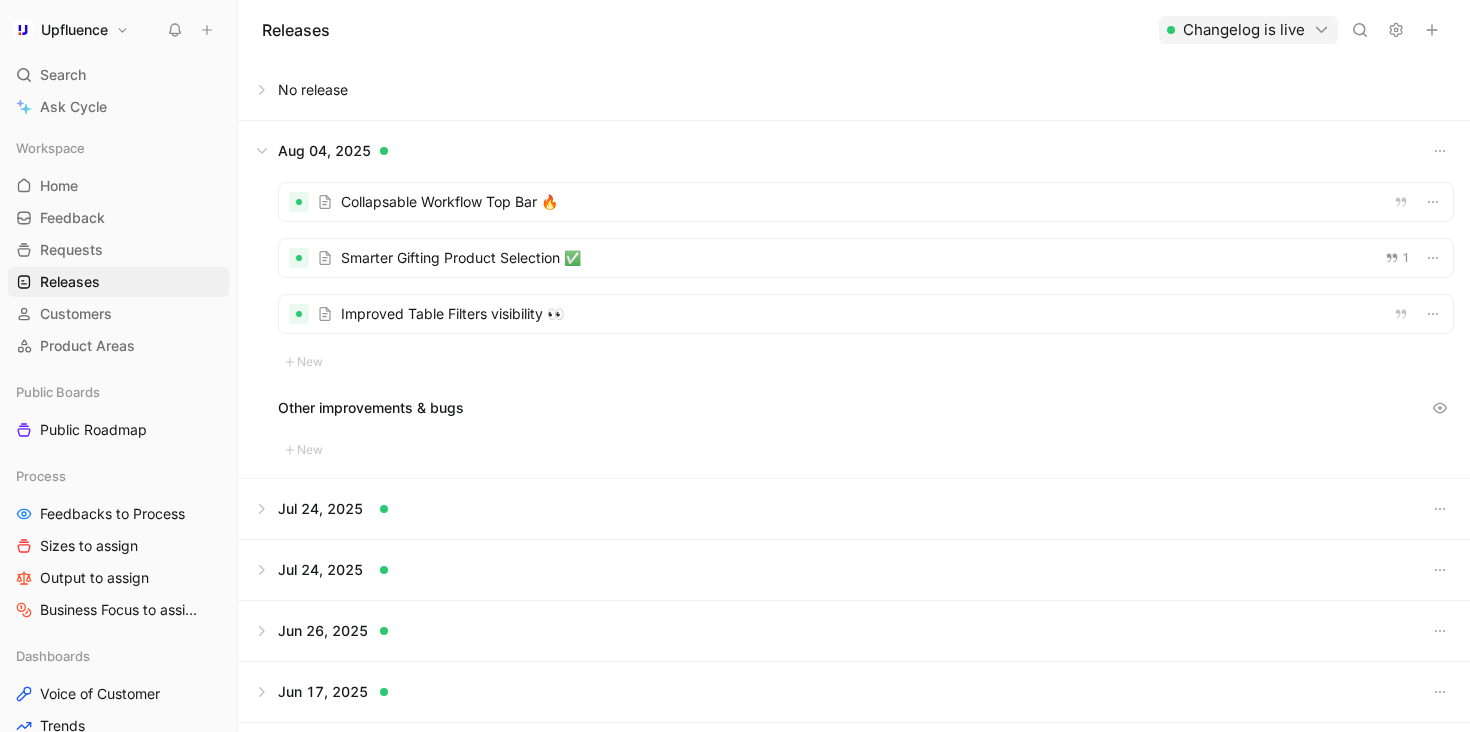 click at bounding box center [866, 258] 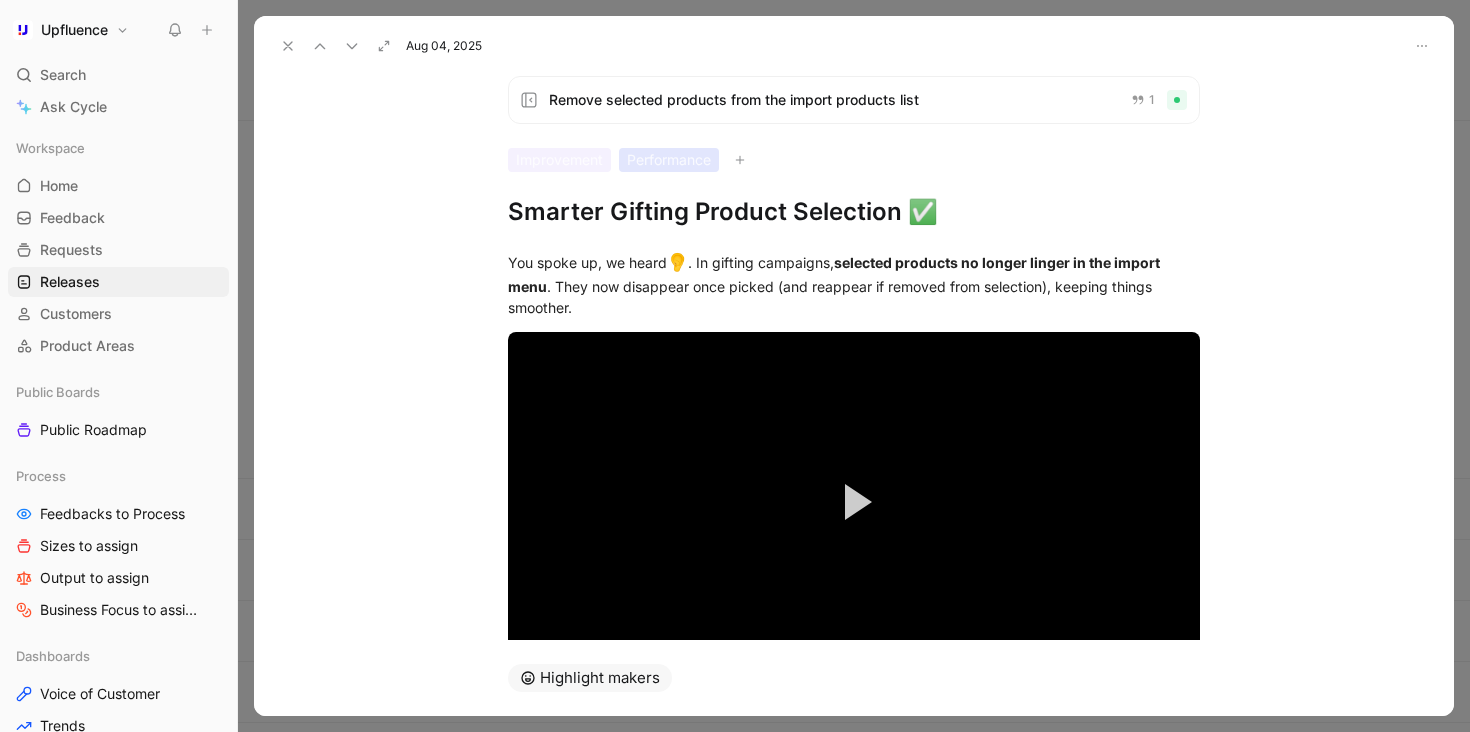 click at bounding box center [288, 46] 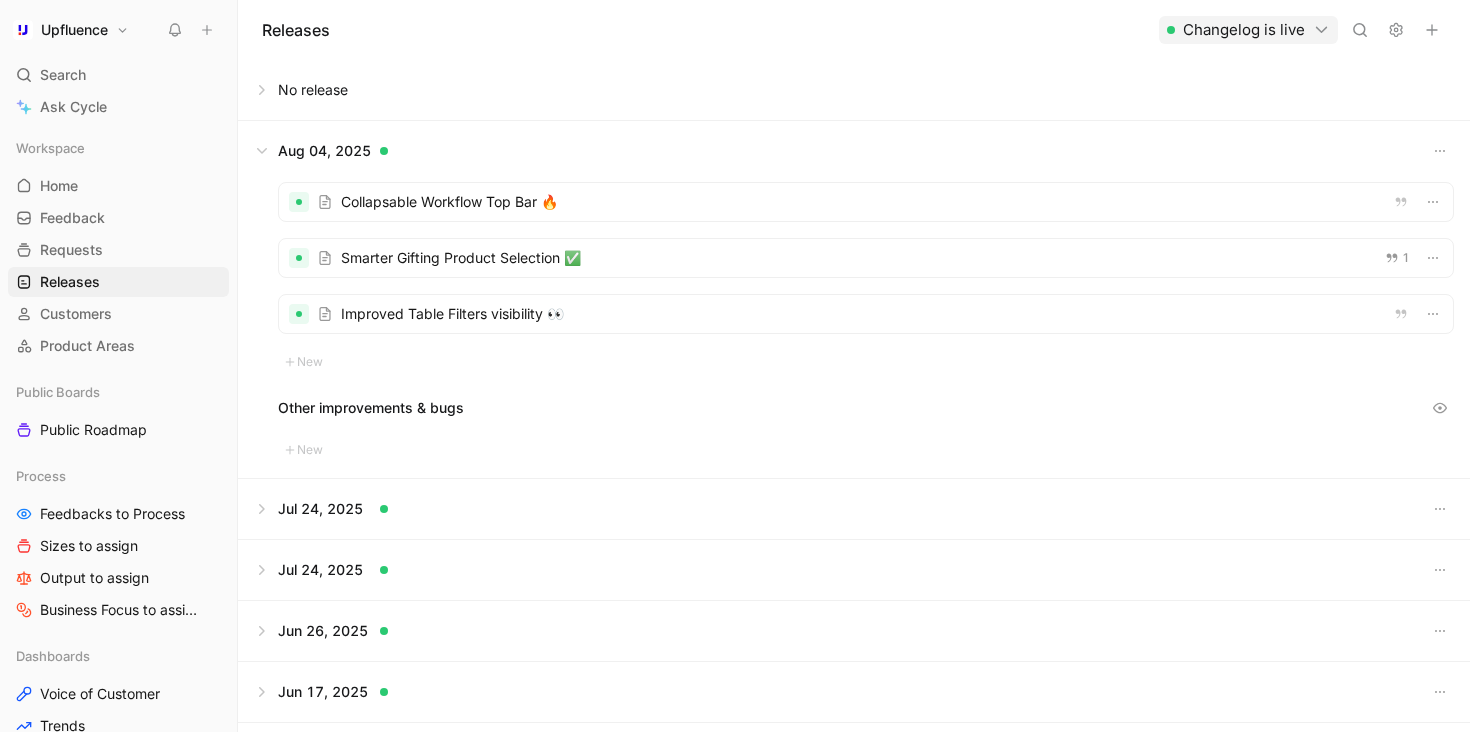 click on "Changelog is live" at bounding box center [1248, 30] 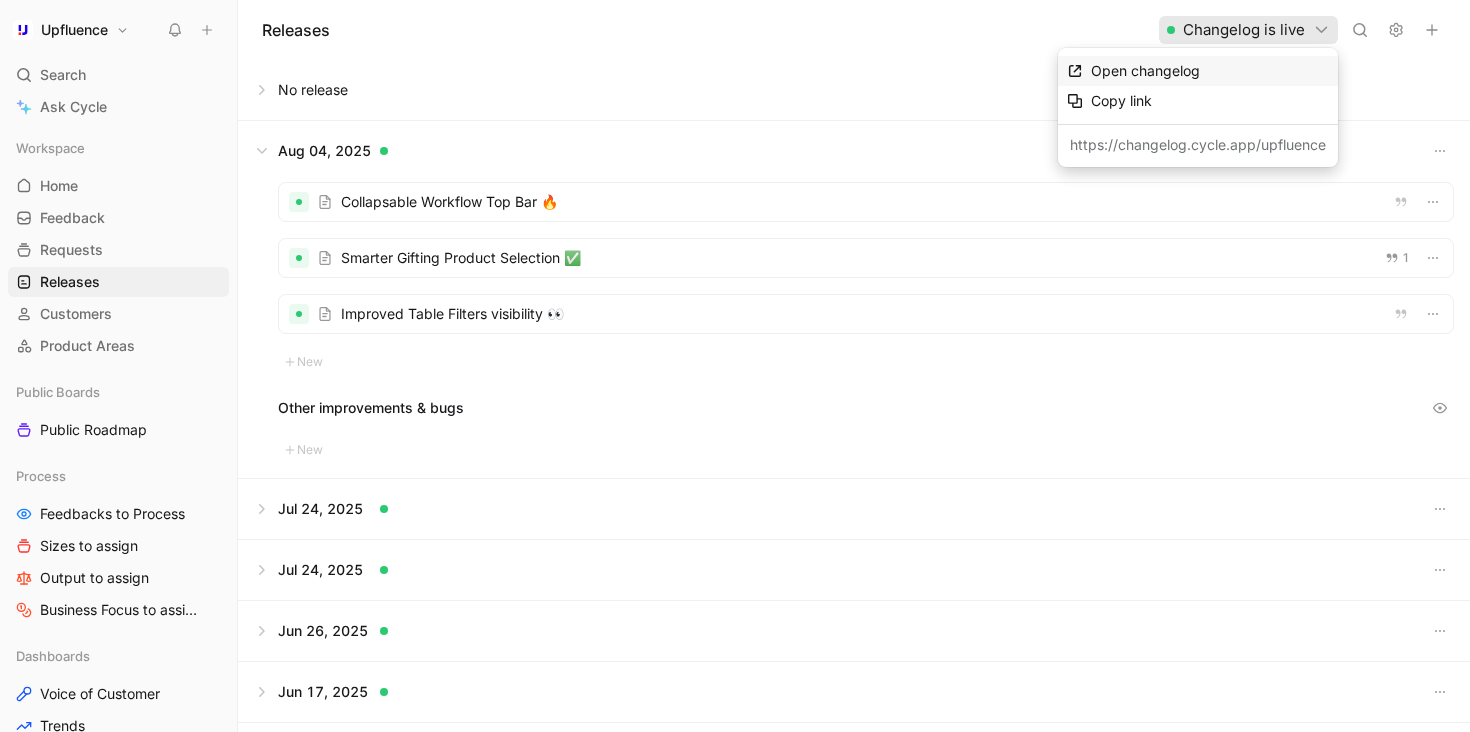click on "Open changelog" at bounding box center [1210, 71] 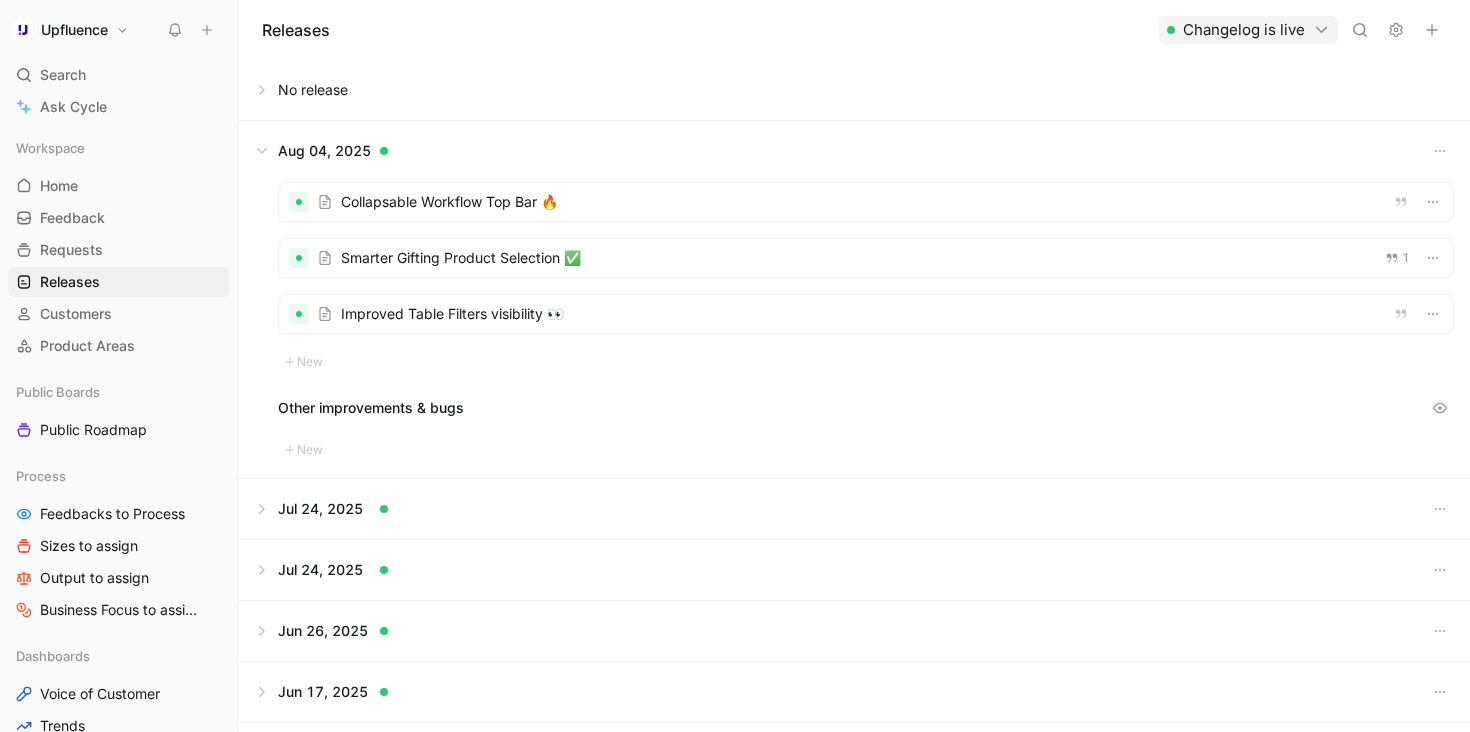 click at bounding box center (854, 90) 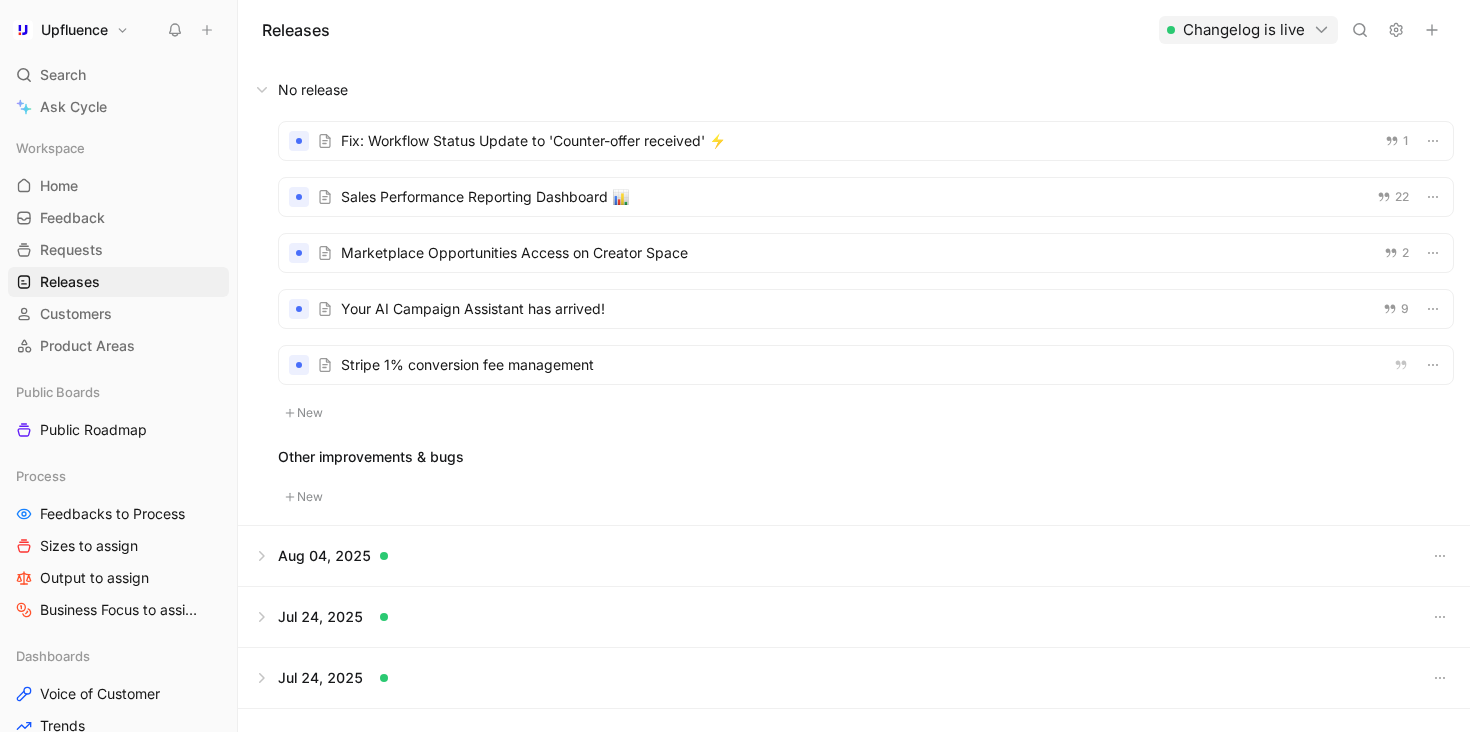 click at bounding box center [866, 141] 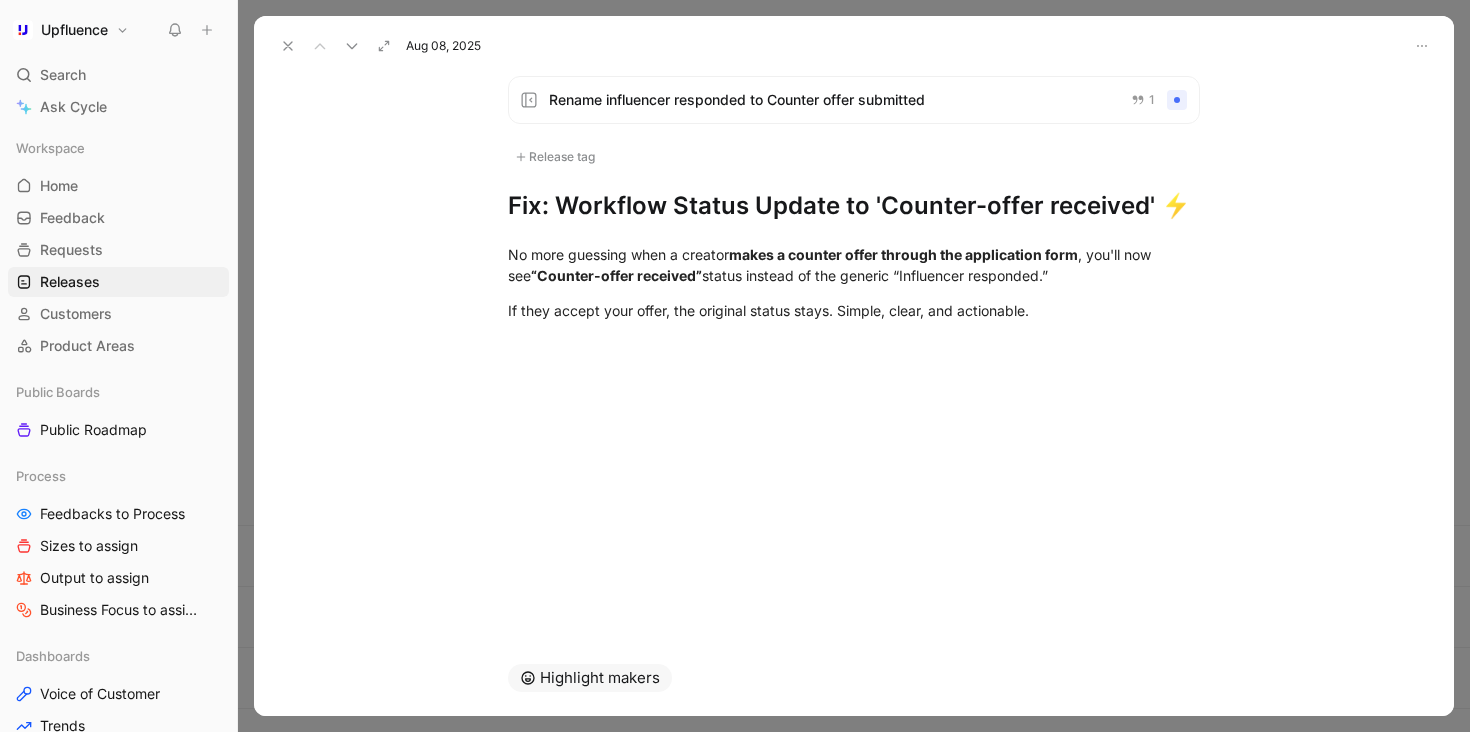 click on "Rename influencer responded to Counter offer submitted" at bounding box center [832, 100] 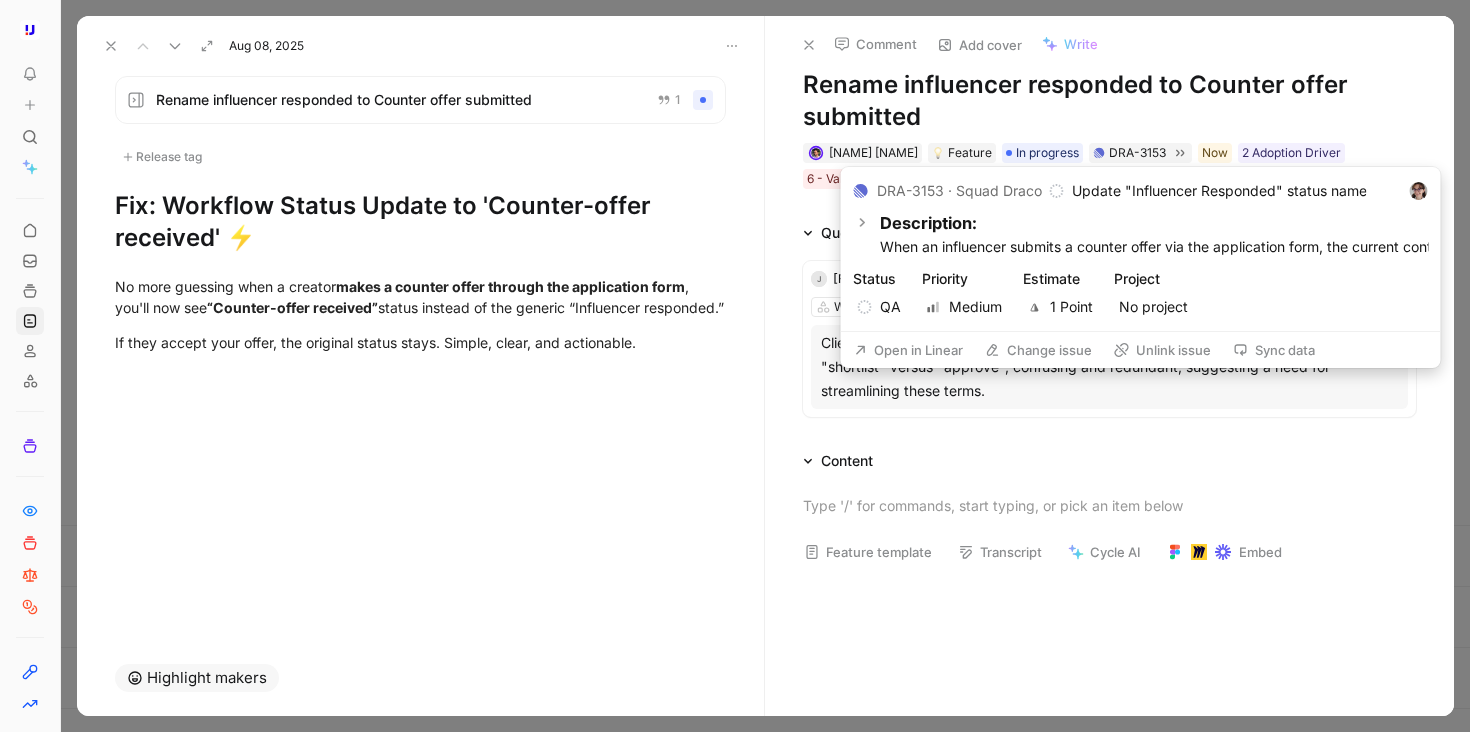 click on "Open in Linear" at bounding box center (908, 350) 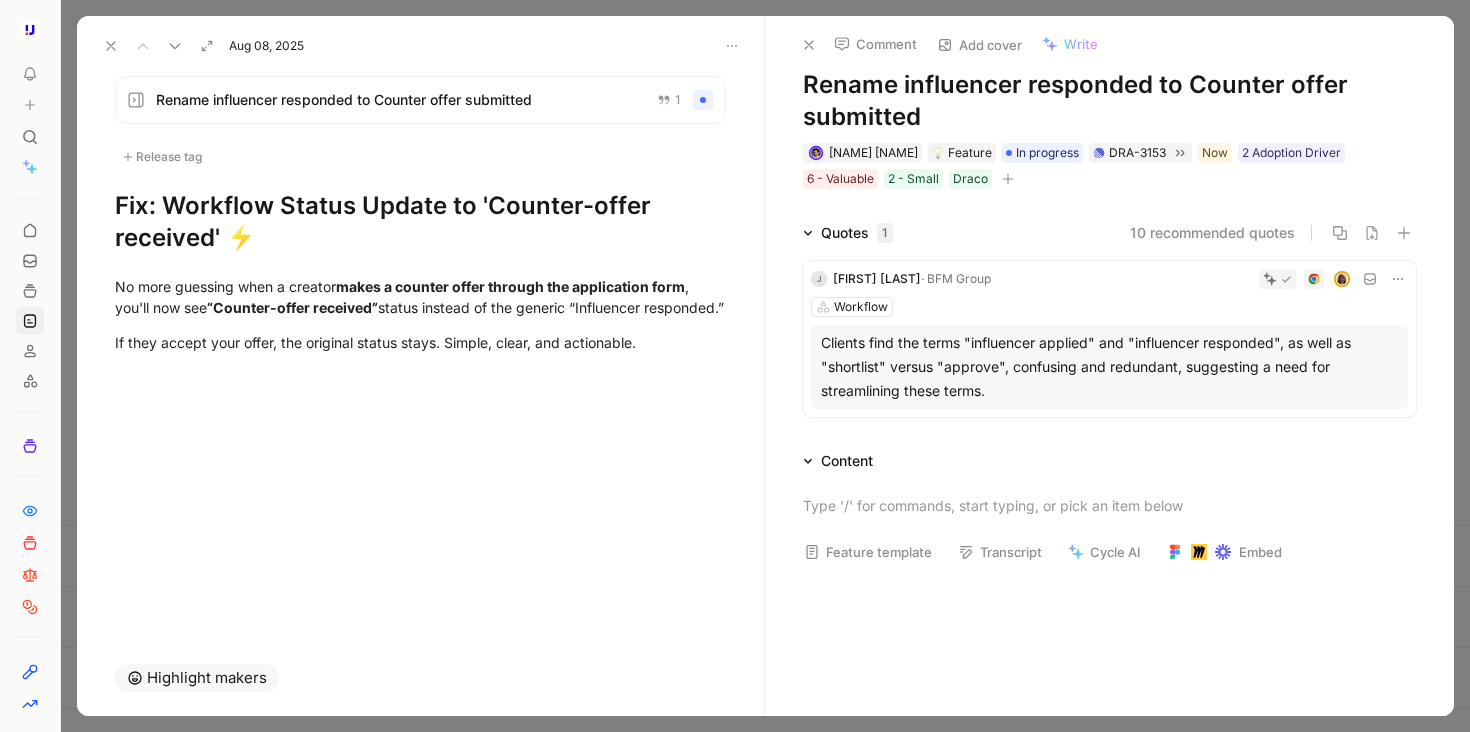 click on "Comment Add cover Write Rename influencer responded to Counter offer submitted [FIRST] [LAST] Feature In progress DRA-3153 Now 2  Adoption Driver 6  - Valuable 2 - Small Draco Quotes 1 10 recommended quotes J [FIRST] [LAST]  · BFM Group Workflow Clients find the terms "influencer applied" and "influencer responded", as well as "shortlist" versus "approve", confusing and redundant, suggesting a need for streamlining these terms. Content Feature template Transcript Cycle AI Embed" at bounding box center (1109, 366) 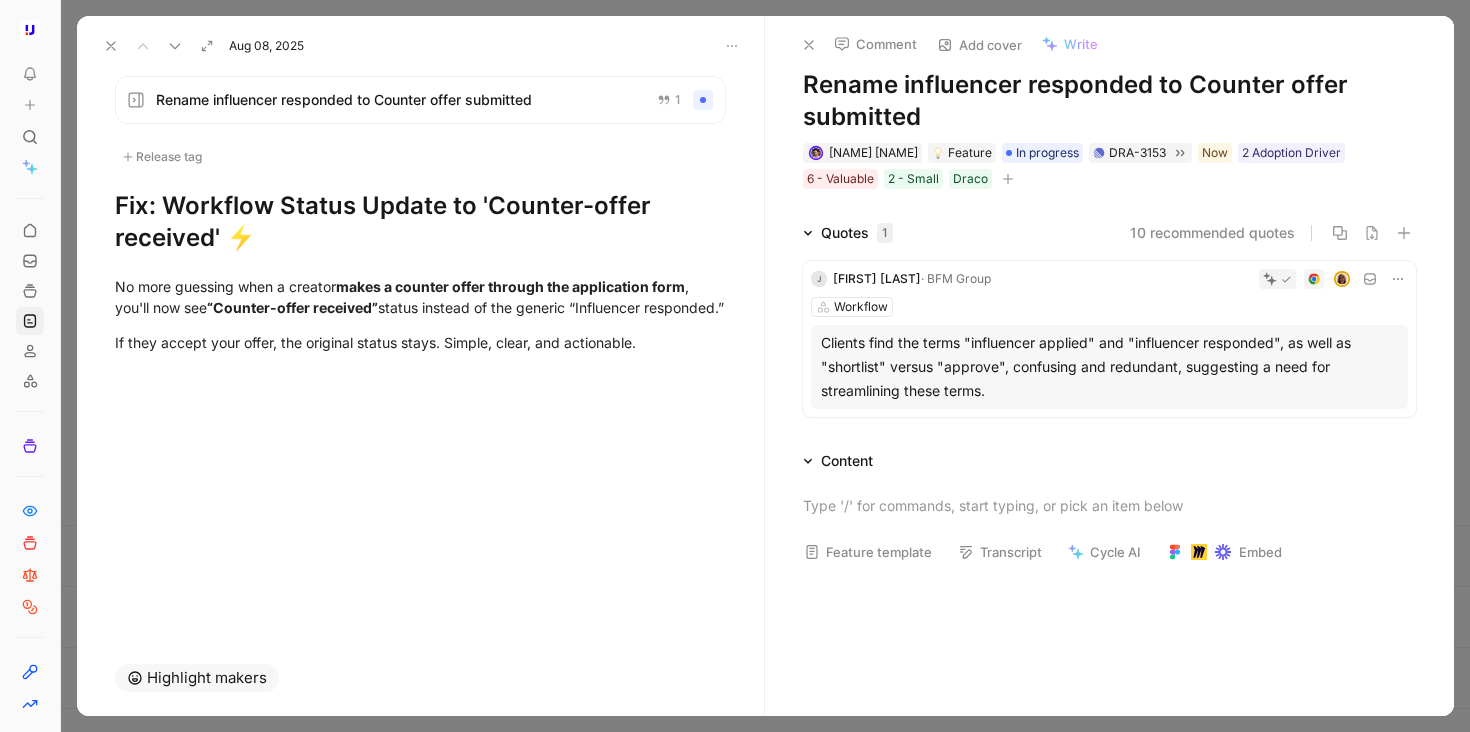 click on "10 recommended quotes" at bounding box center (1212, 233) 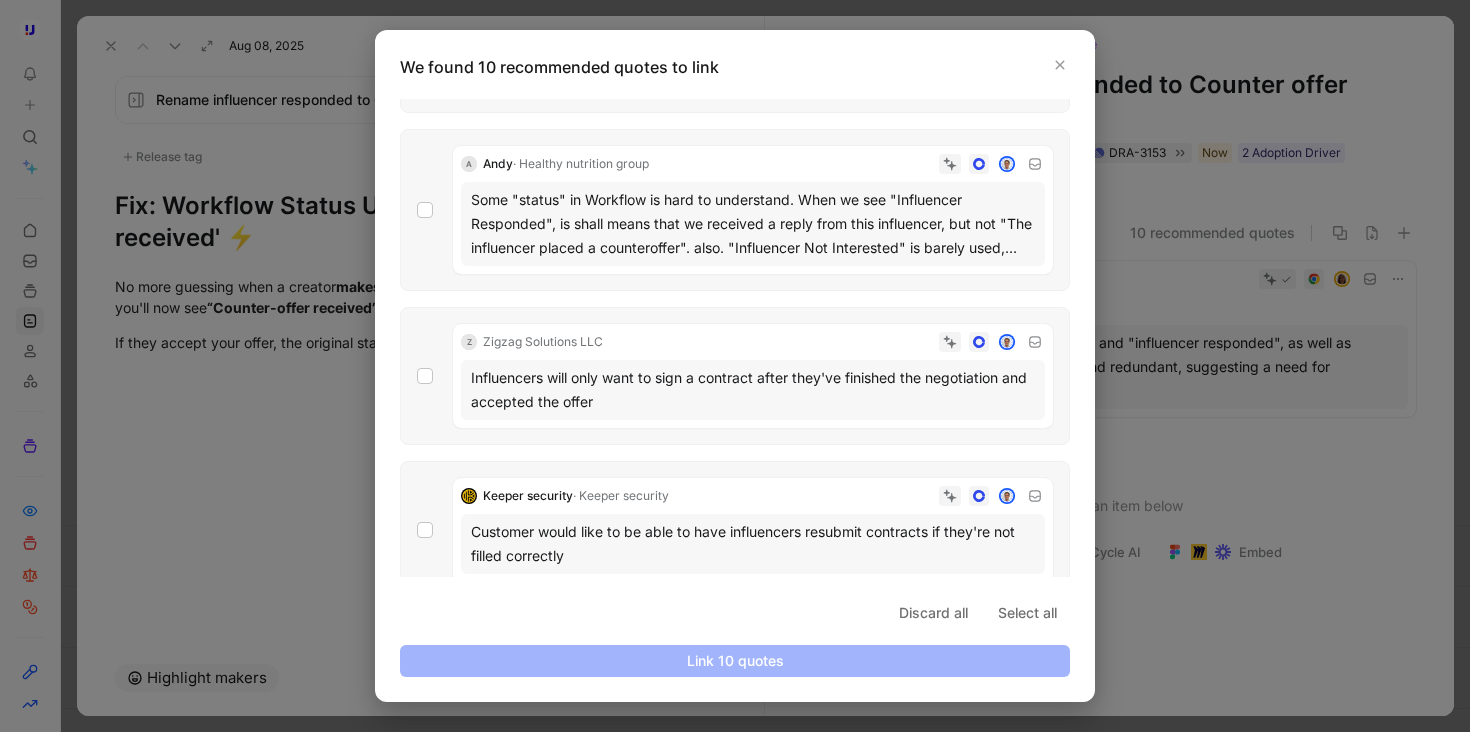 scroll, scrollTop: 1386, scrollLeft: 0, axis: vertical 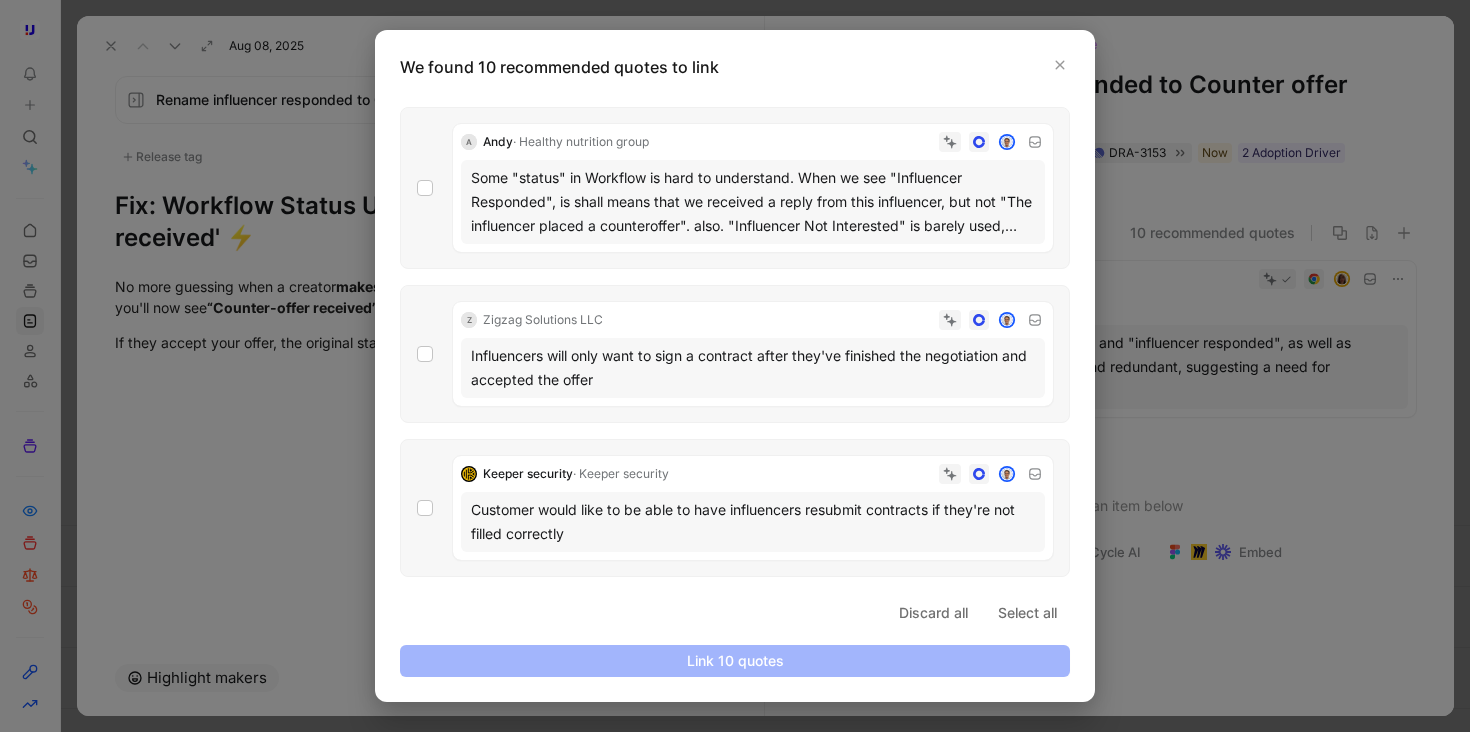 click at bounding box center [735, 366] 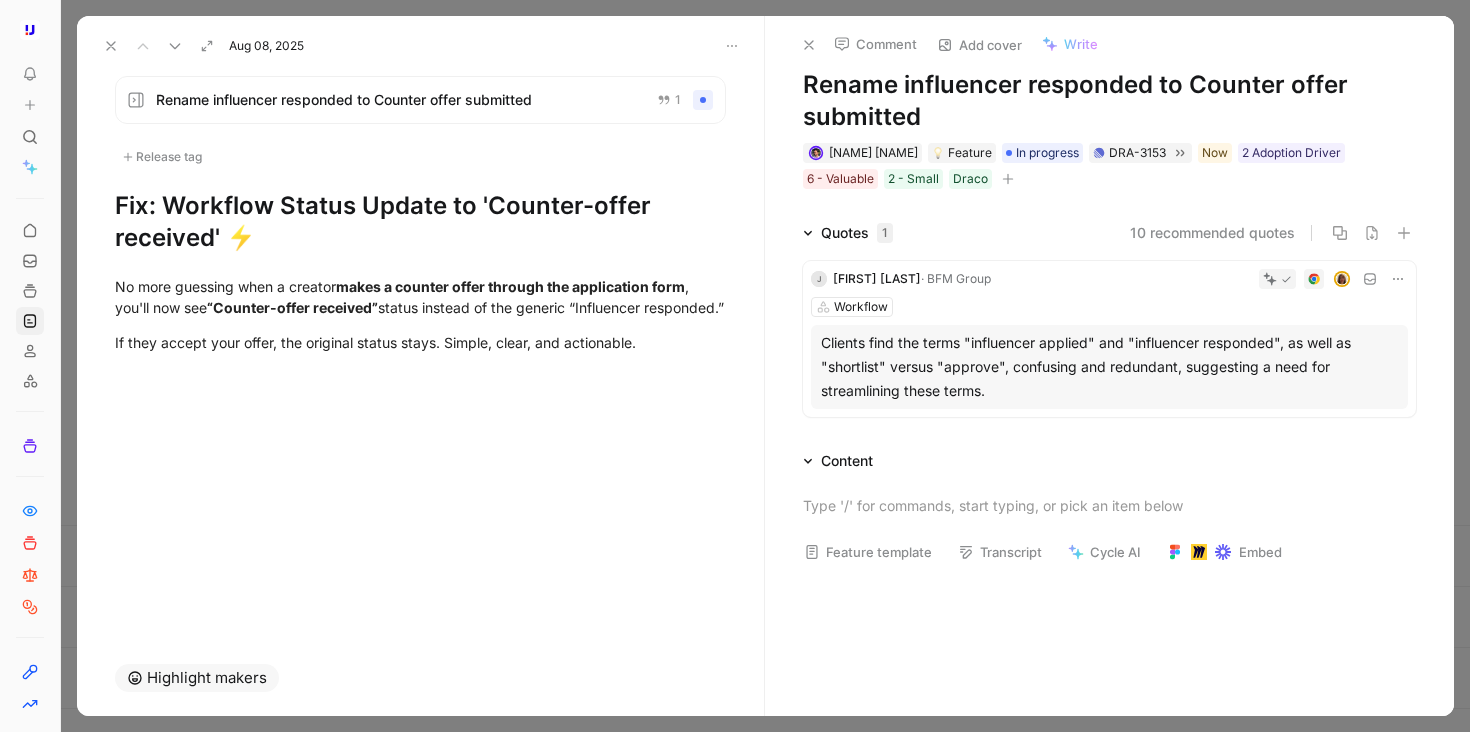 click 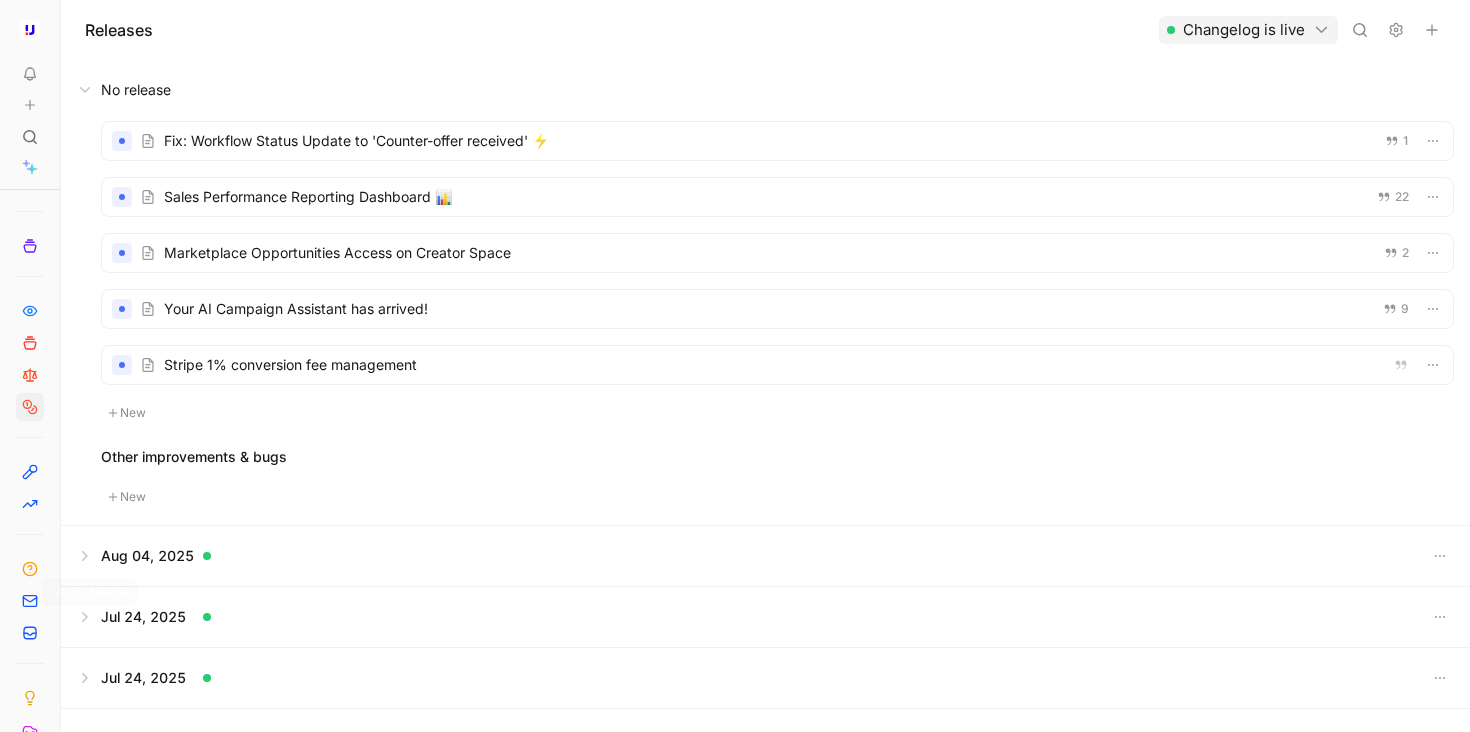 scroll, scrollTop: 223, scrollLeft: 0, axis: vertical 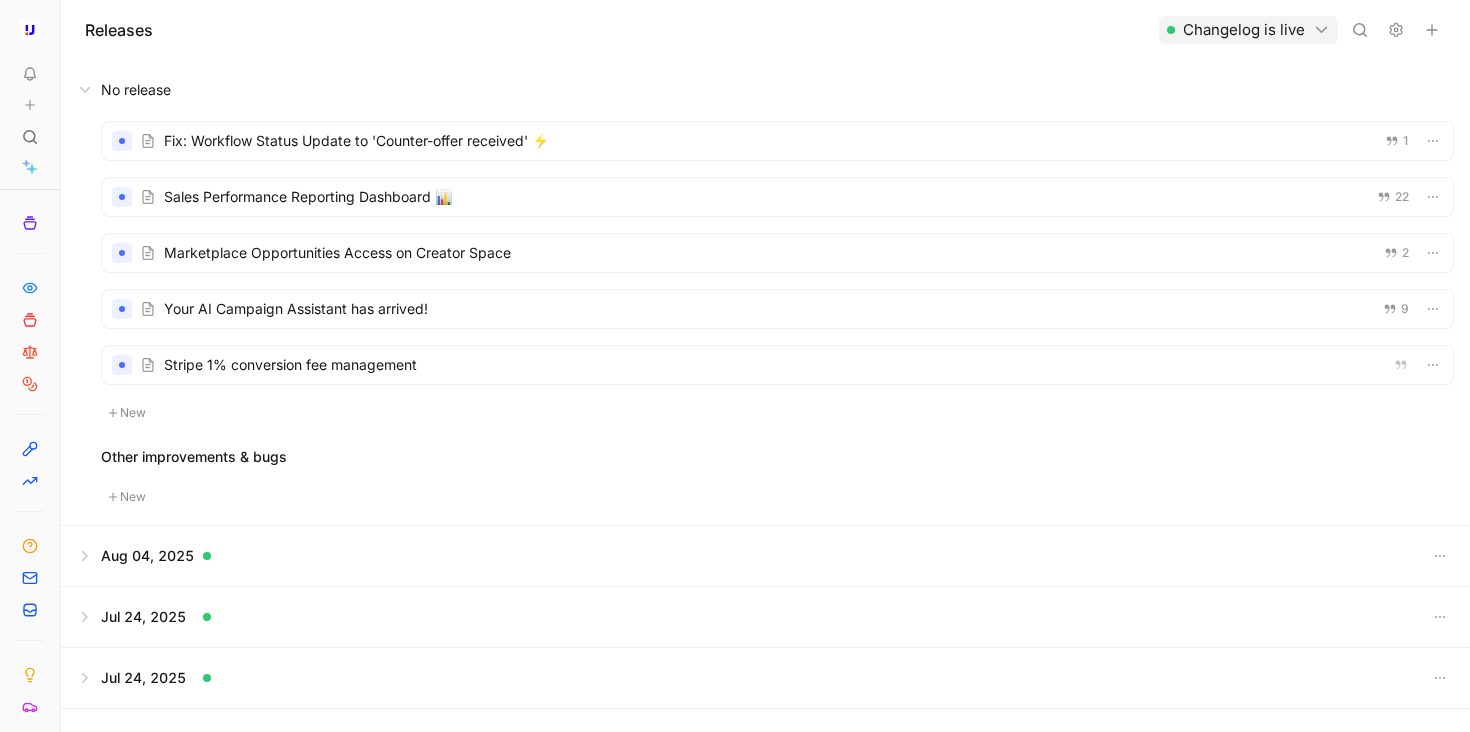 click 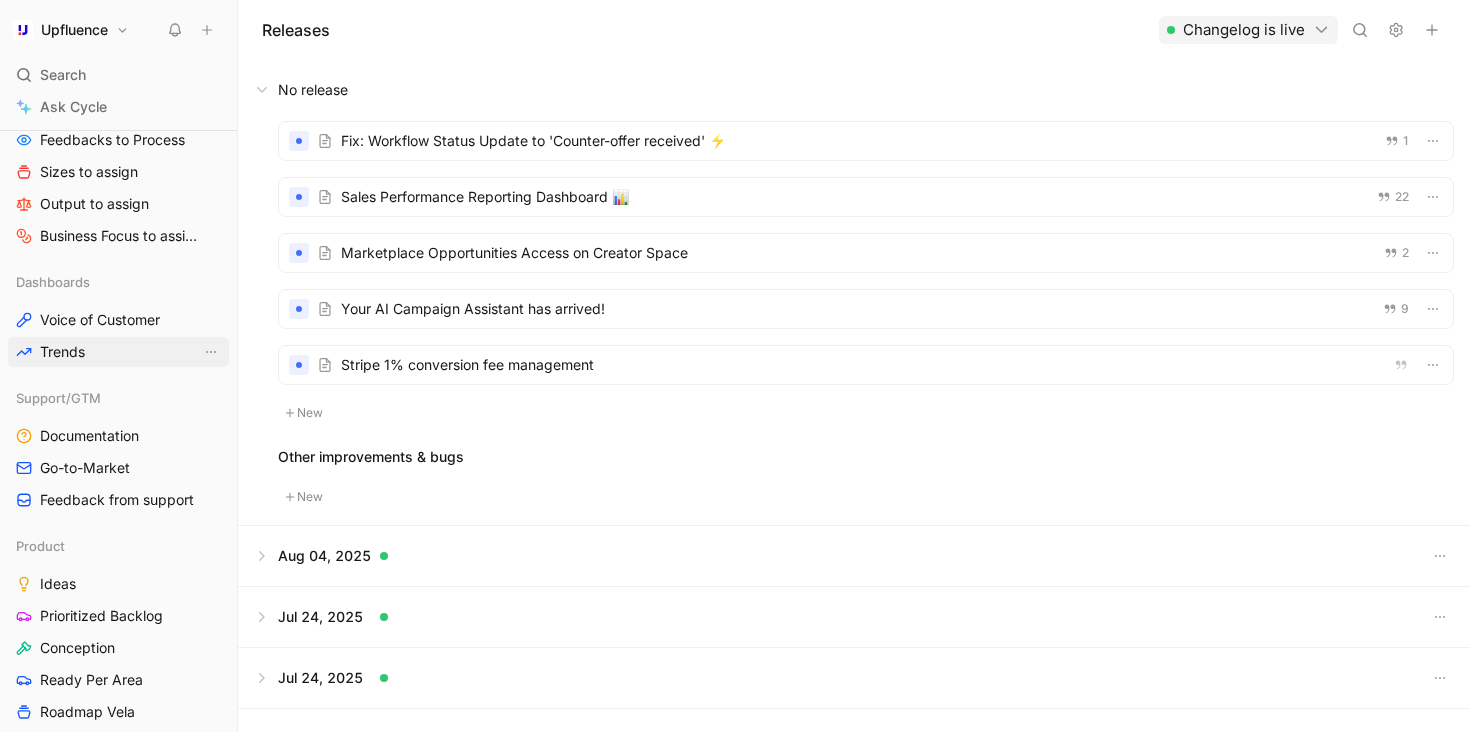 scroll, scrollTop: 613, scrollLeft: 0, axis: vertical 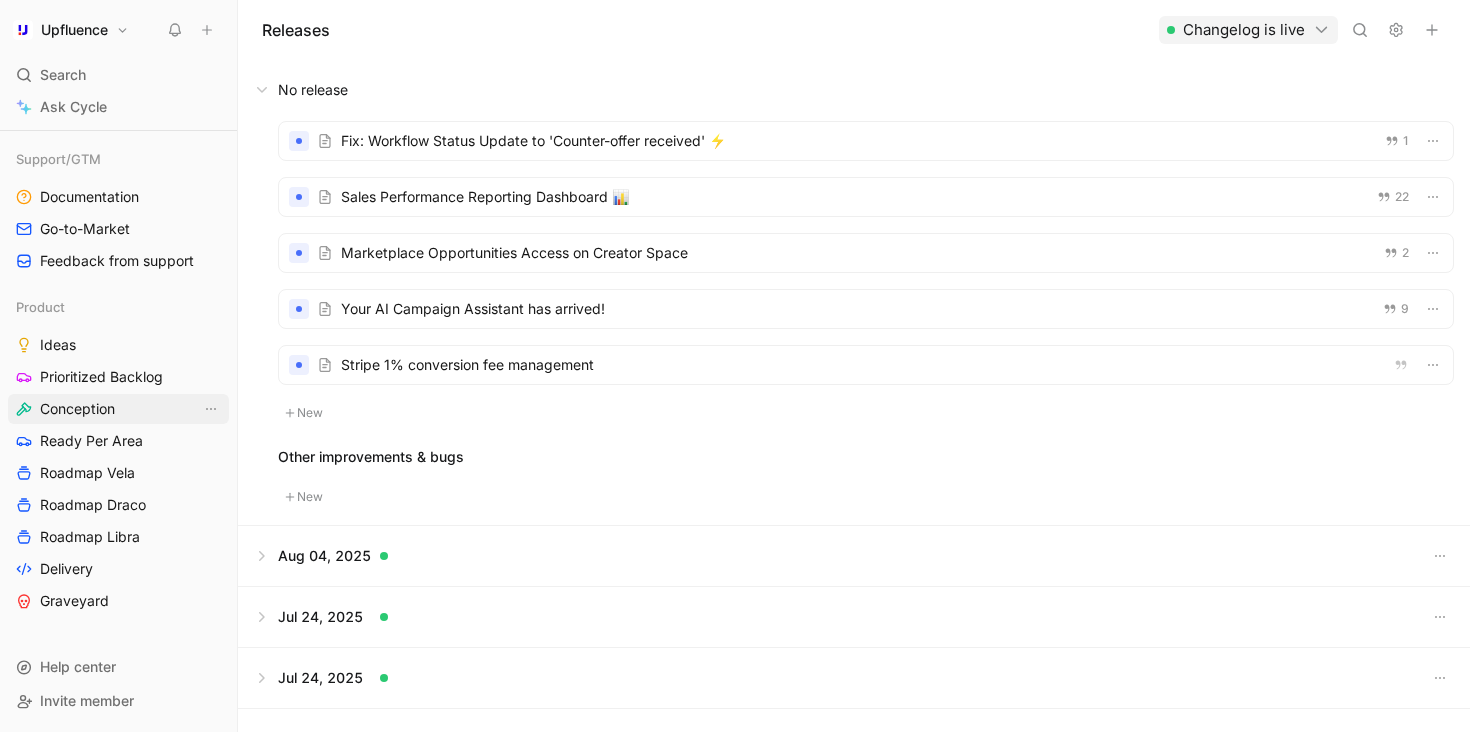click on "Conception" at bounding box center (77, 409) 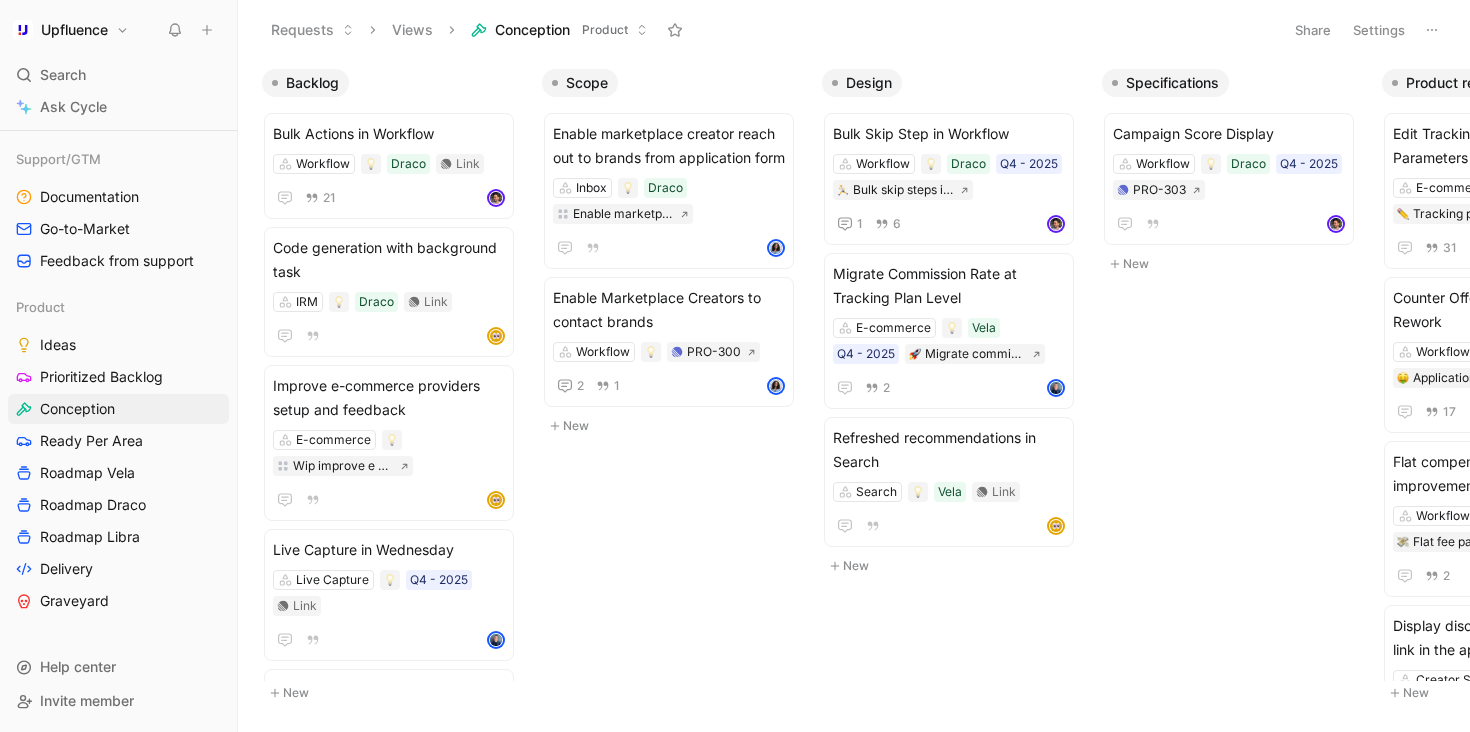 scroll, scrollTop: 0, scrollLeft: 480, axis: horizontal 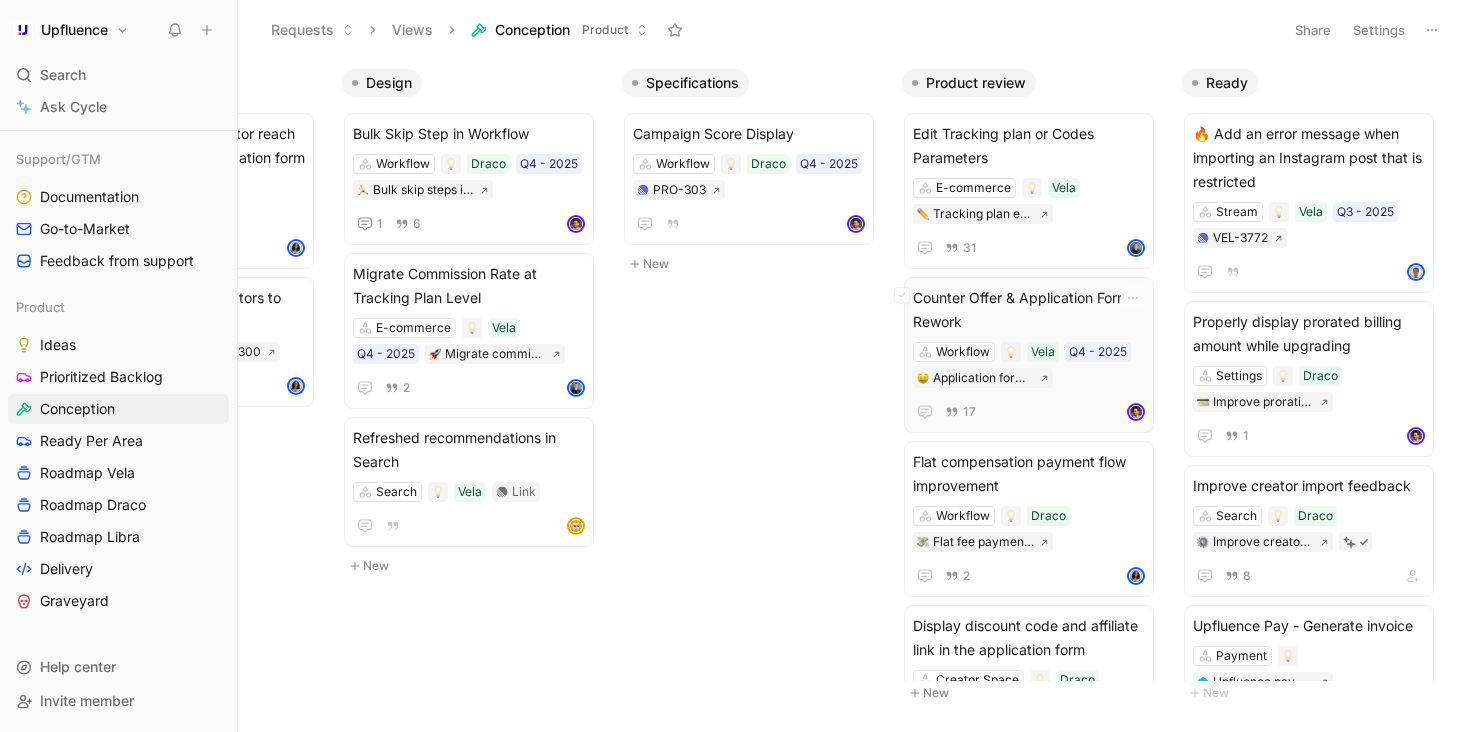 click on "Counter Offer & Application Form Rework" at bounding box center [1029, 310] 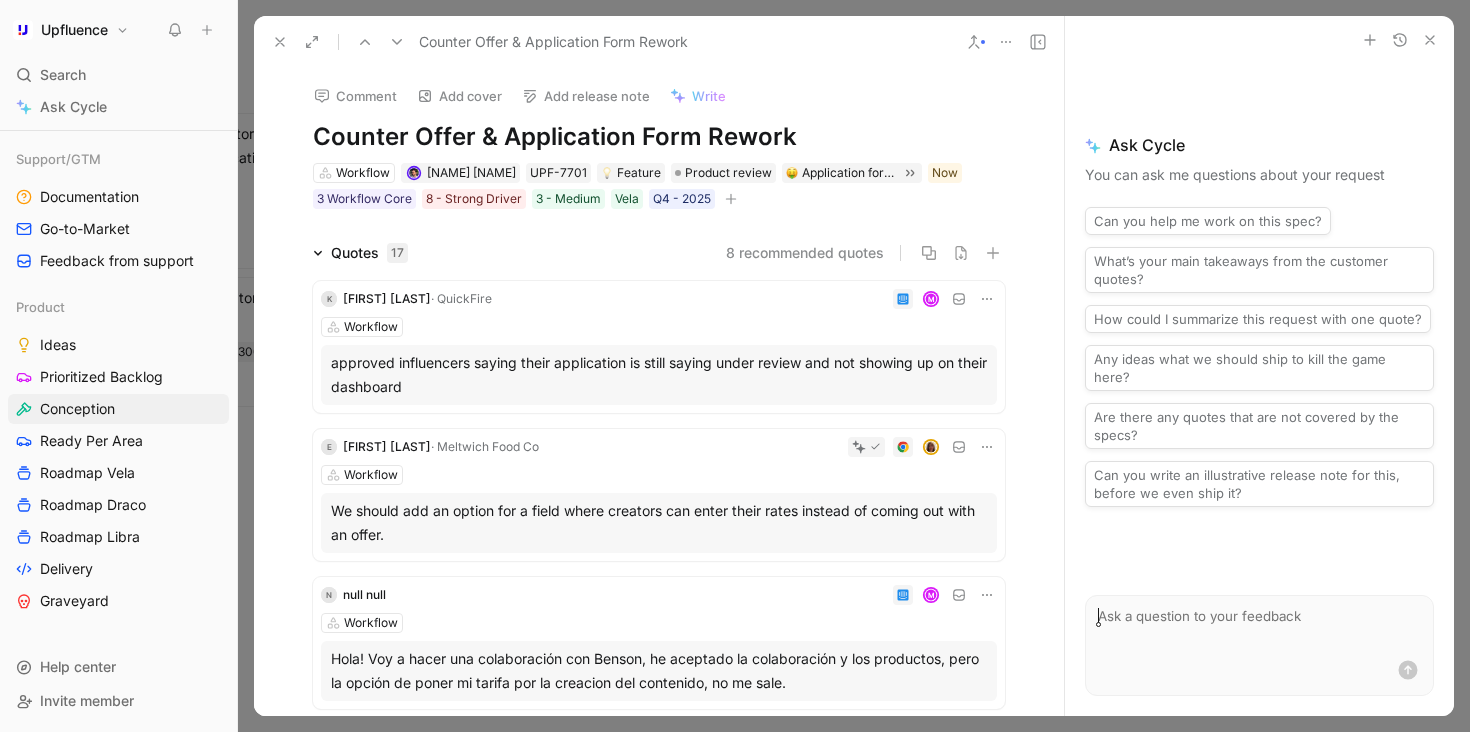click on "8 recommended quotes" at bounding box center [805, 253] 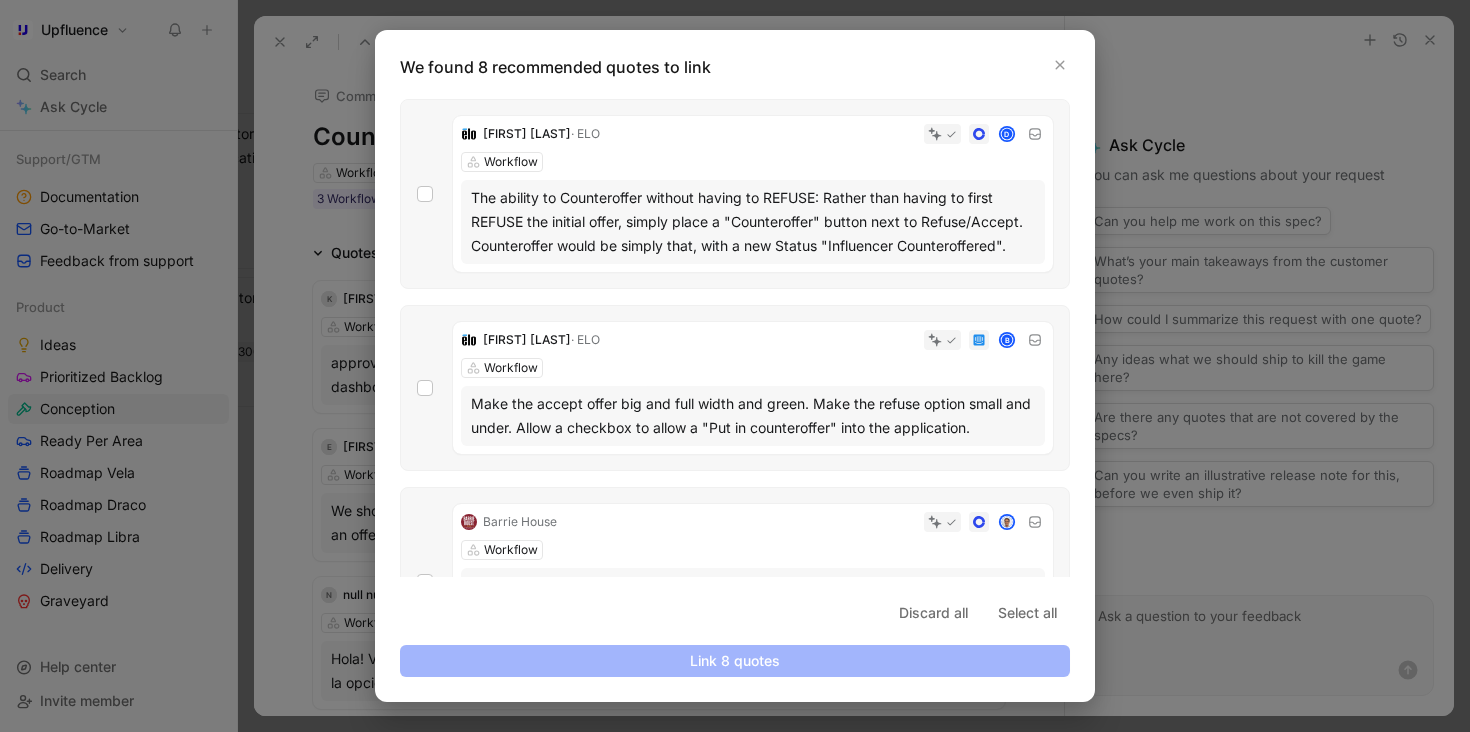 click on "The ability to Counteroffer without having to REFUSE: Rather than having to first REFUSE the initial offer, simply place a "Counteroffer" button next to Refuse/Accept. Counteroffer would be simply that, with a new Status "Influencer Counteroffered"." at bounding box center [753, 222] 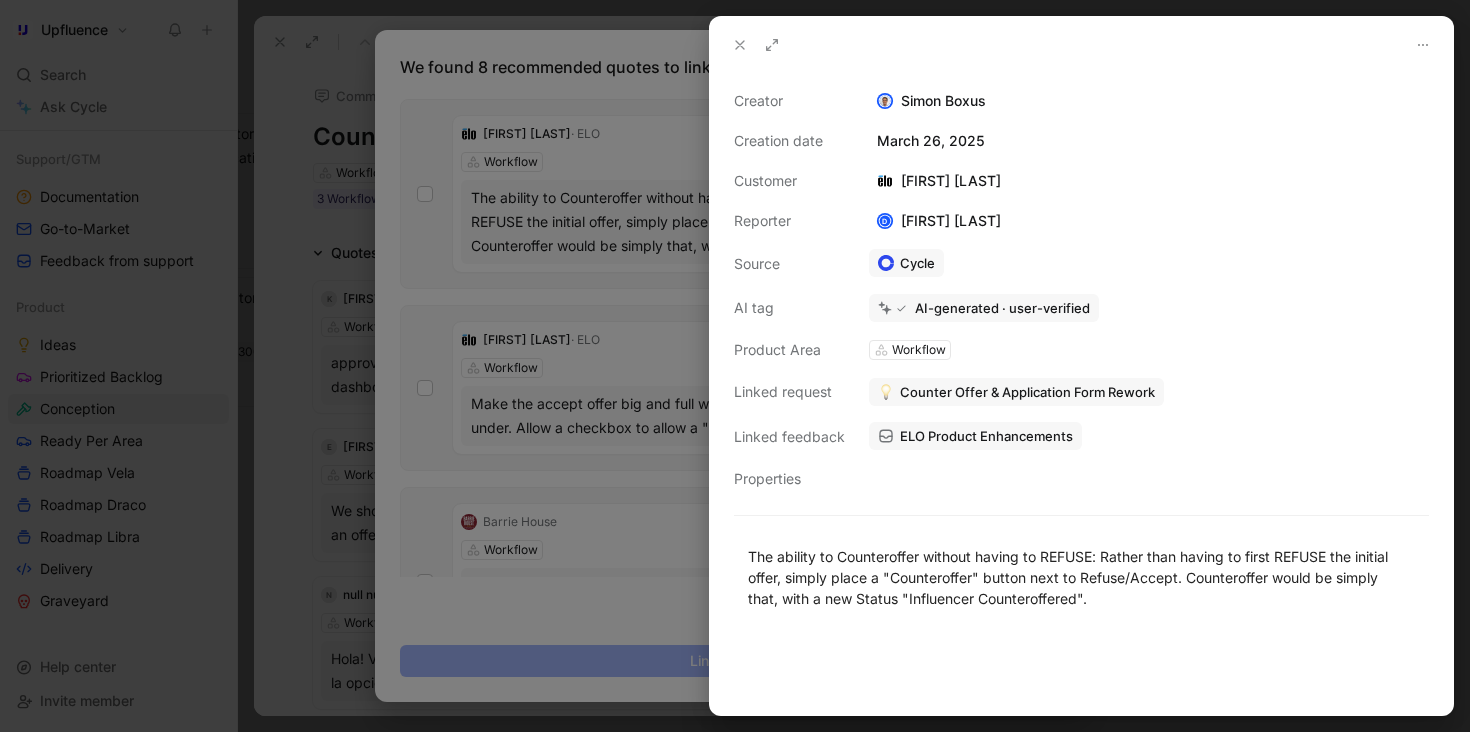 click at bounding box center [735, 366] 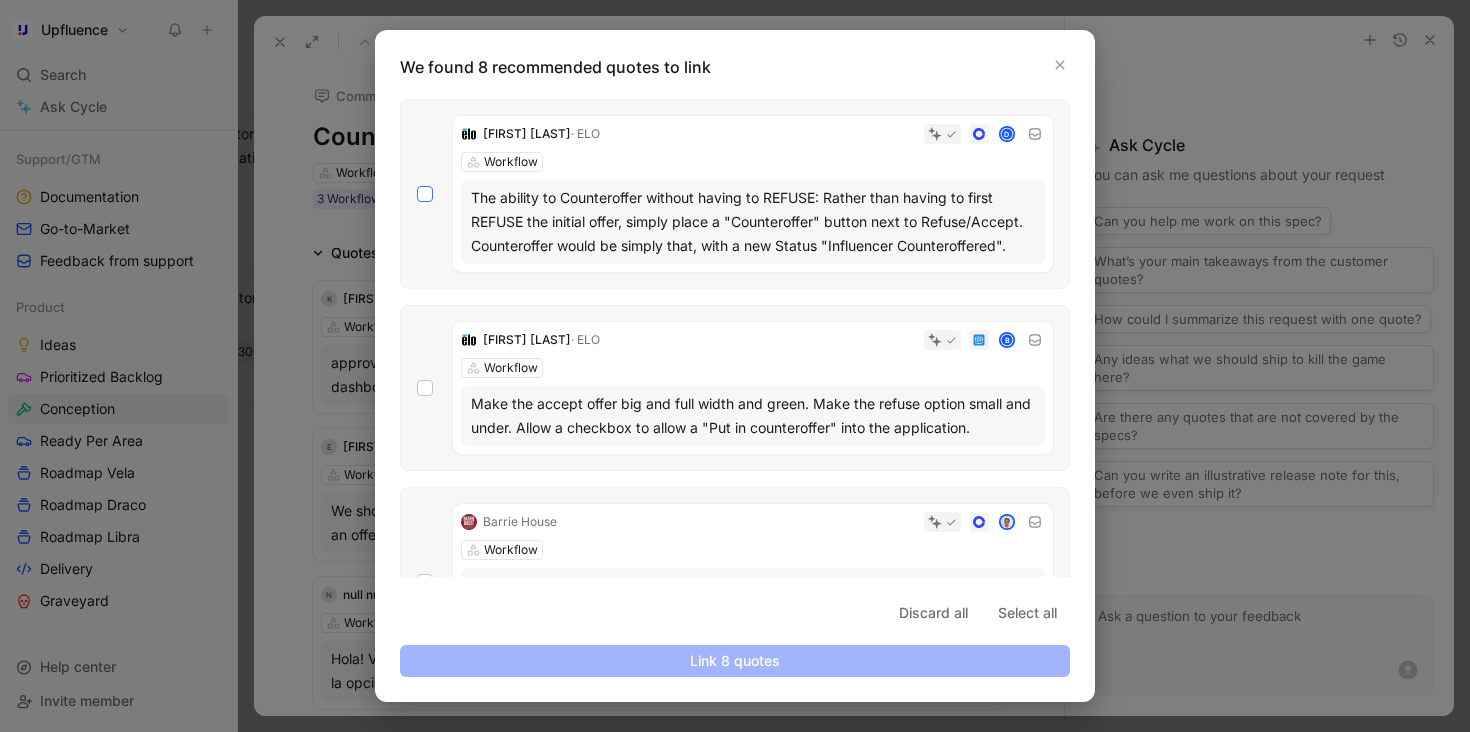 click at bounding box center (425, 194) 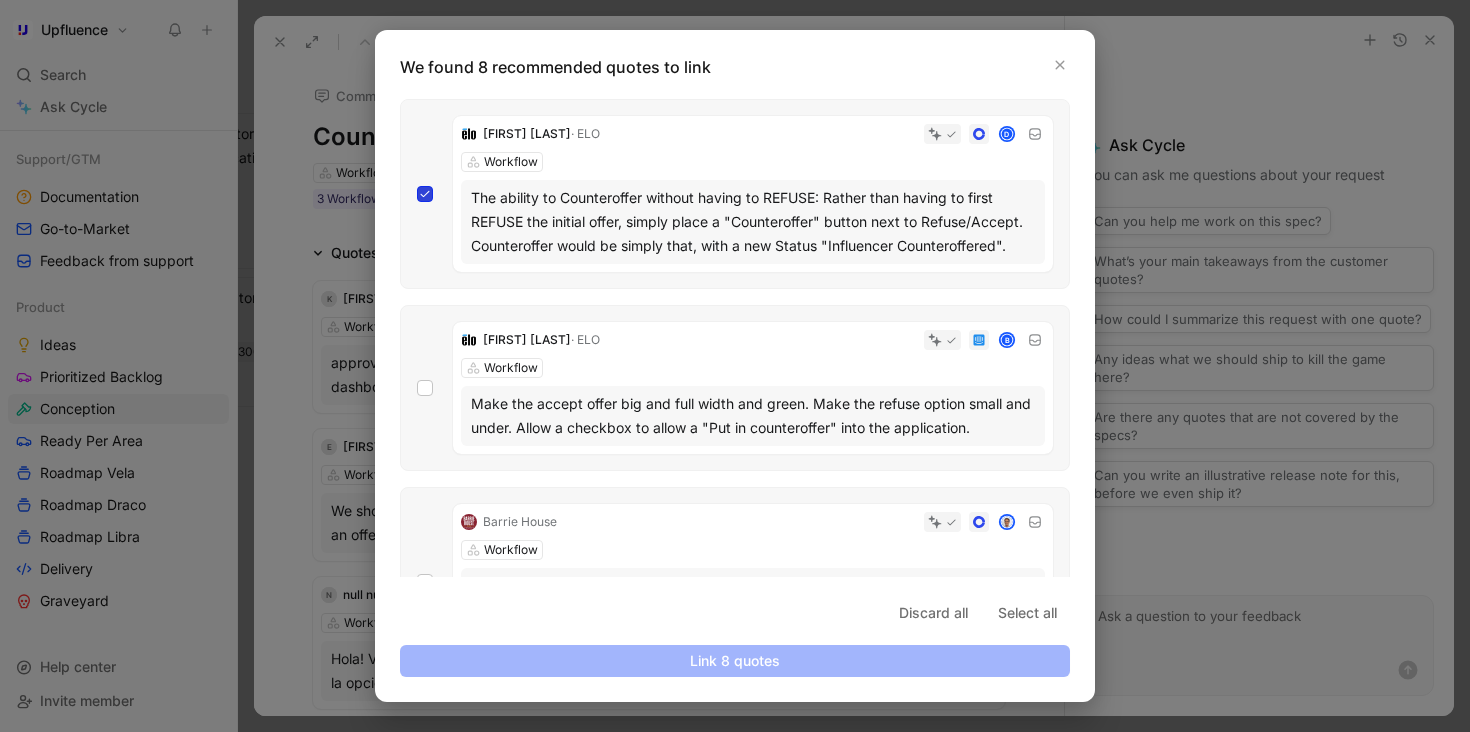 click at bounding box center [417, 186] 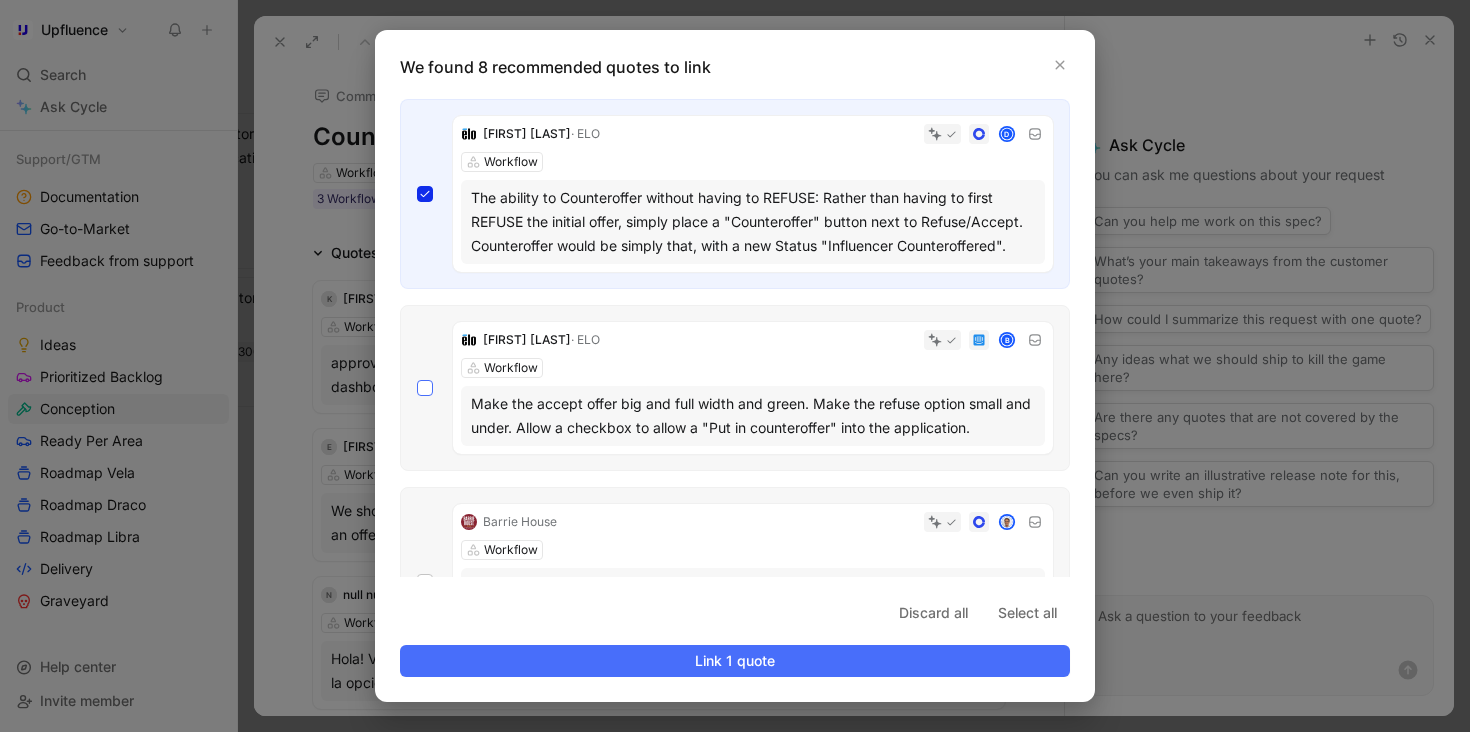 click 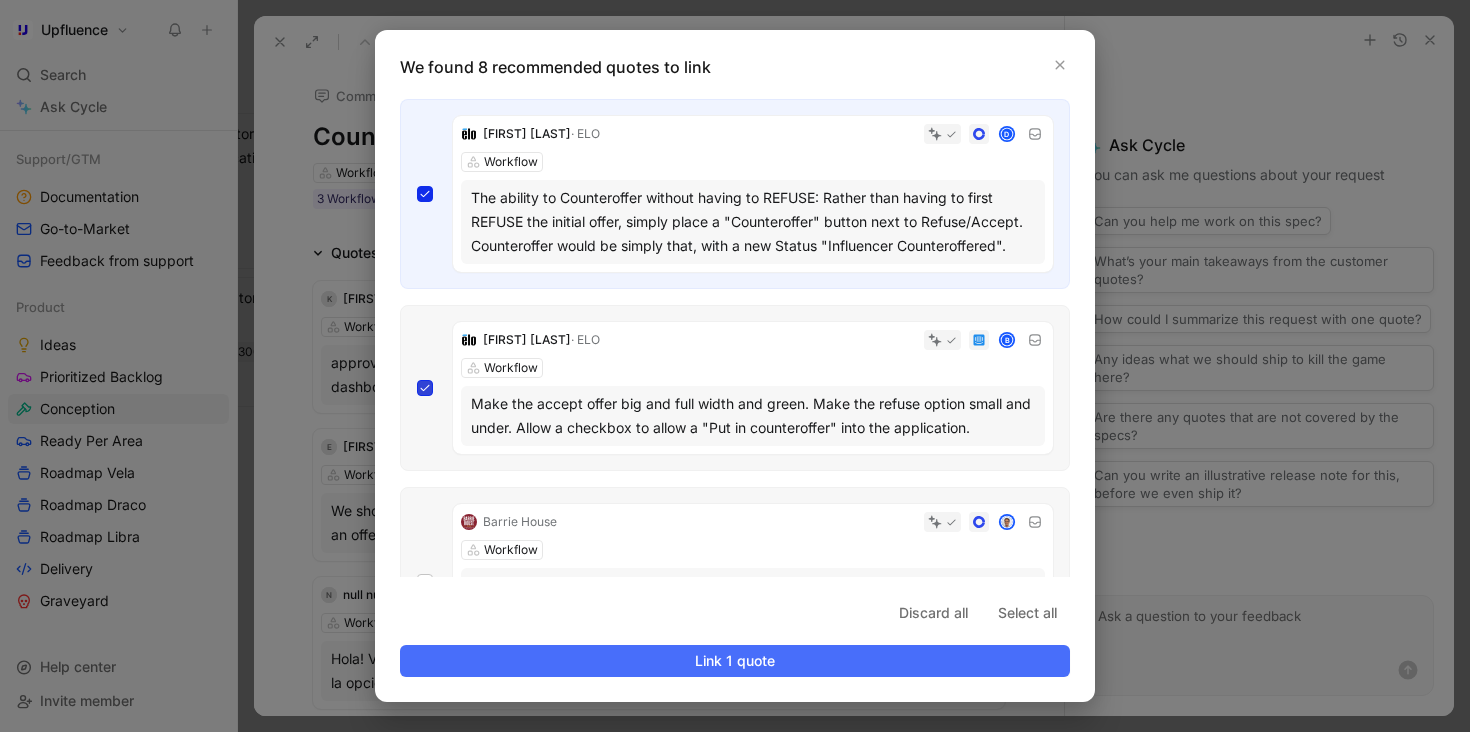 click at bounding box center (417, 380) 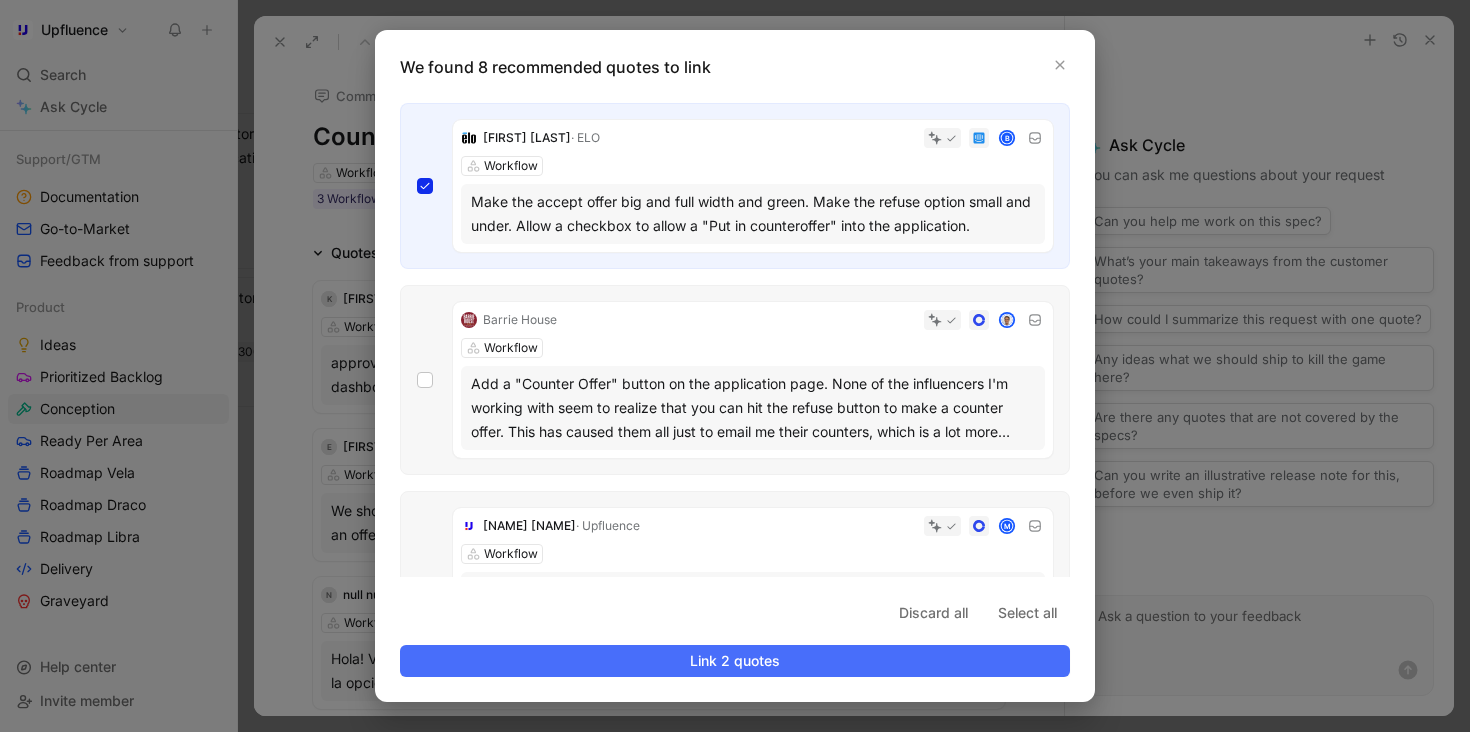 scroll, scrollTop: 230, scrollLeft: 0, axis: vertical 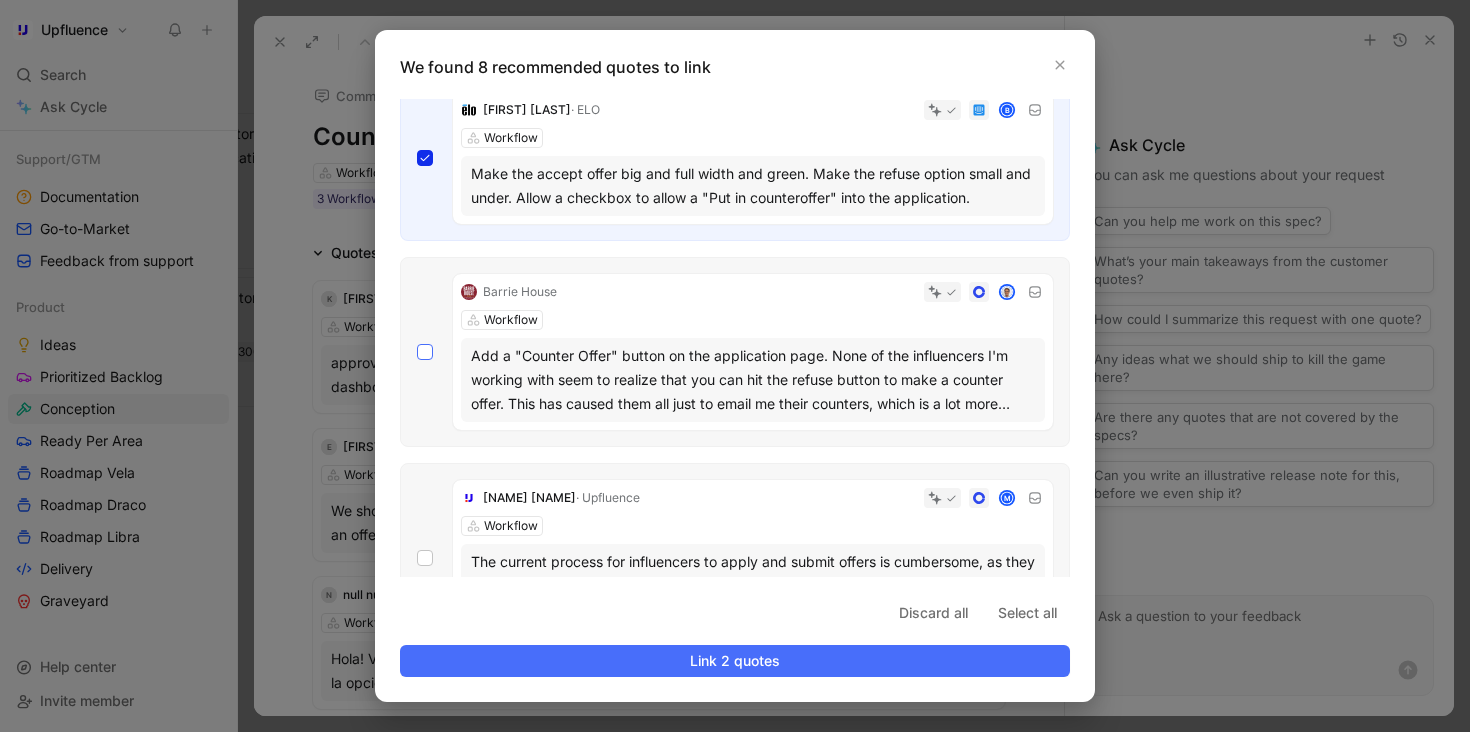 click at bounding box center [425, 352] 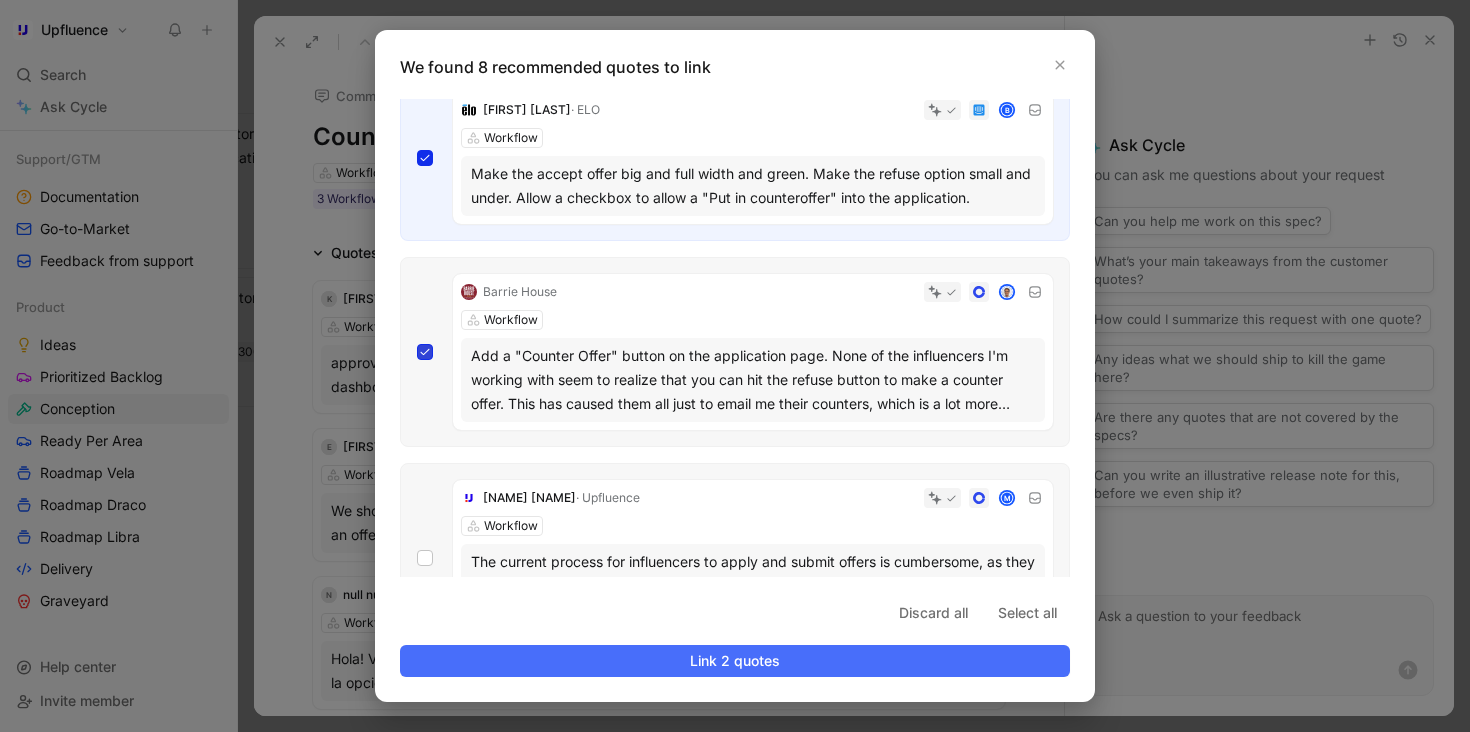 click at bounding box center (417, 574) 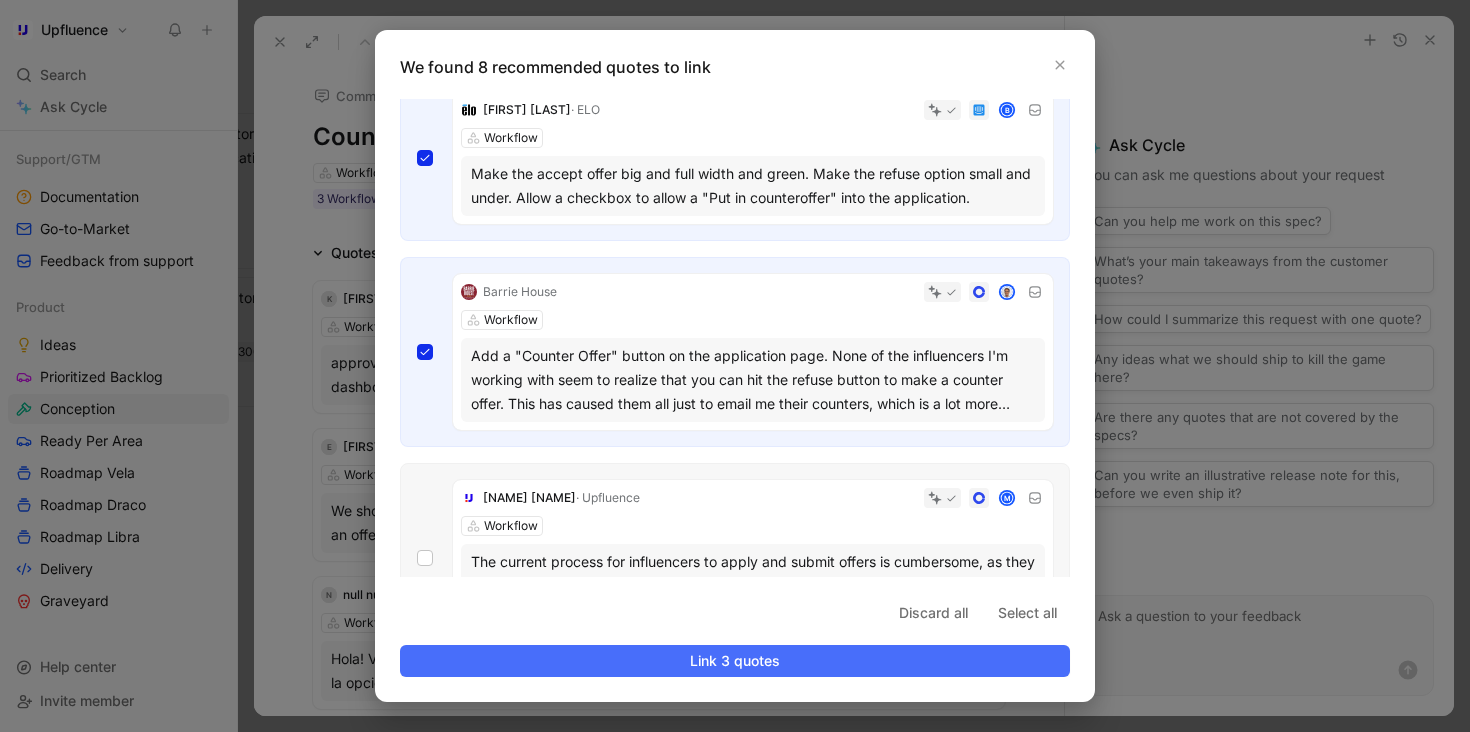 scroll, scrollTop: 368, scrollLeft: 0, axis: vertical 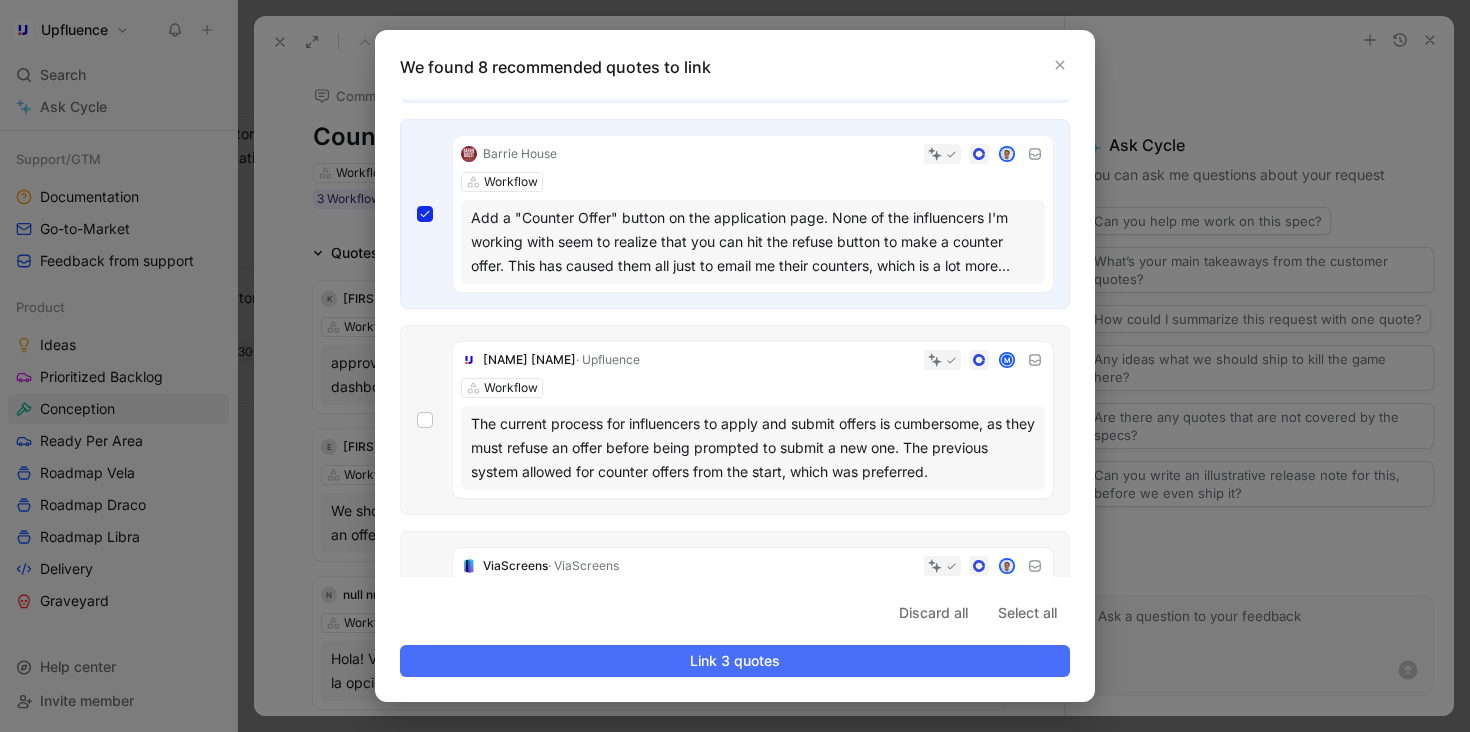 click on "[FIRST] [LAST]  · Upfluence M Workflow The current process for influencers to apply and submit offers is cumbersome, as they must refuse an offer before being prompted to submit a new one. The previous system allowed for counter offers from the start, which was preferred." at bounding box center (735, 420) 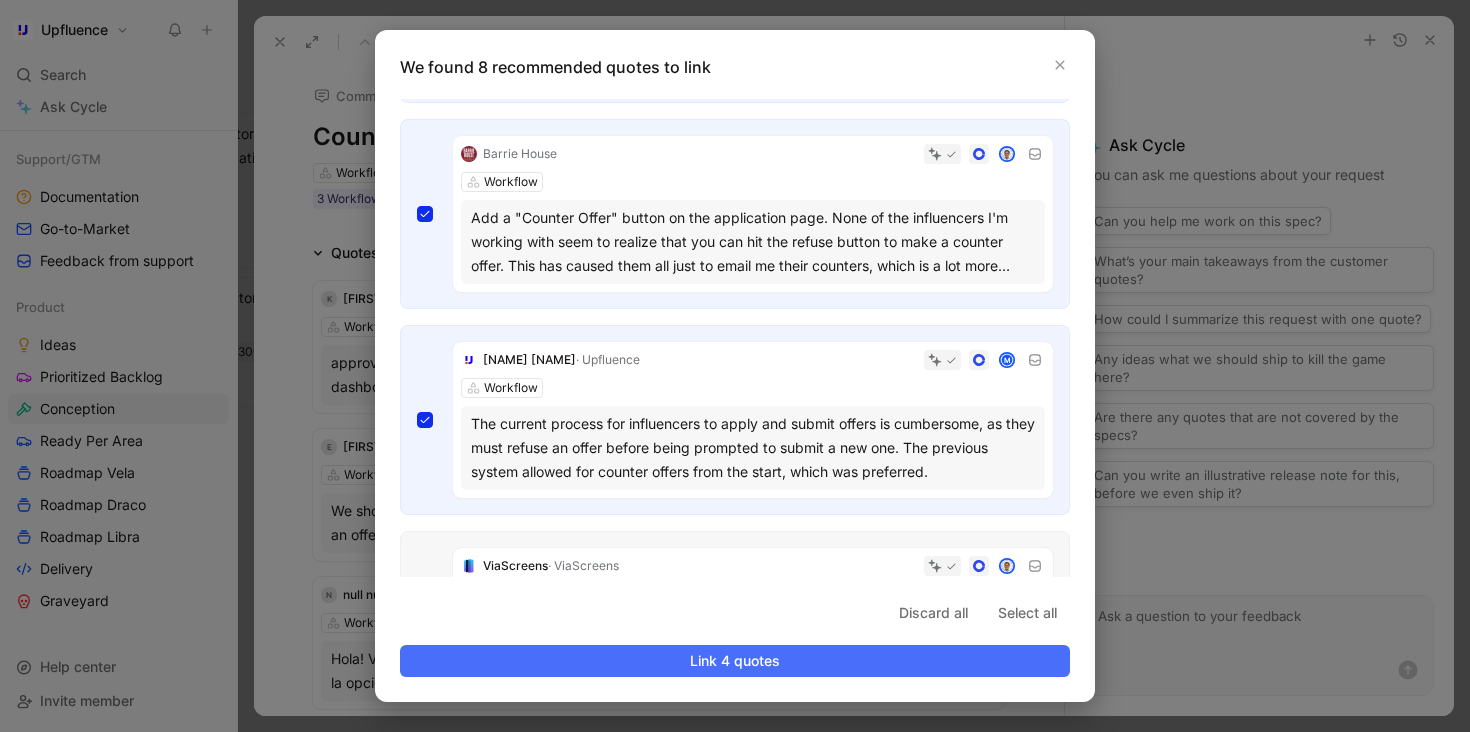 scroll, scrollTop: 551, scrollLeft: 0, axis: vertical 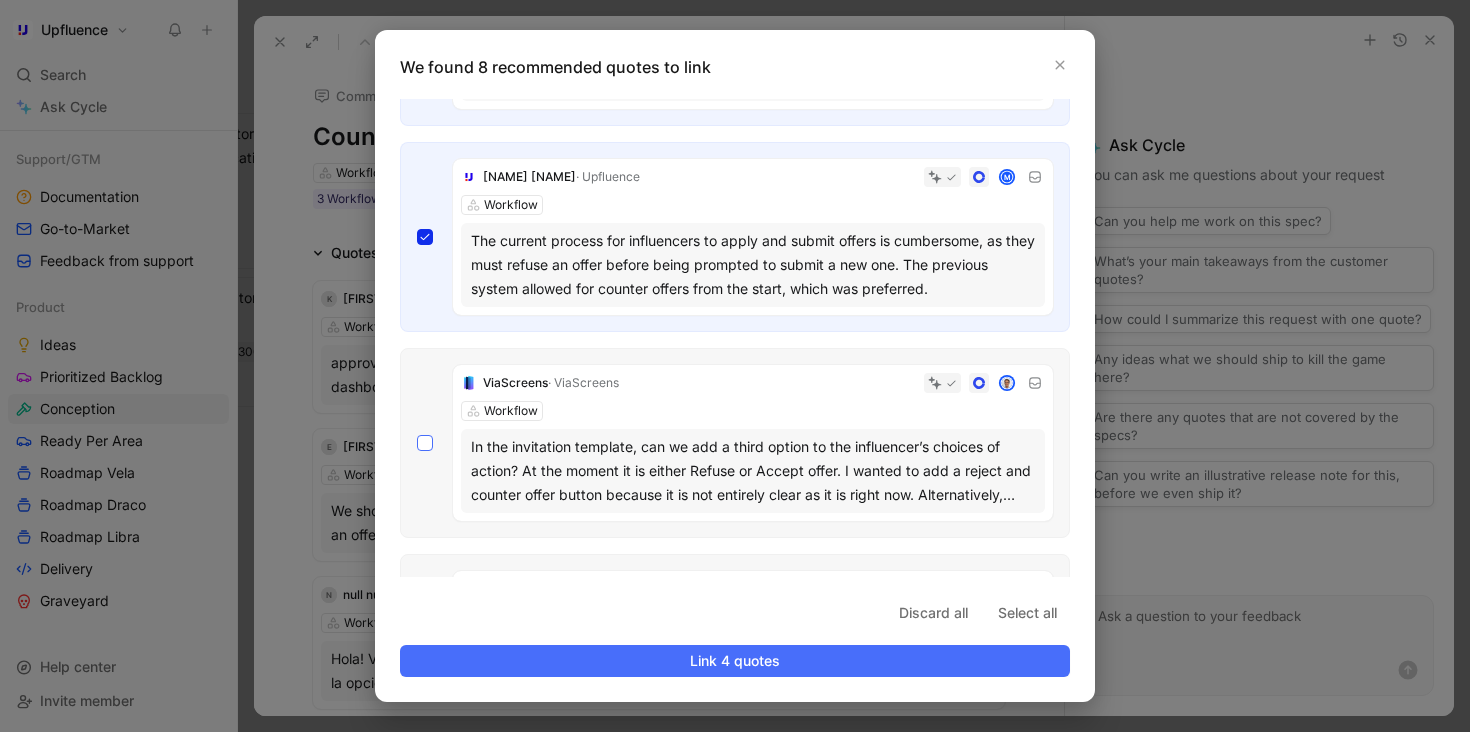 click 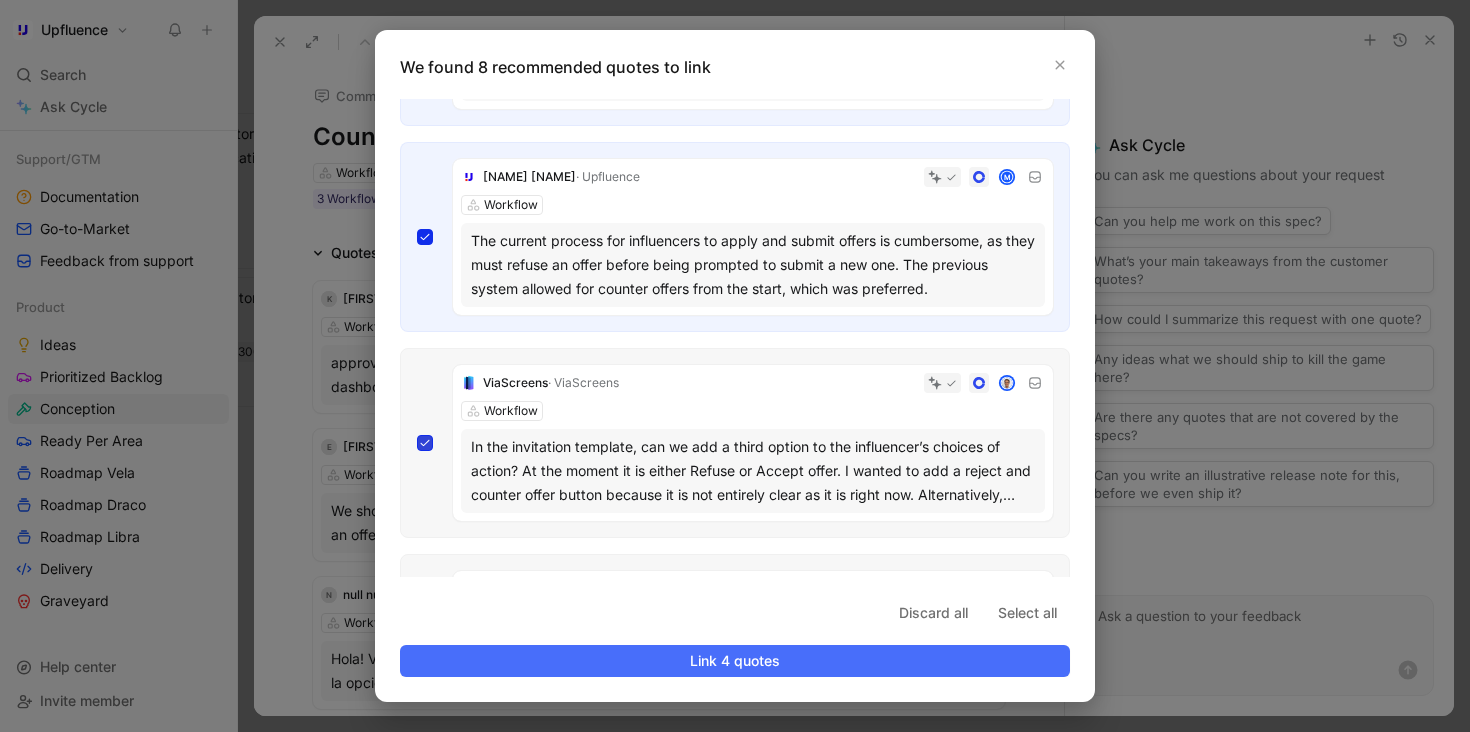 click at bounding box center (417, 986) 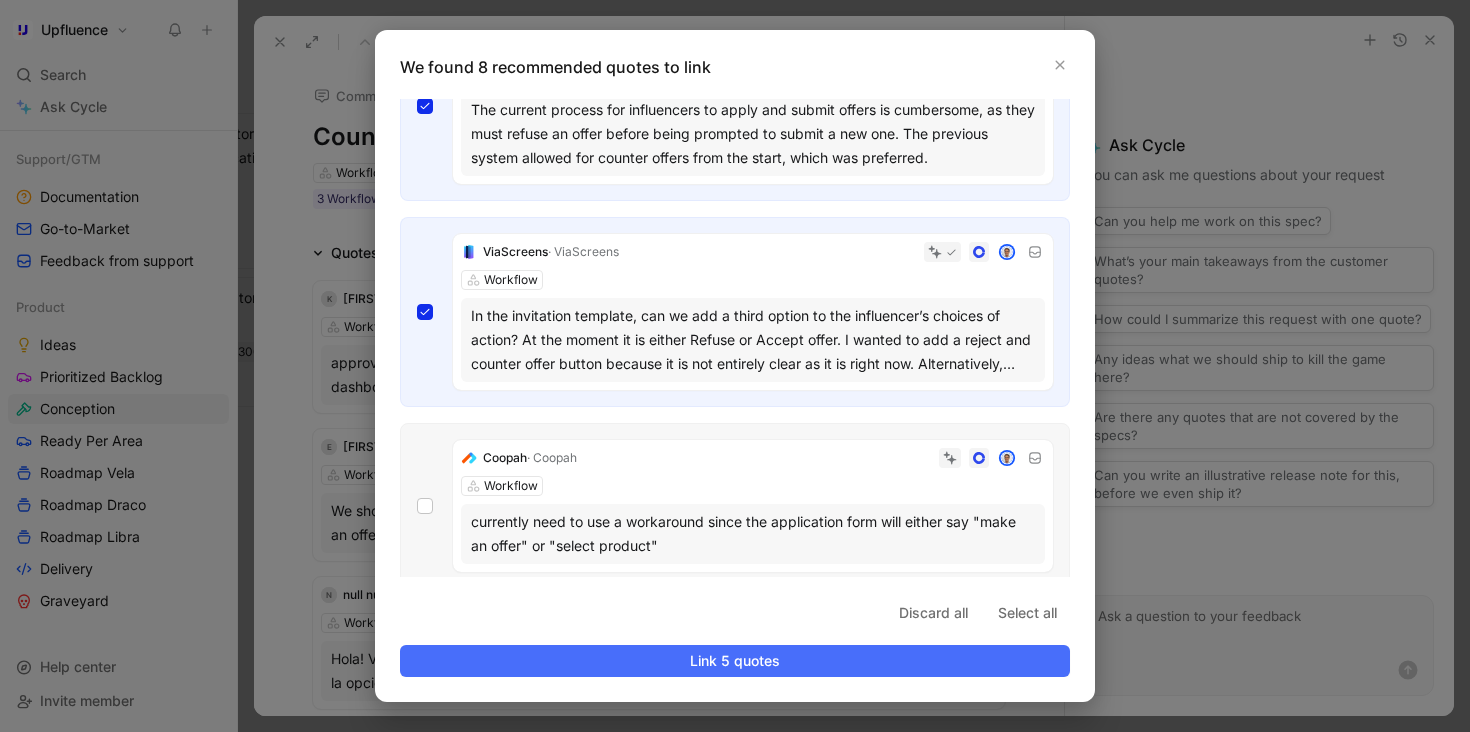 scroll, scrollTop: 683, scrollLeft: 0, axis: vertical 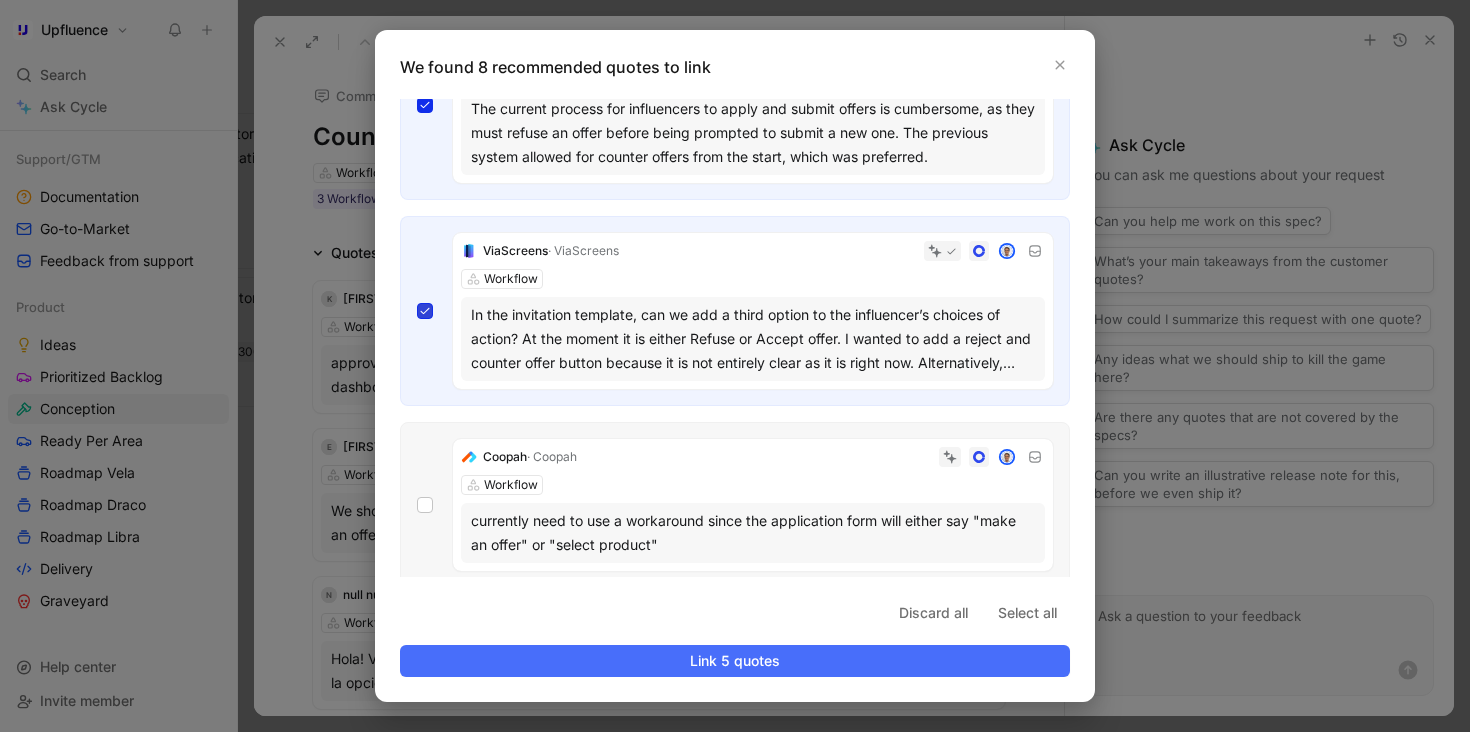 click 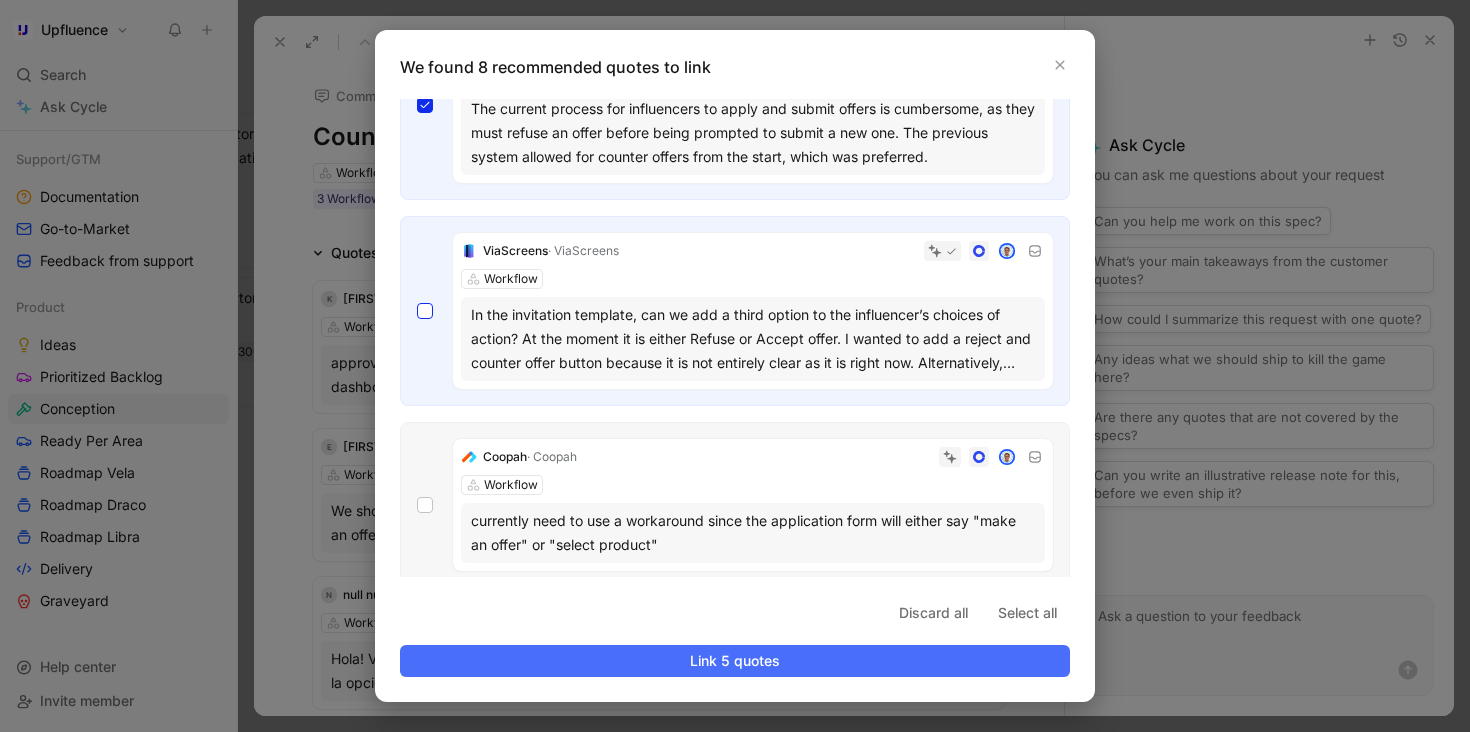 click at bounding box center [417, 986] 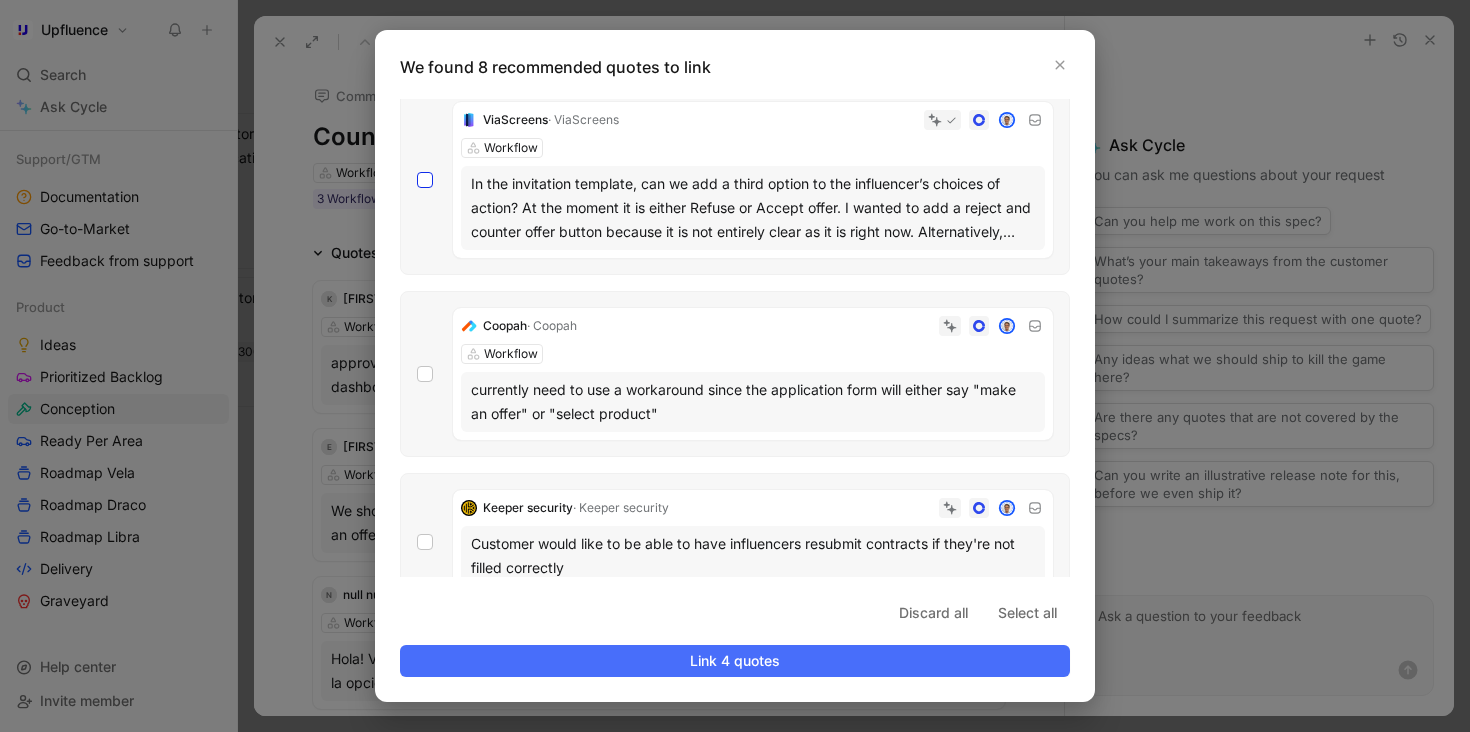 scroll, scrollTop: 830, scrollLeft: 0, axis: vertical 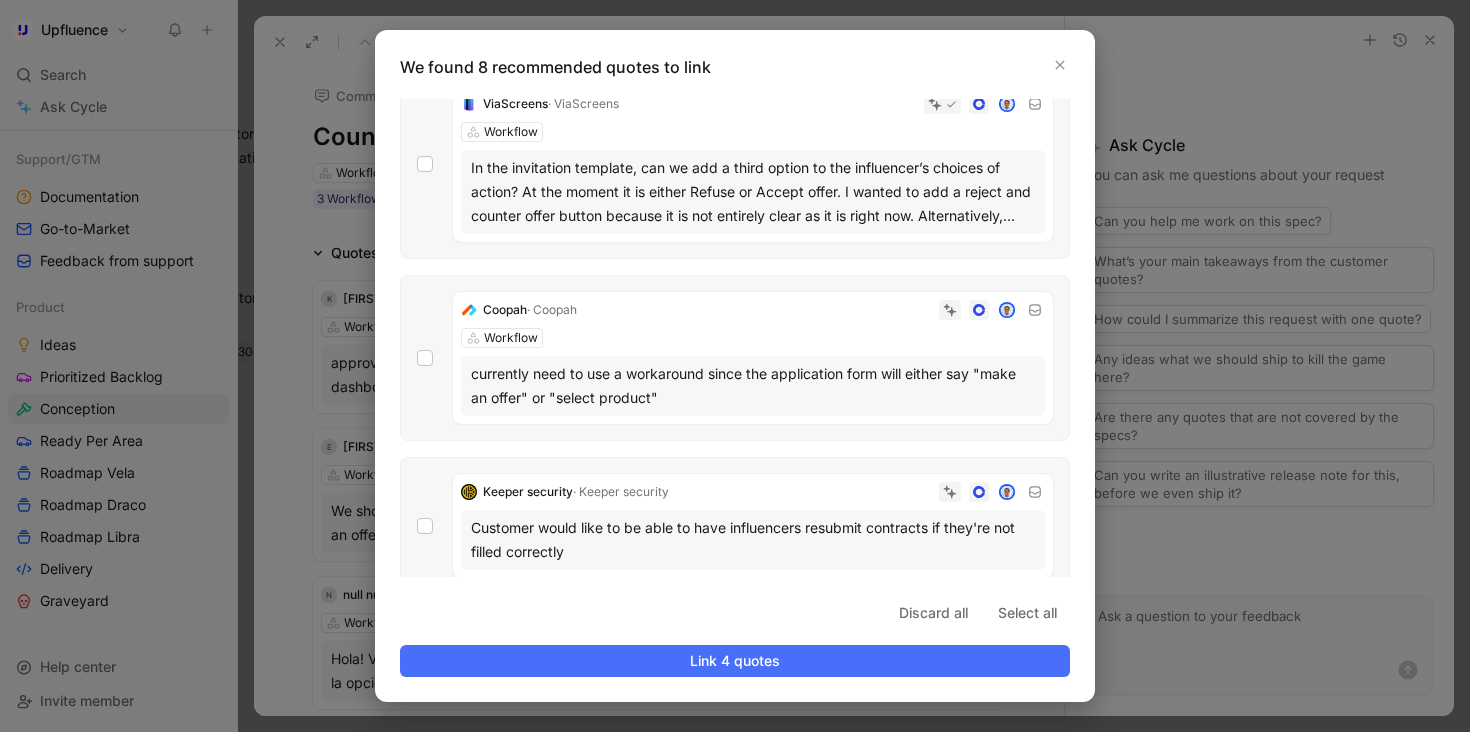 click on "ViaScreens  · ViaScreens Workflow In the invitation template, can we add a third option to the influencer’s choices of action? At the moment it is either Refuse or Accept offer. I wanted to add a reject and counter offer button because it is not entirely clear as it is right now. Alternatively, Refuse, can be changed to Refuse and Negotiate." at bounding box center (735, 164) 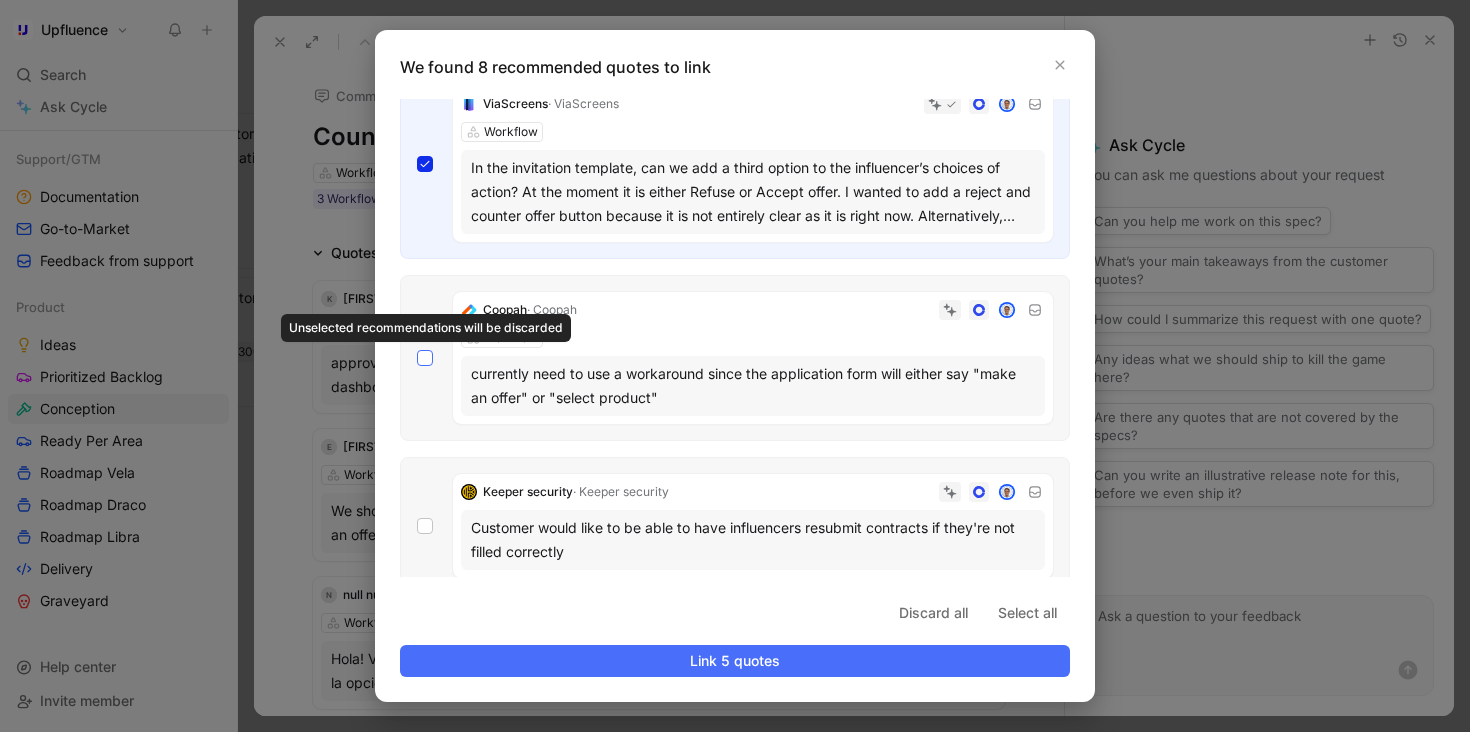 click 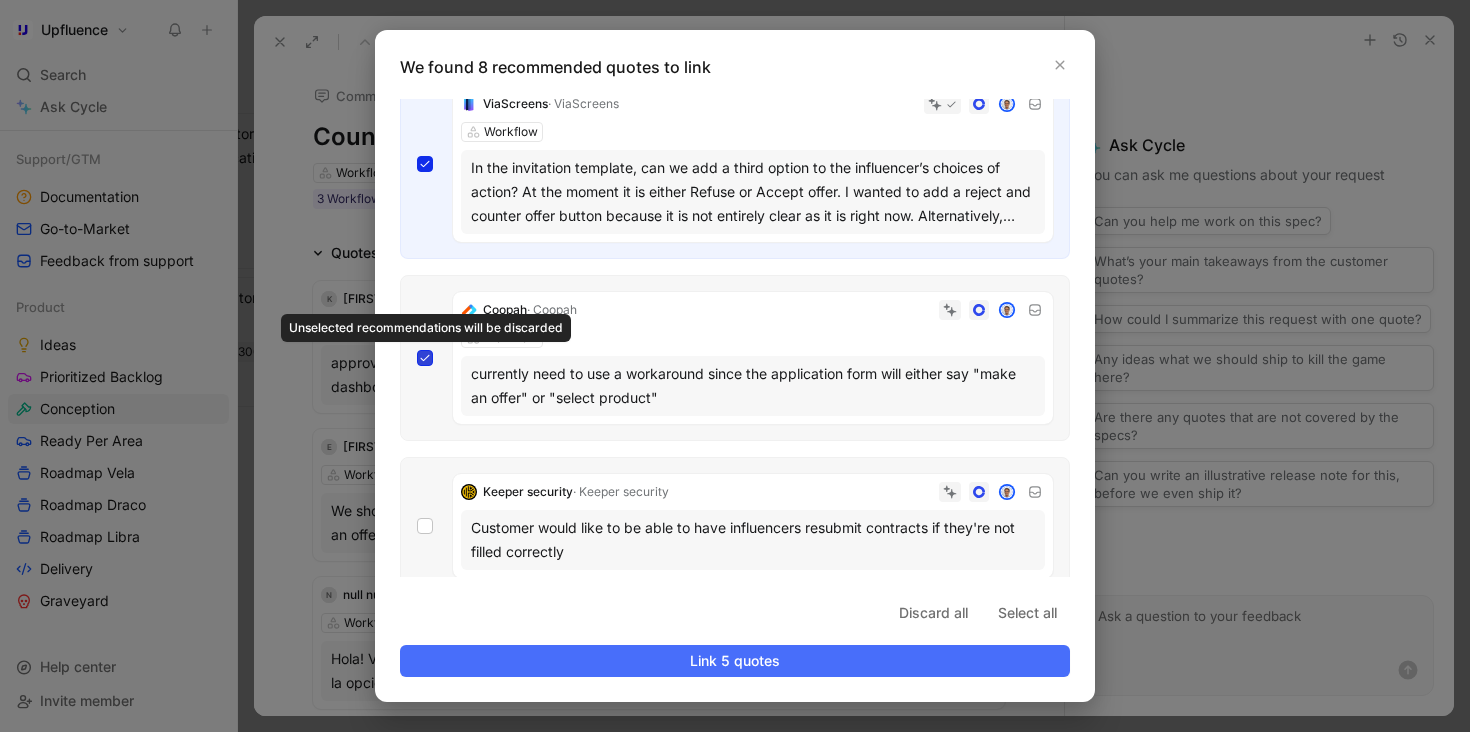 click at bounding box center [417, 1180] 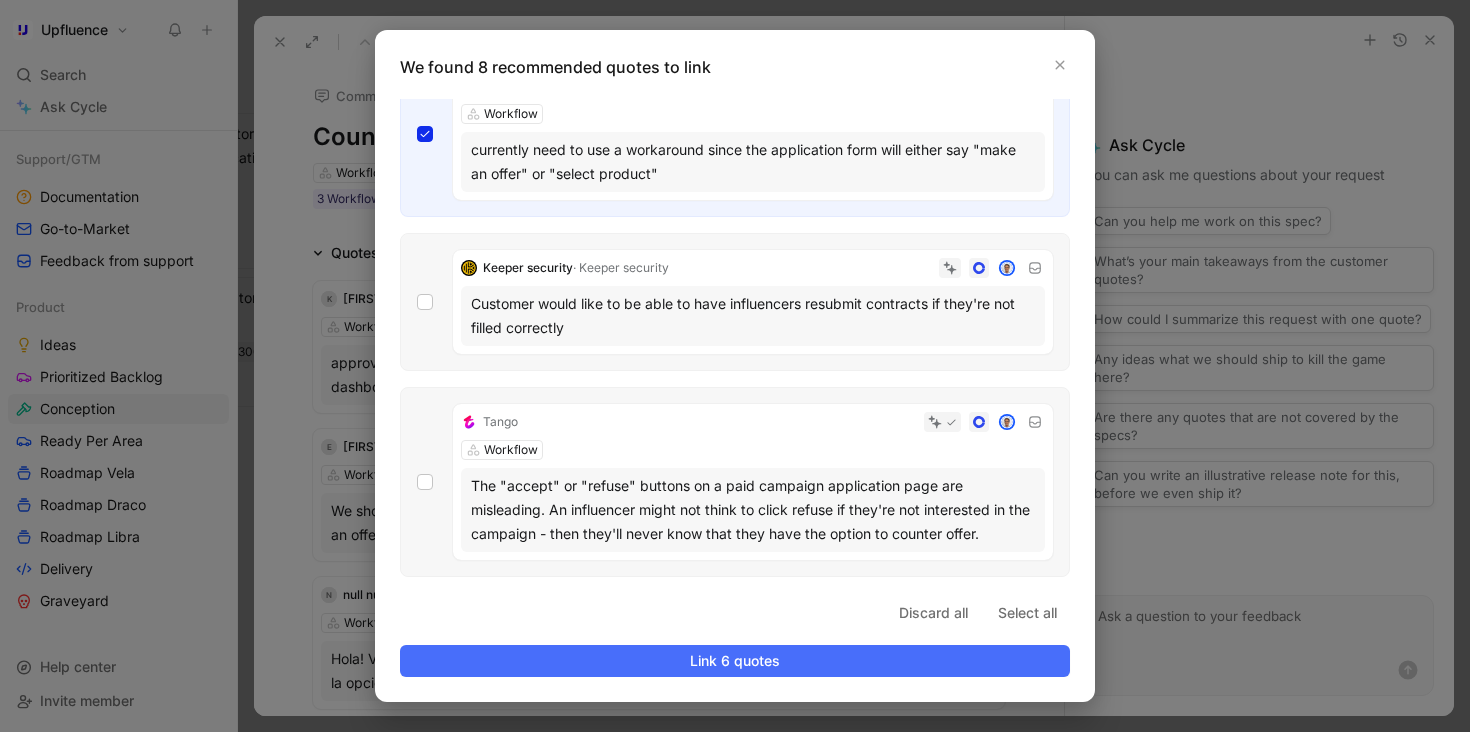 scroll, scrollTop: 1053, scrollLeft: 0, axis: vertical 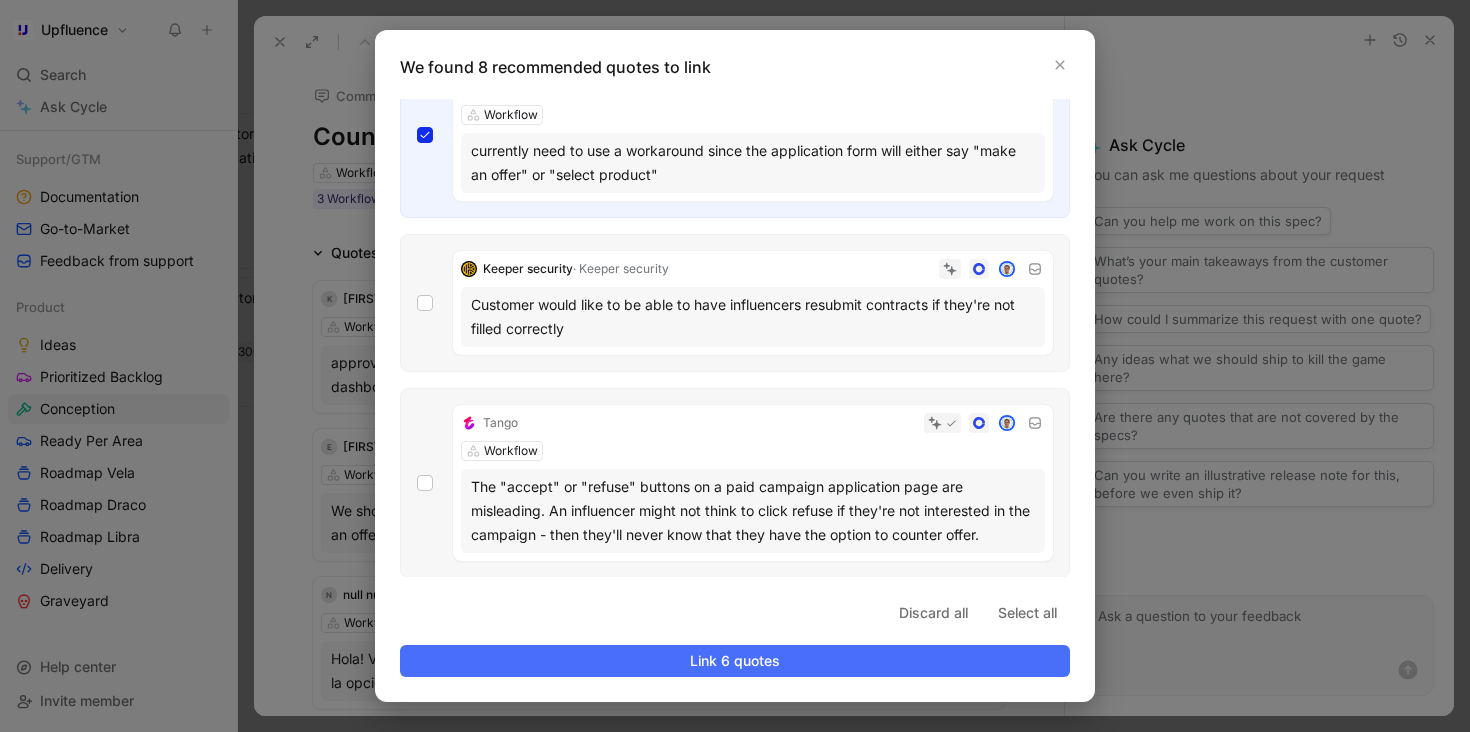 click on "Tango Workflow The "accept" or "refuse" buttons on a paid campaign application page are misleading. An influencer might not think to click refuse if they're not interested in the campaign - then they'll never know that they have the option to counter offer." at bounding box center [735, 483] 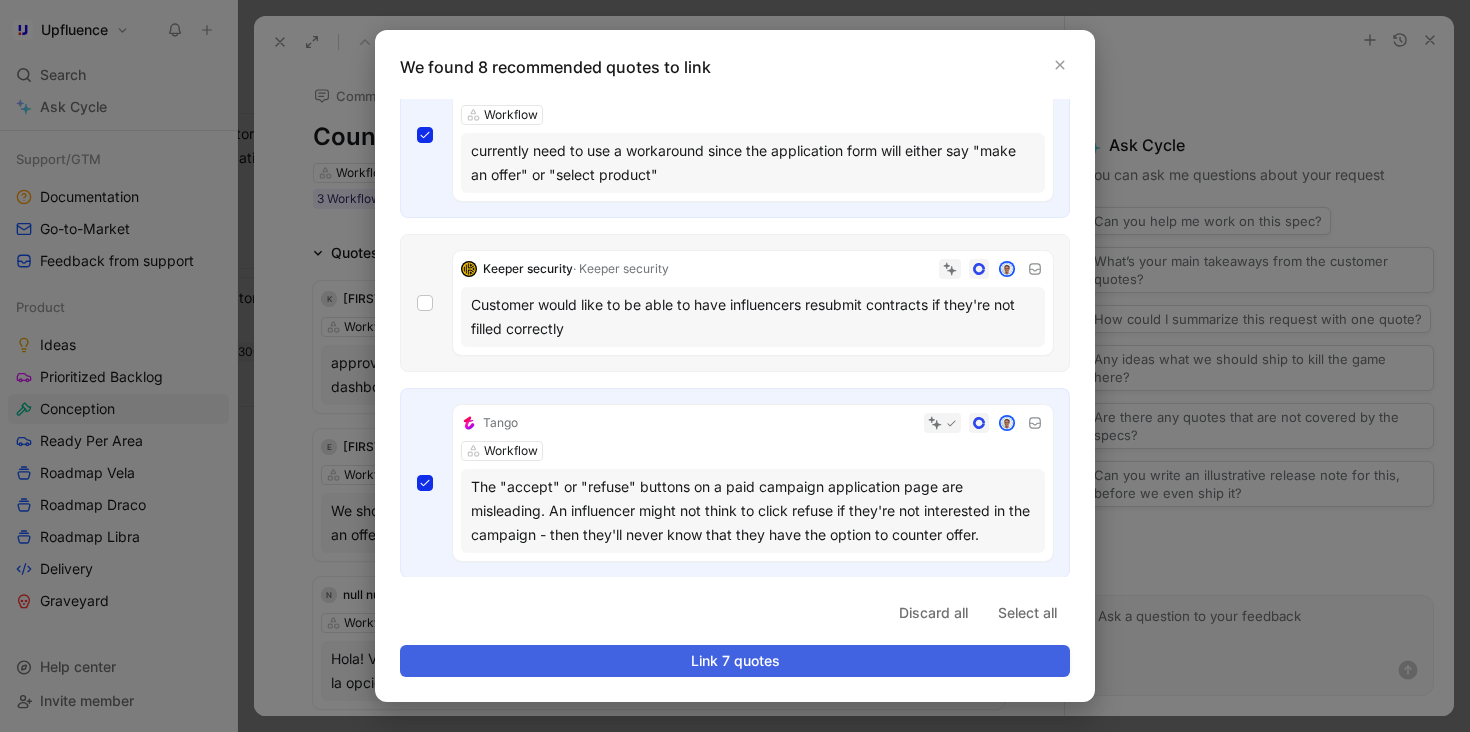 click on "Link 7 quotes" at bounding box center [735, 661] 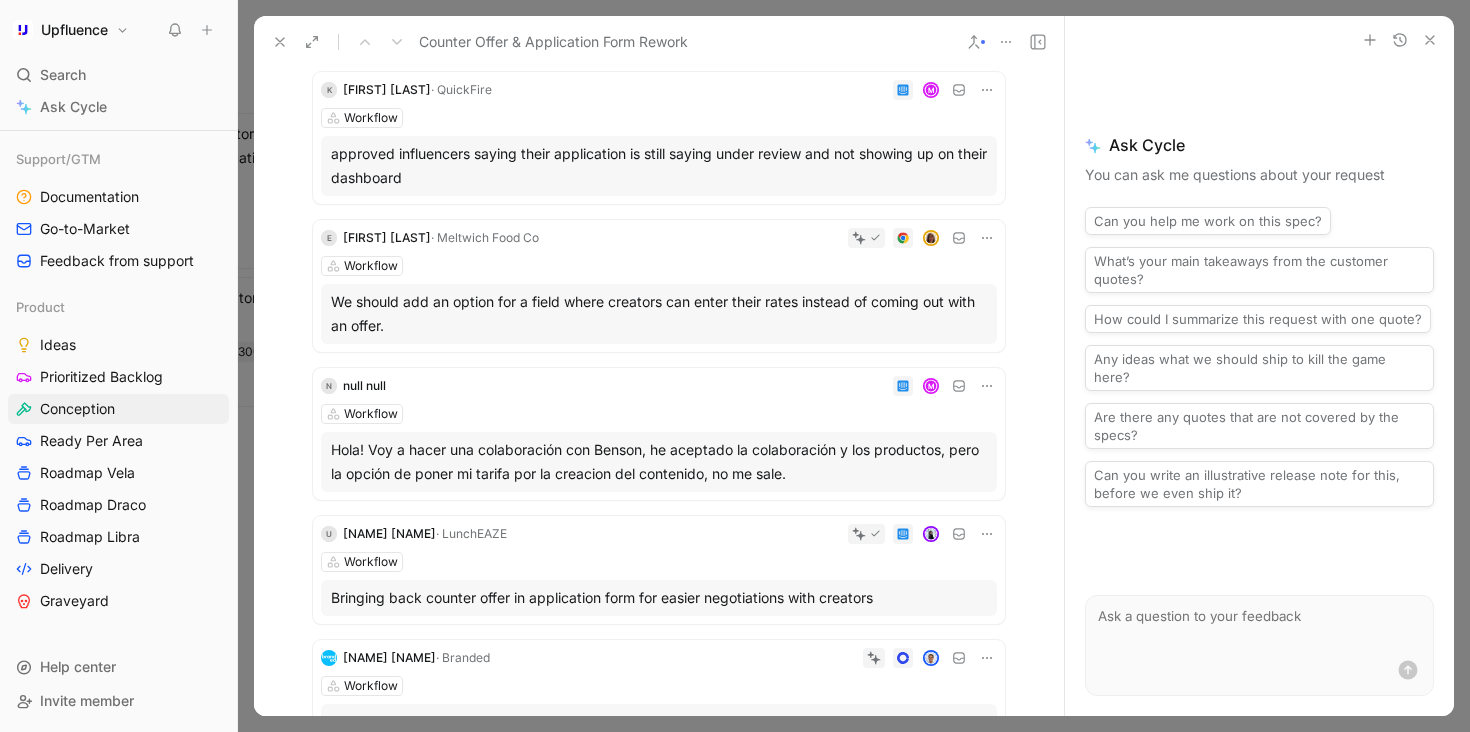 scroll, scrollTop: 0, scrollLeft: 0, axis: both 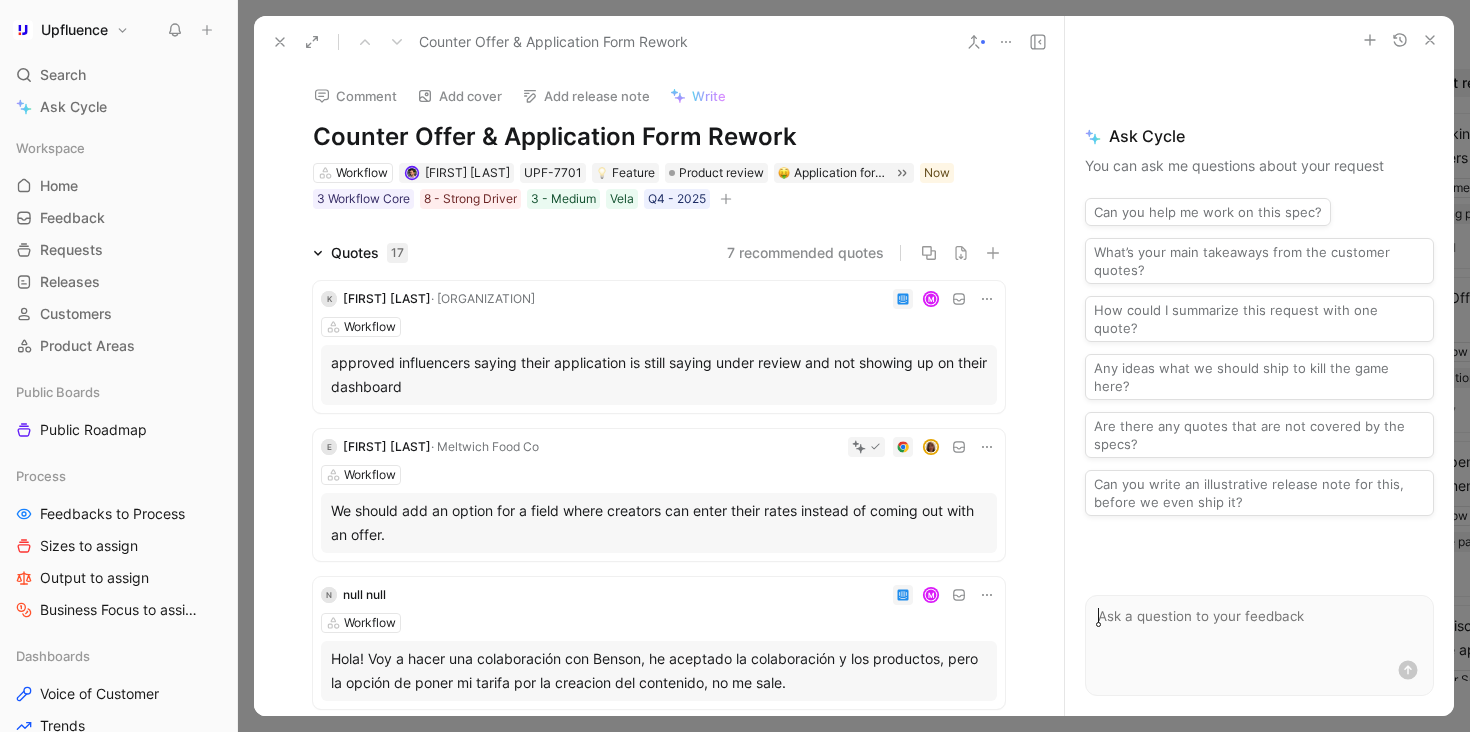 click on "7 recommended quotes" at bounding box center (805, 253) 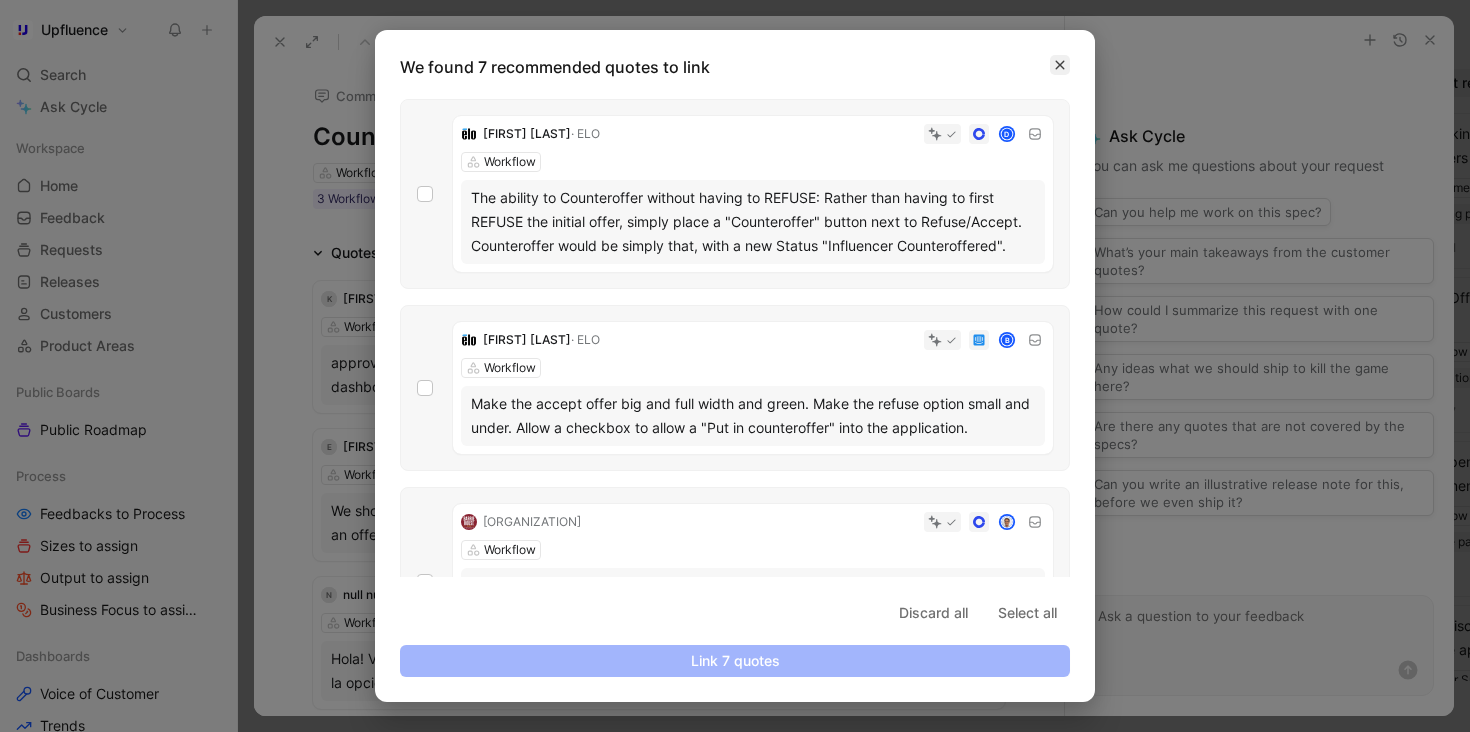 click 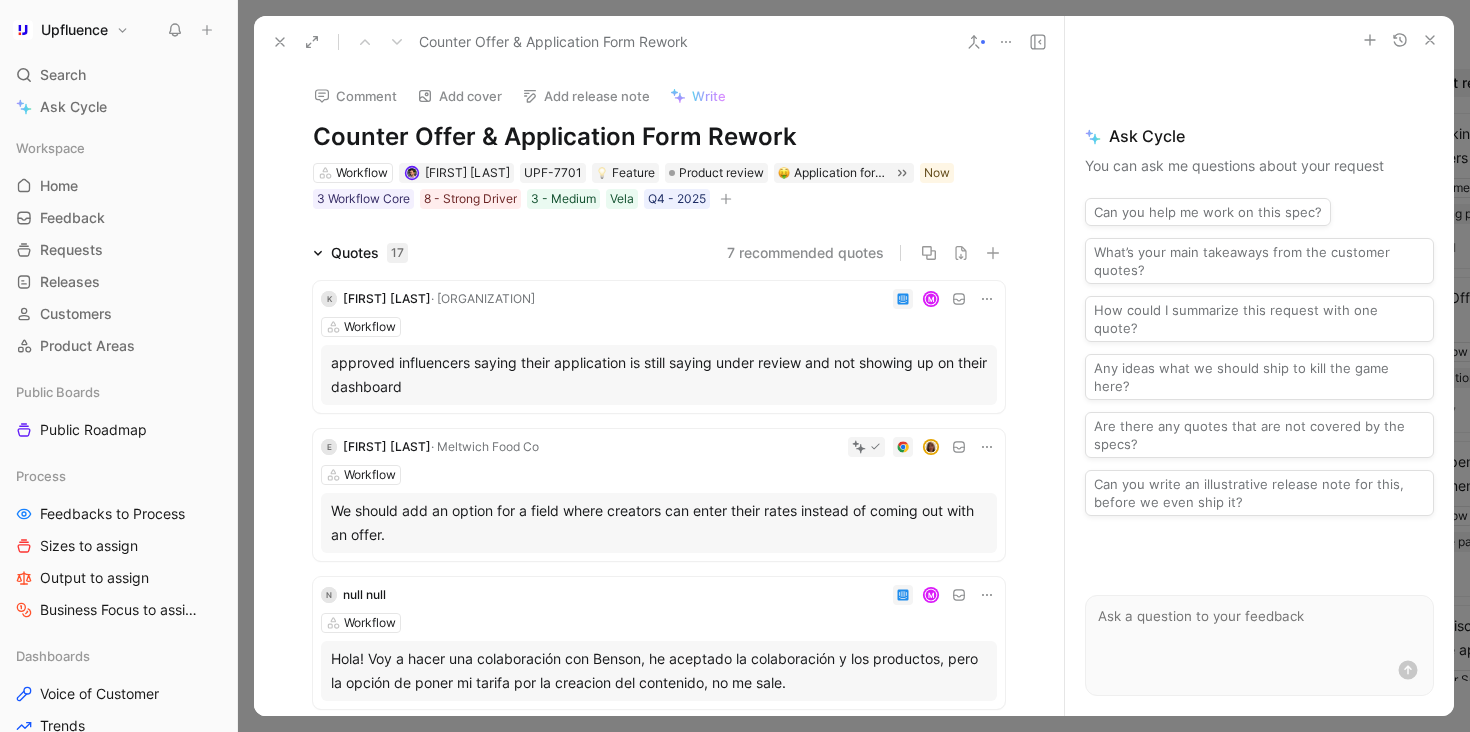 click 